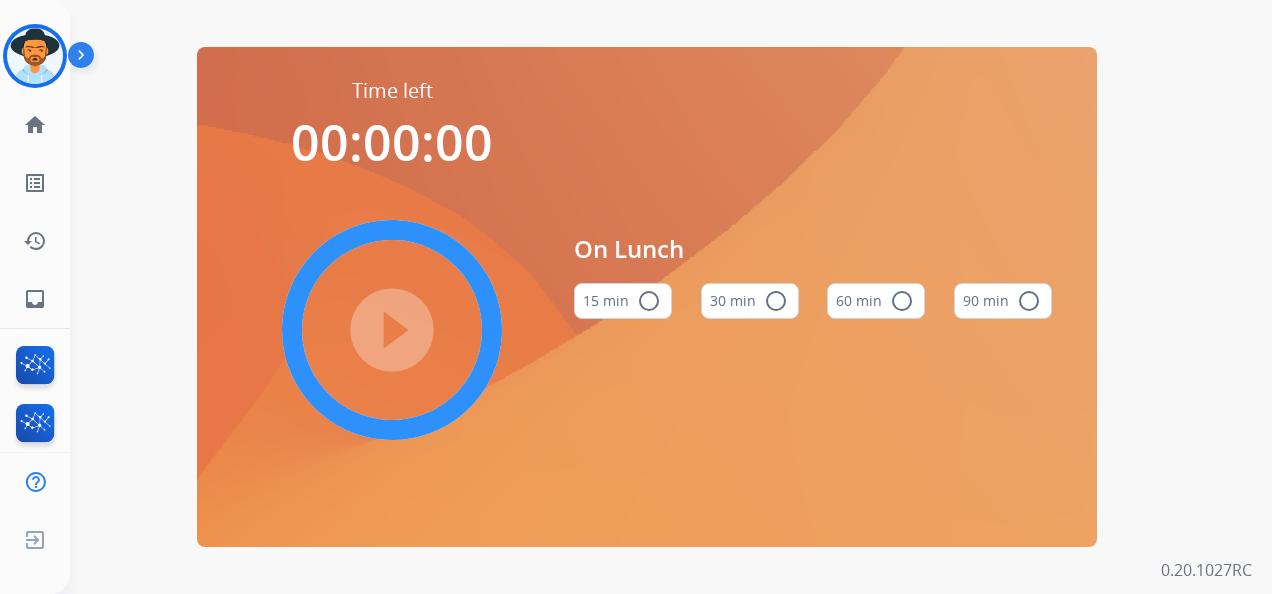 scroll, scrollTop: 0, scrollLeft: 0, axis: both 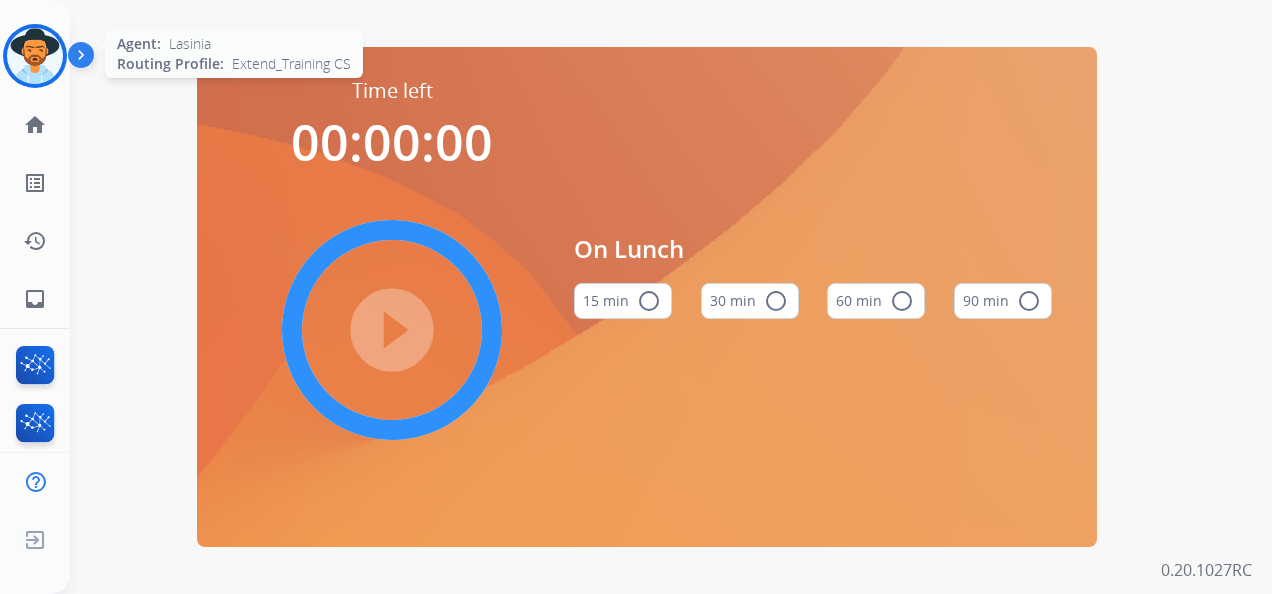 click at bounding box center (35, 56) 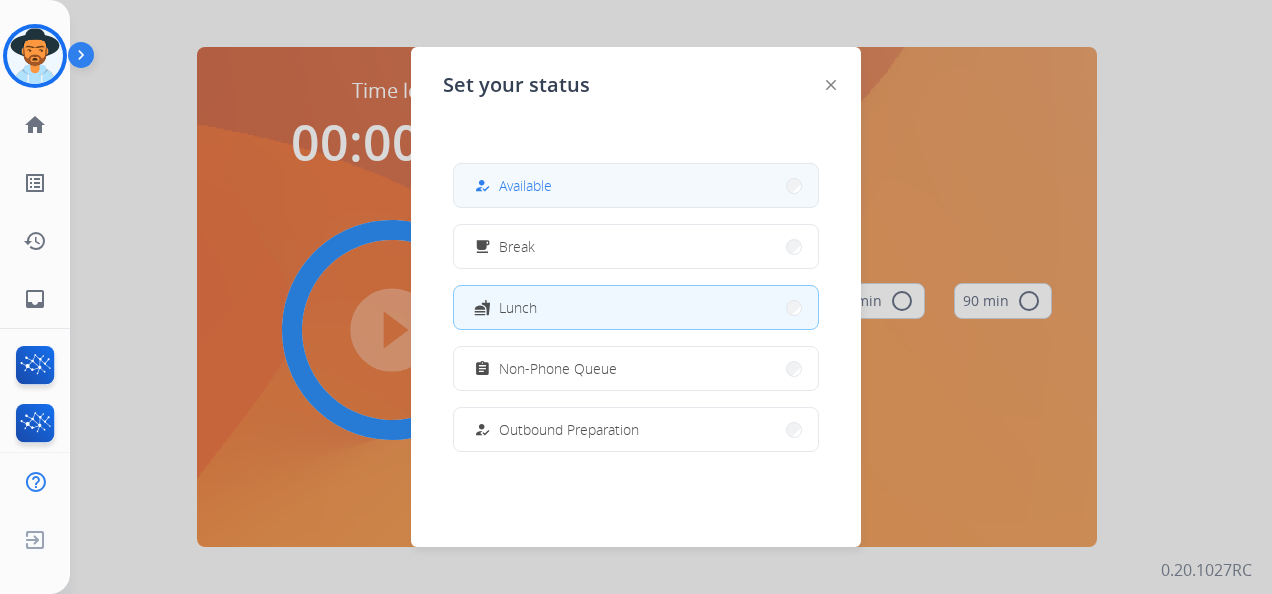 click on "how_to_reg Available" at bounding box center (636, 185) 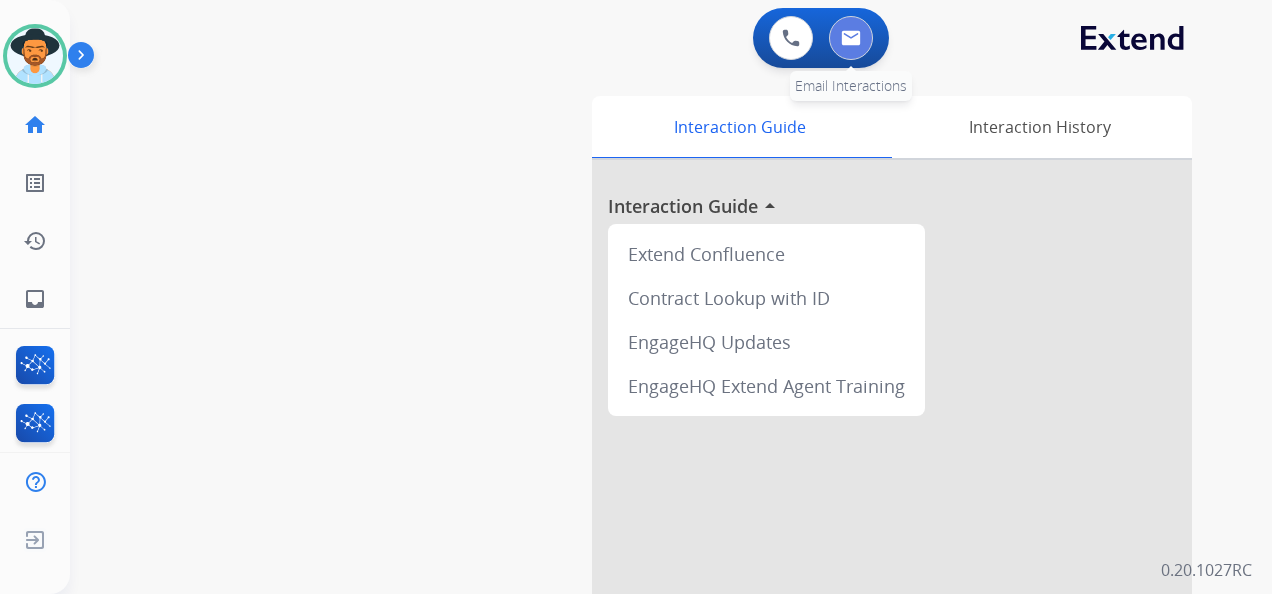 click at bounding box center [851, 38] 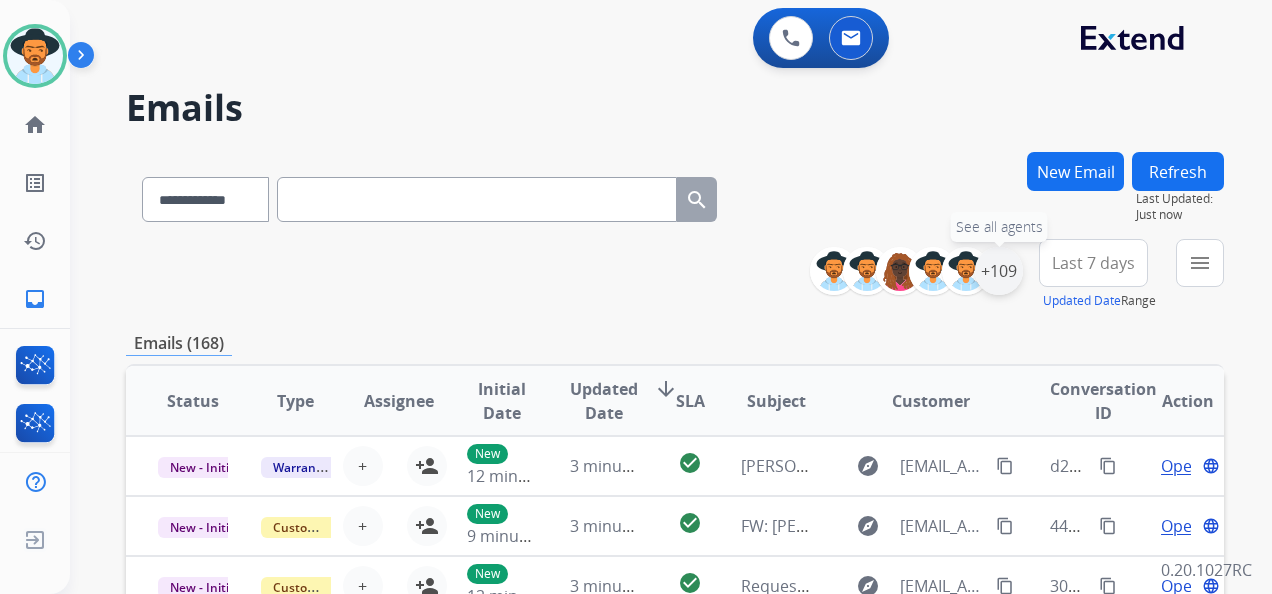 click on "+109" at bounding box center [999, 271] 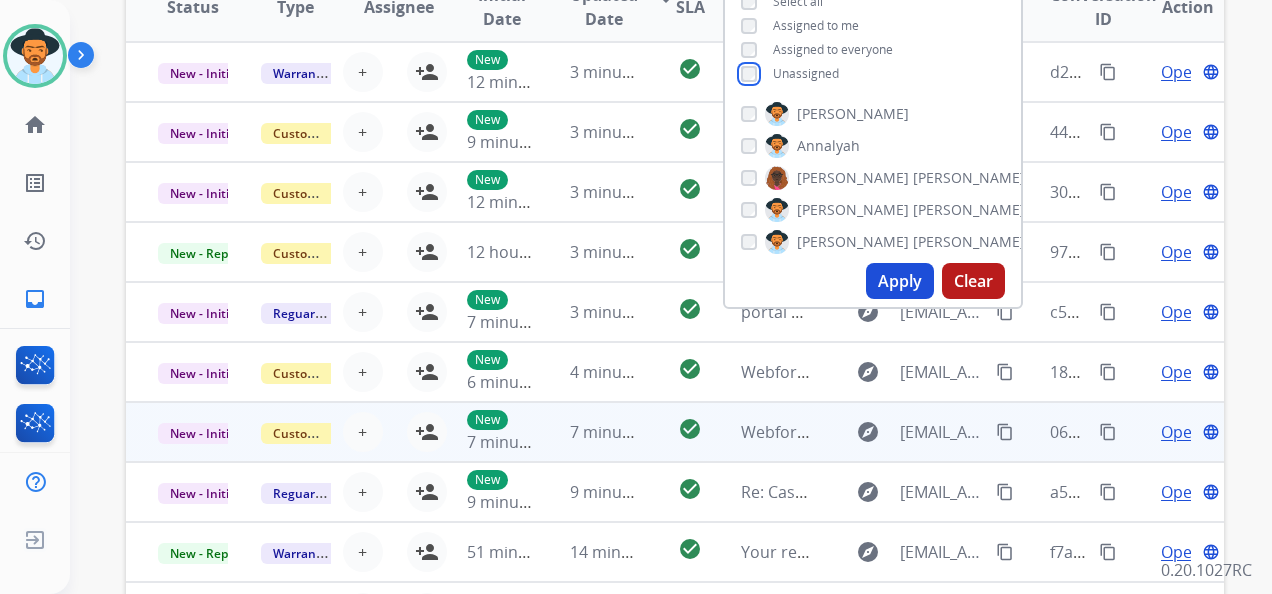 scroll, scrollTop: 400, scrollLeft: 0, axis: vertical 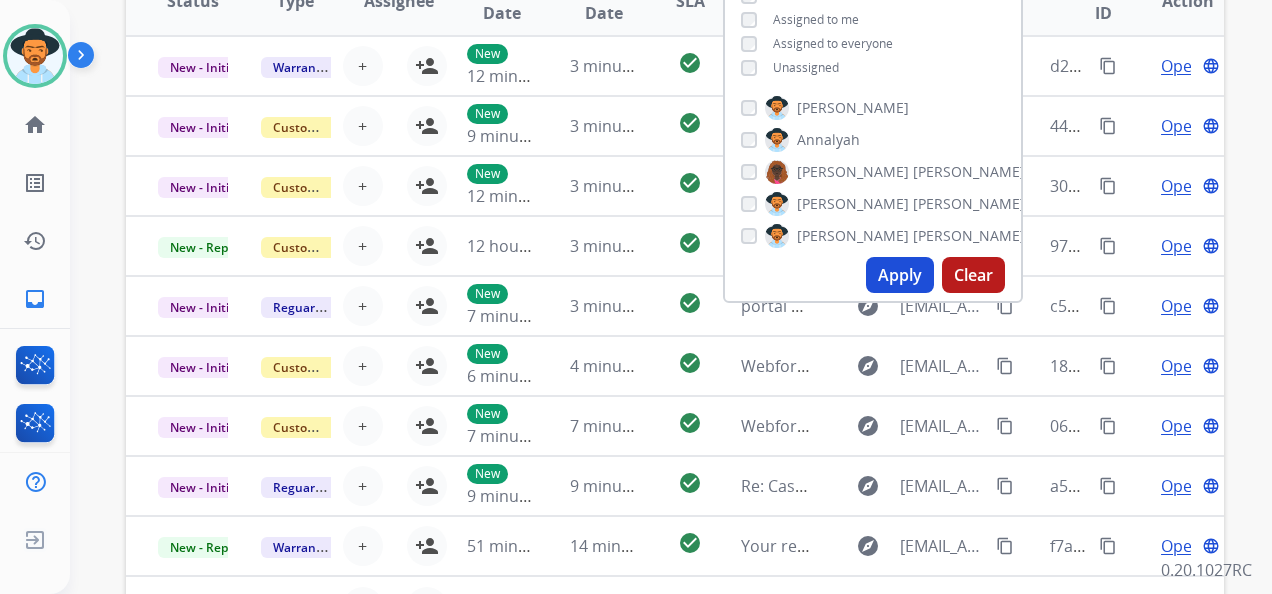click on "Apply" at bounding box center [900, 275] 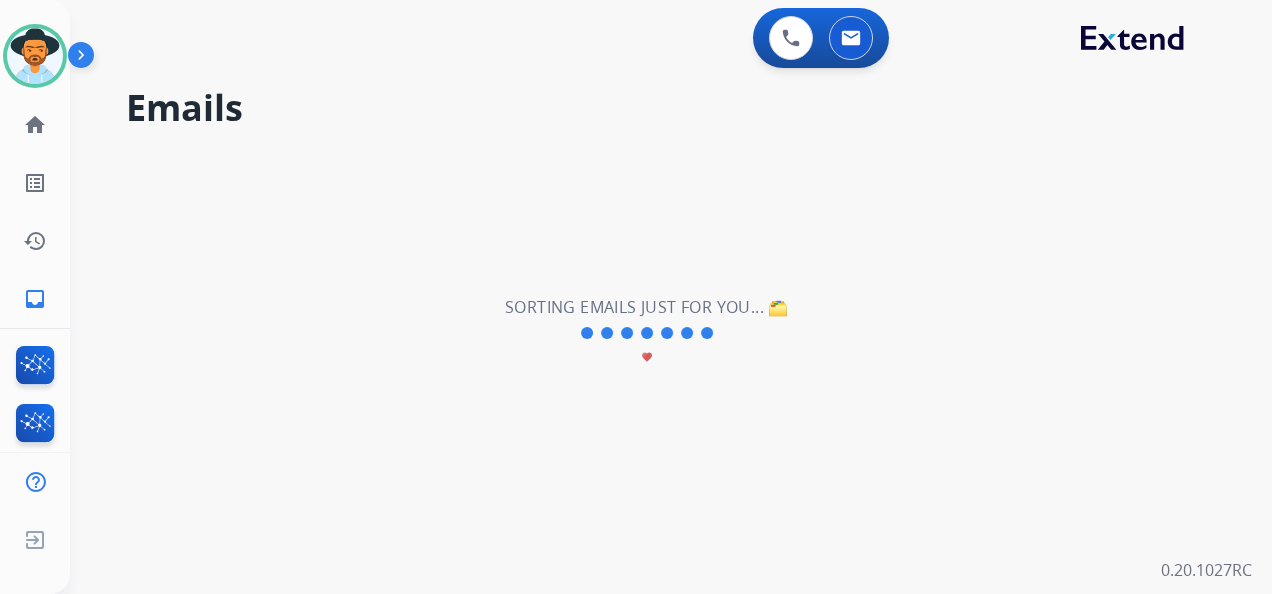 scroll, scrollTop: 0, scrollLeft: 0, axis: both 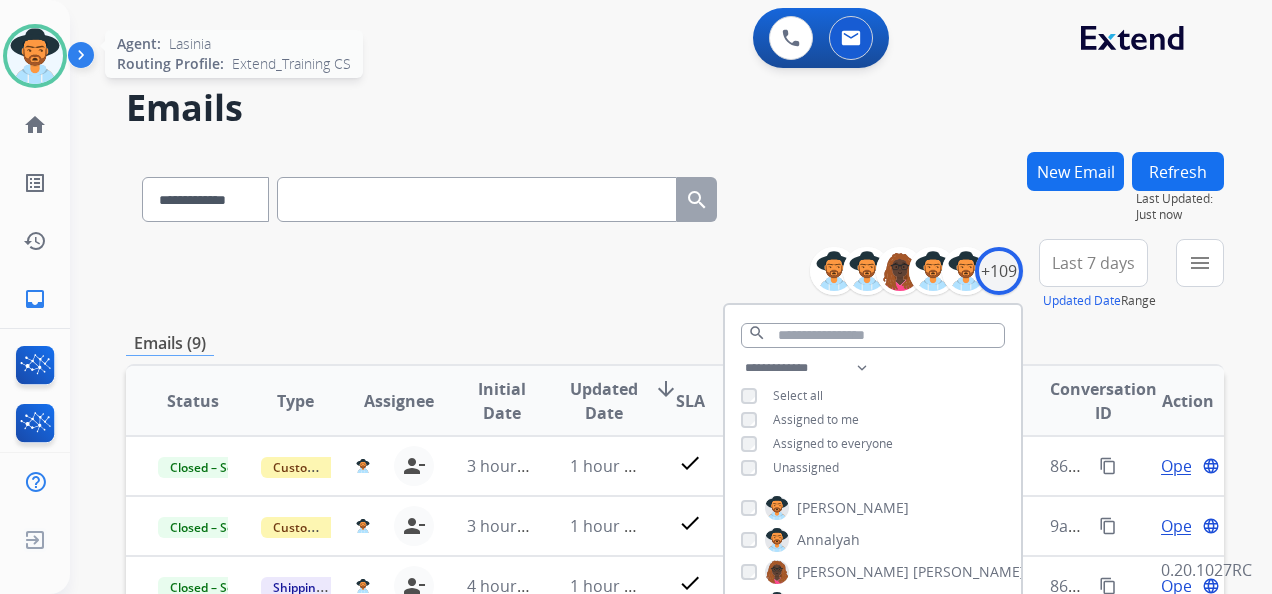click at bounding box center (35, 56) 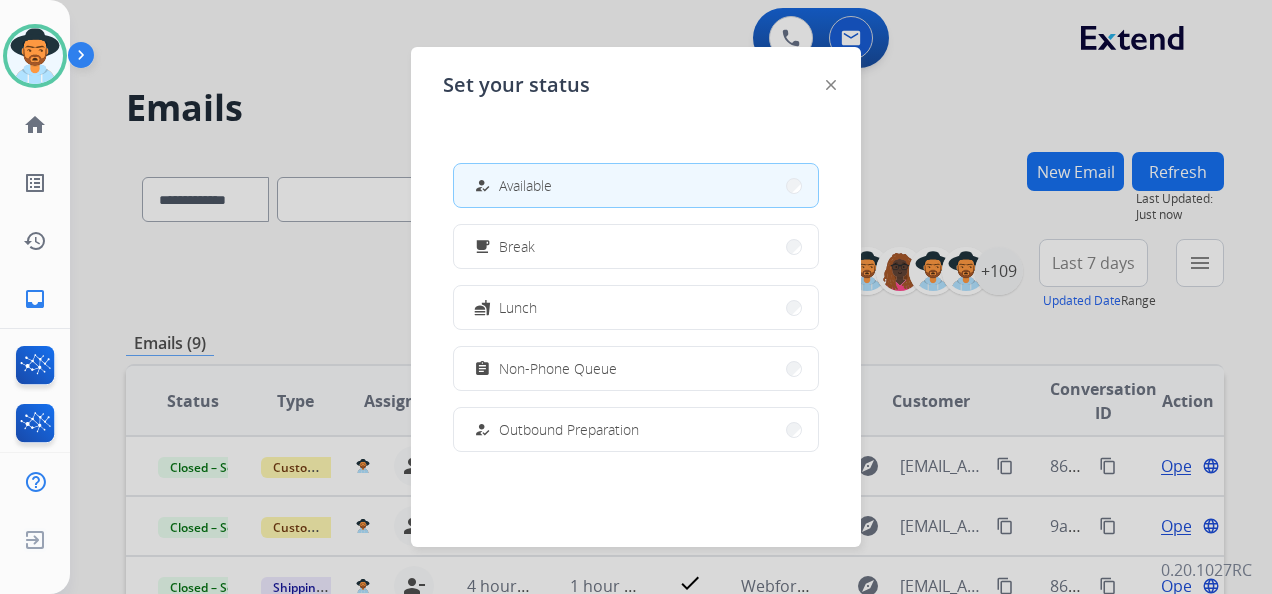 click at bounding box center (636, 297) 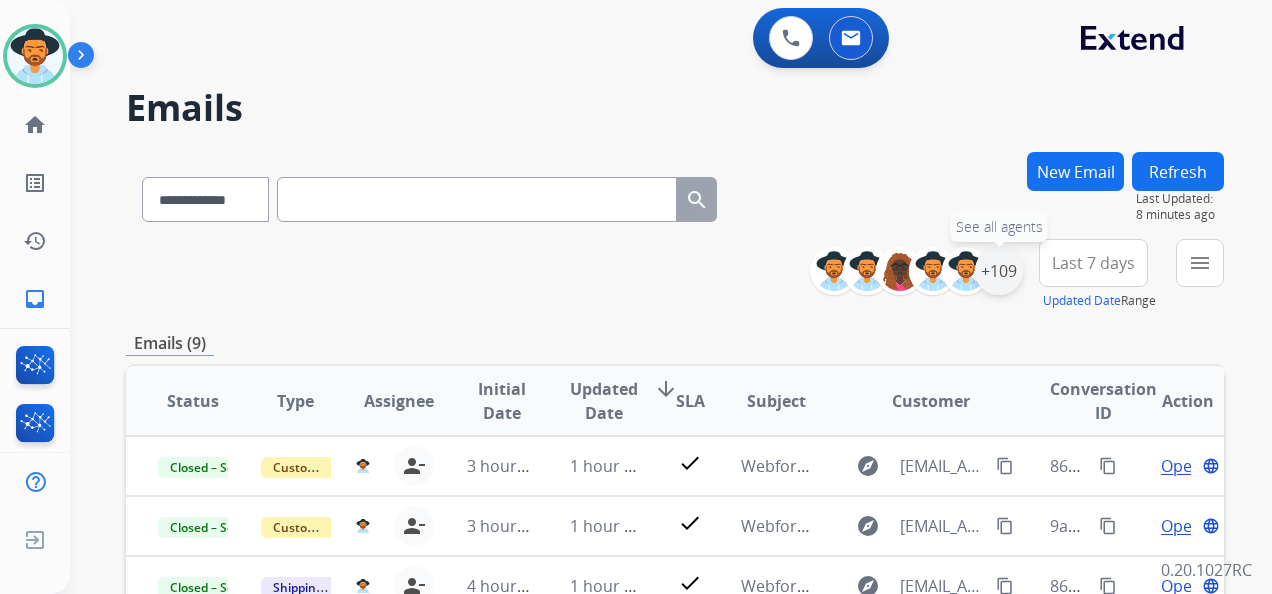 click on "+109" at bounding box center [999, 271] 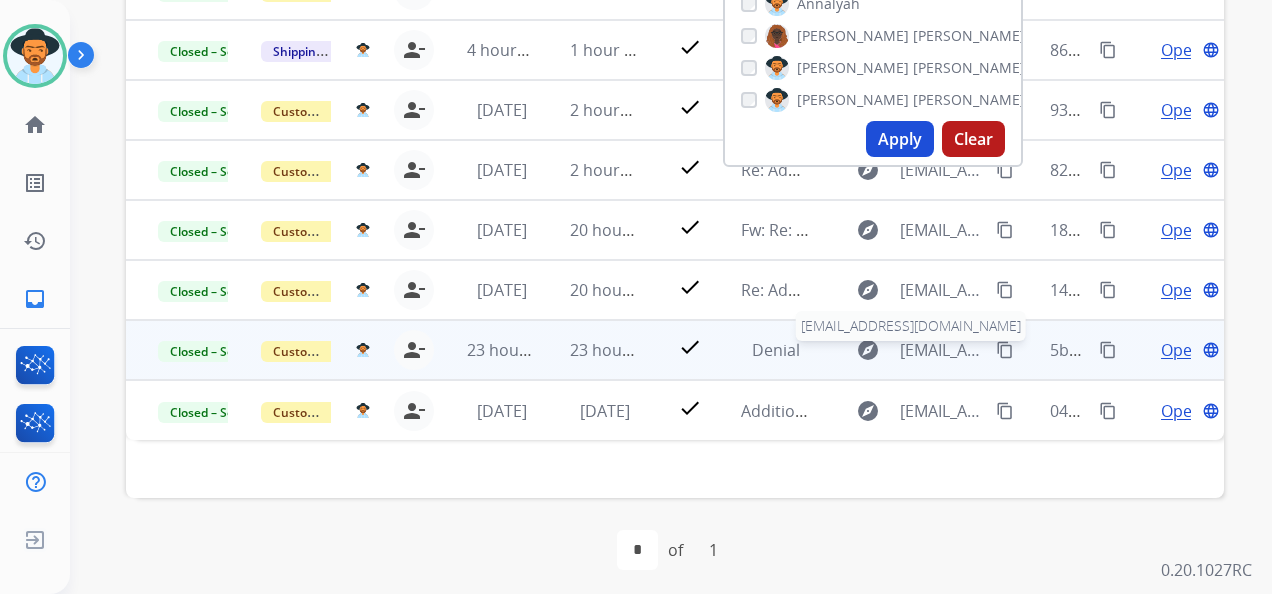 scroll, scrollTop: 544, scrollLeft: 0, axis: vertical 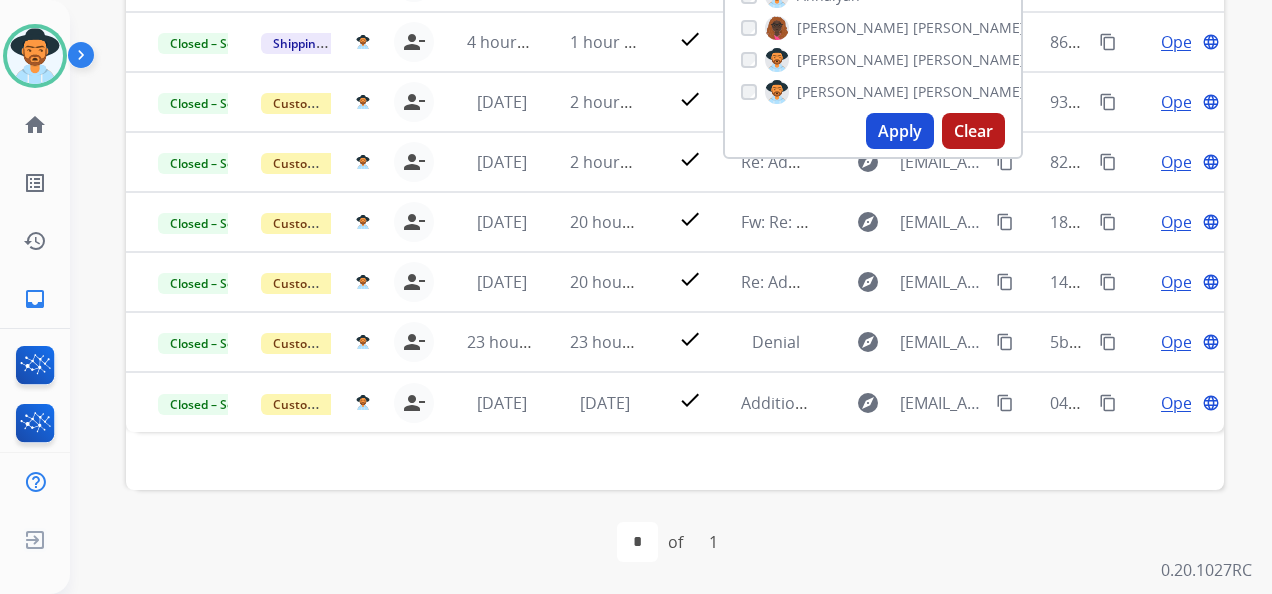 click on "Apply" at bounding box center [900, 131] 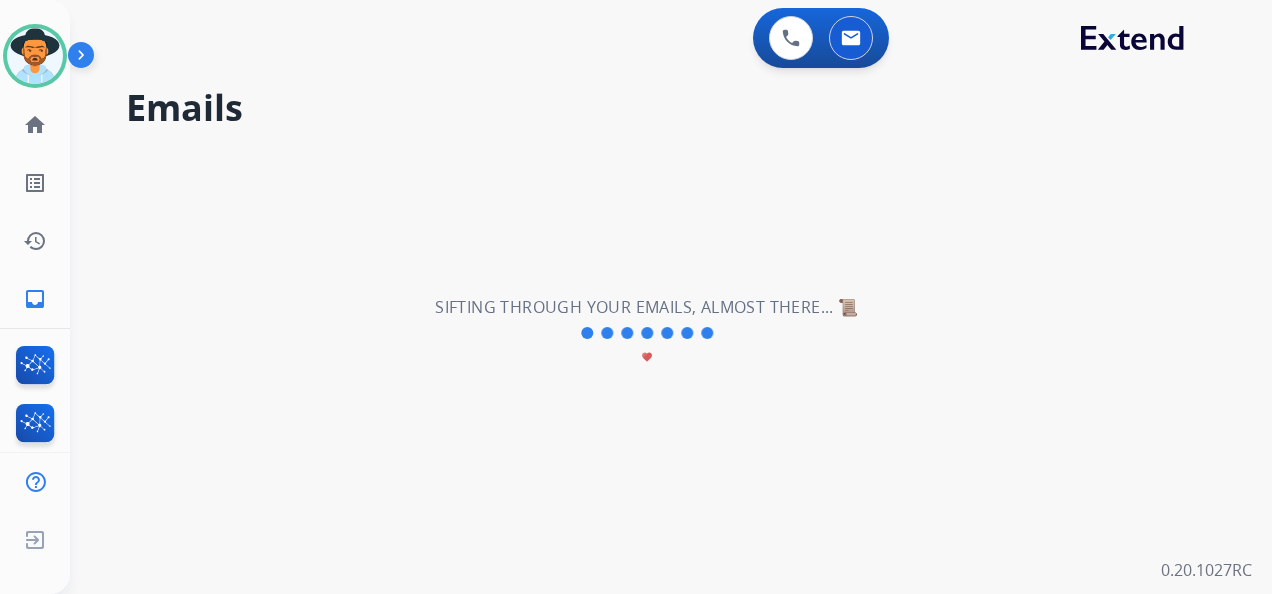 scroll, scrollTop: 0, scrollLeft: 0, axis: both 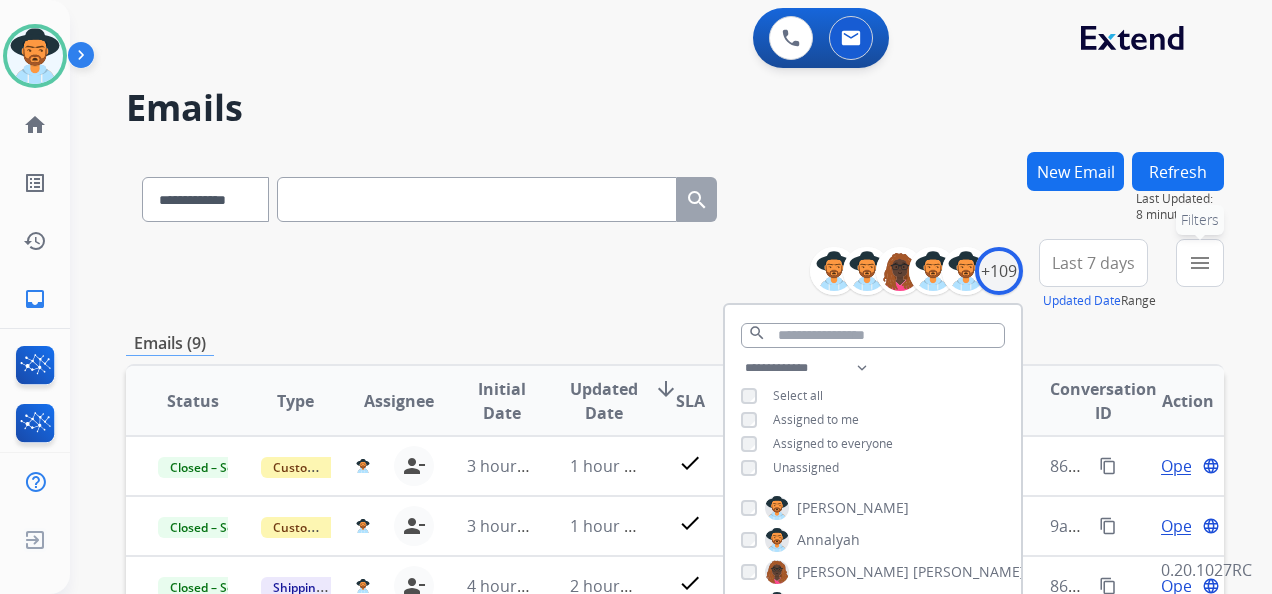 click on "menu  Filters" at bounding box center (1200, 263) 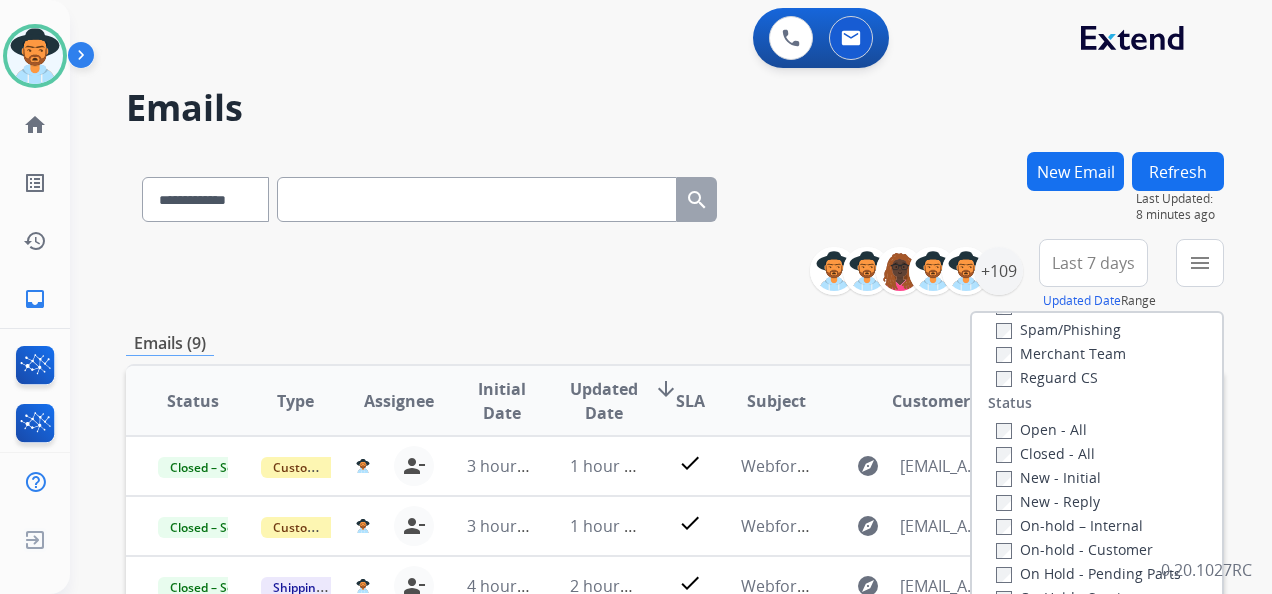 scroll, scrollTop: 300, scrollLeft: 0, axis: vertical 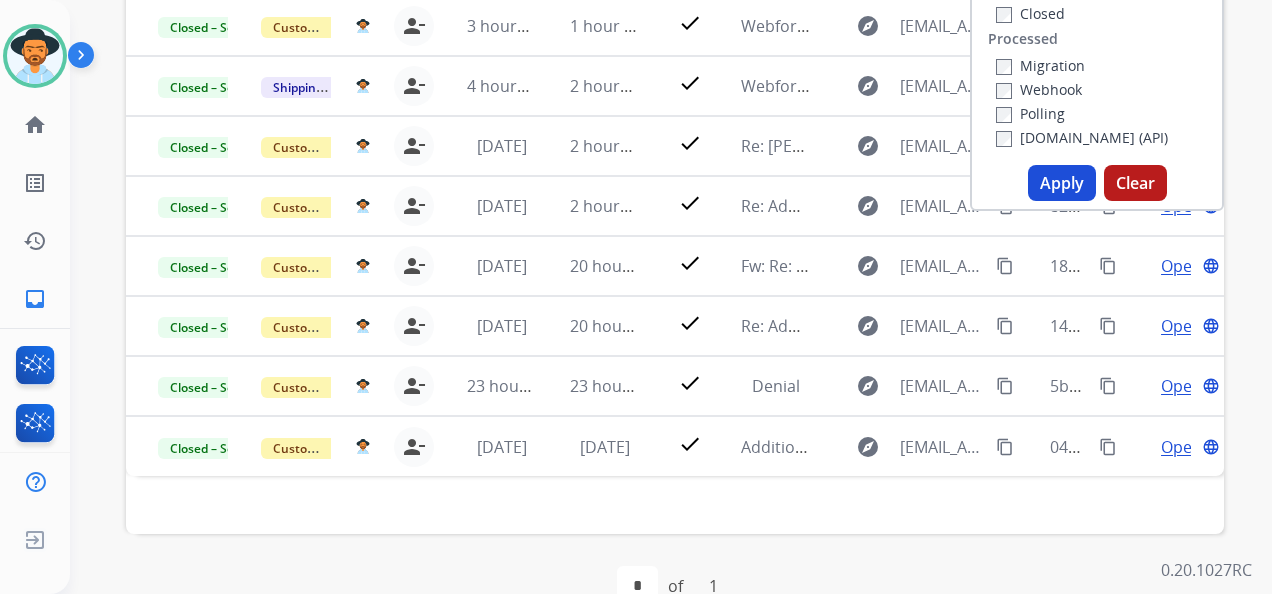 click on "Apply" at bounding box center [1062, 183] 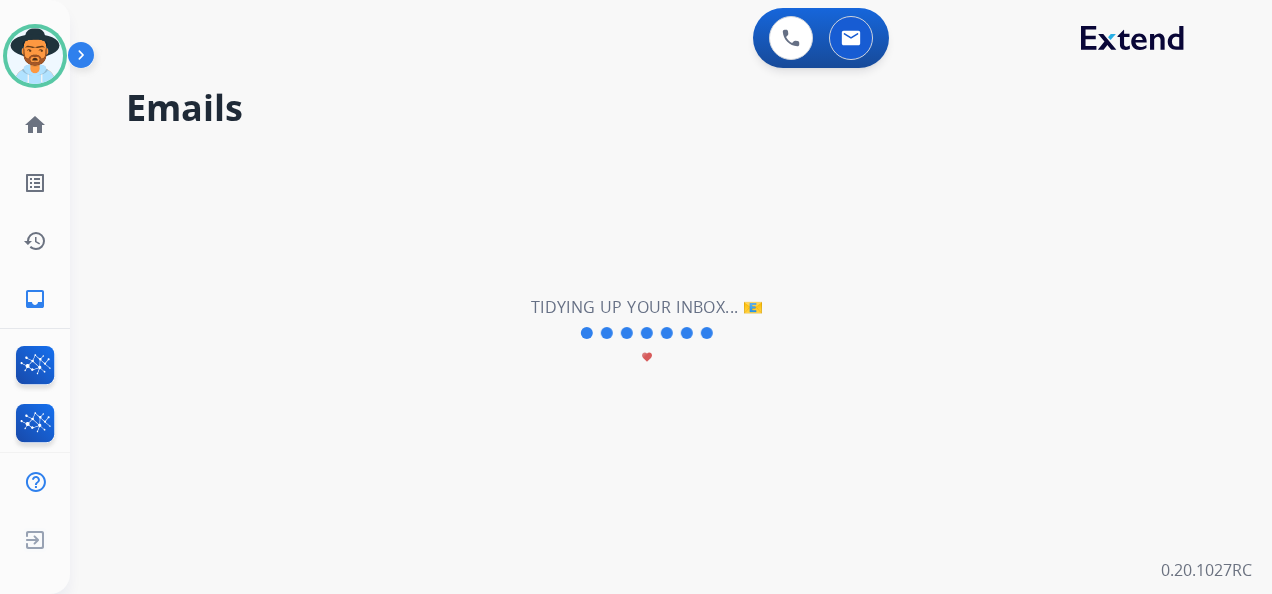 scroll, scrollTop: 0, scrollLeft: 0, axis: both 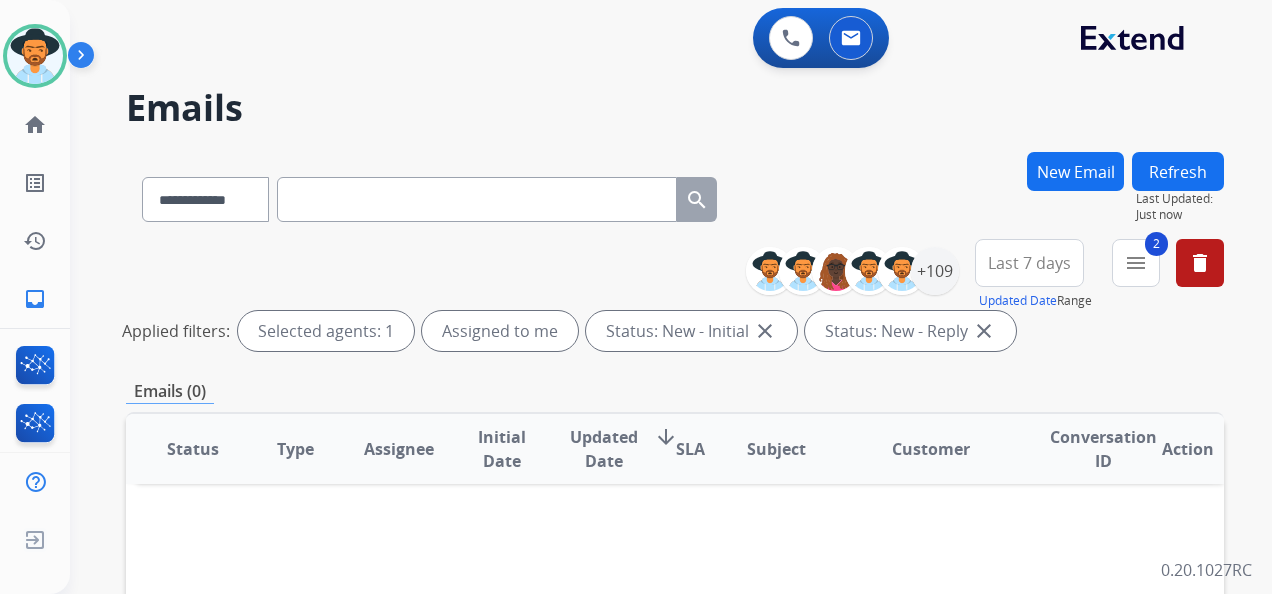 click at bounding box center (85, 59) 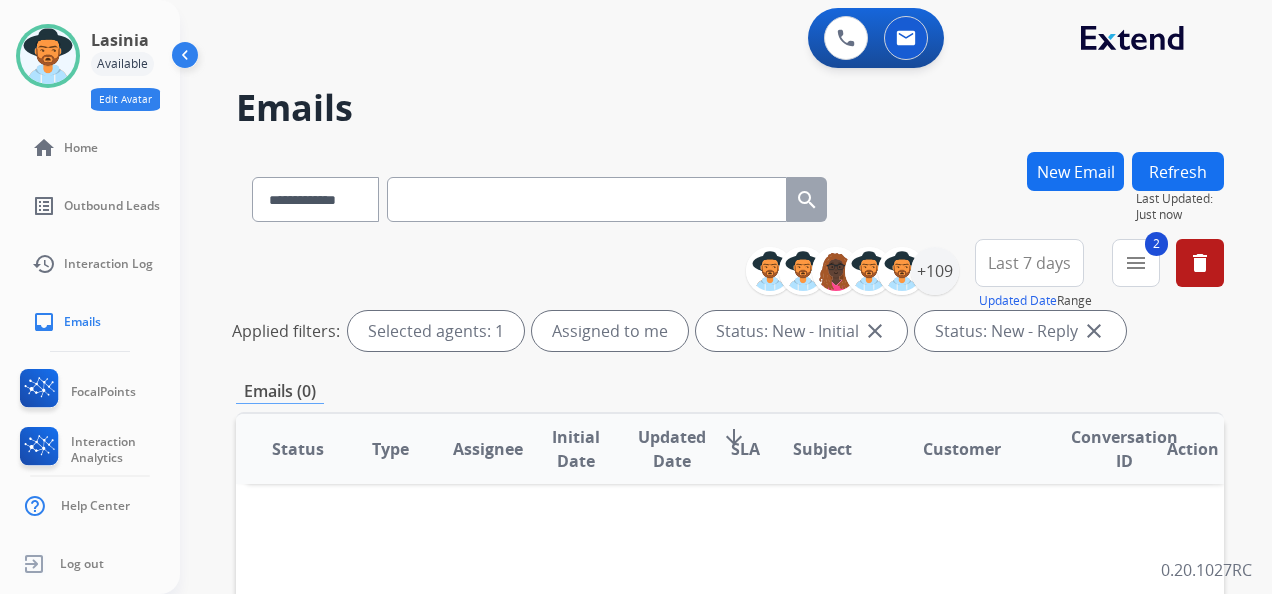 click on "Edit Avatar" 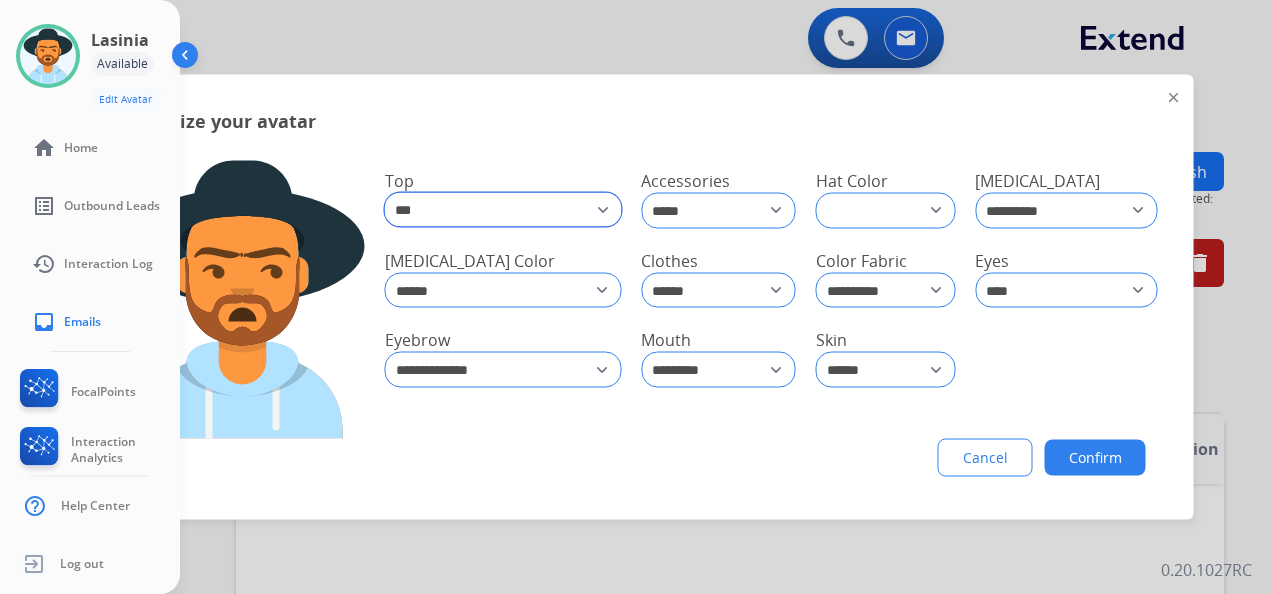 click on "**********" 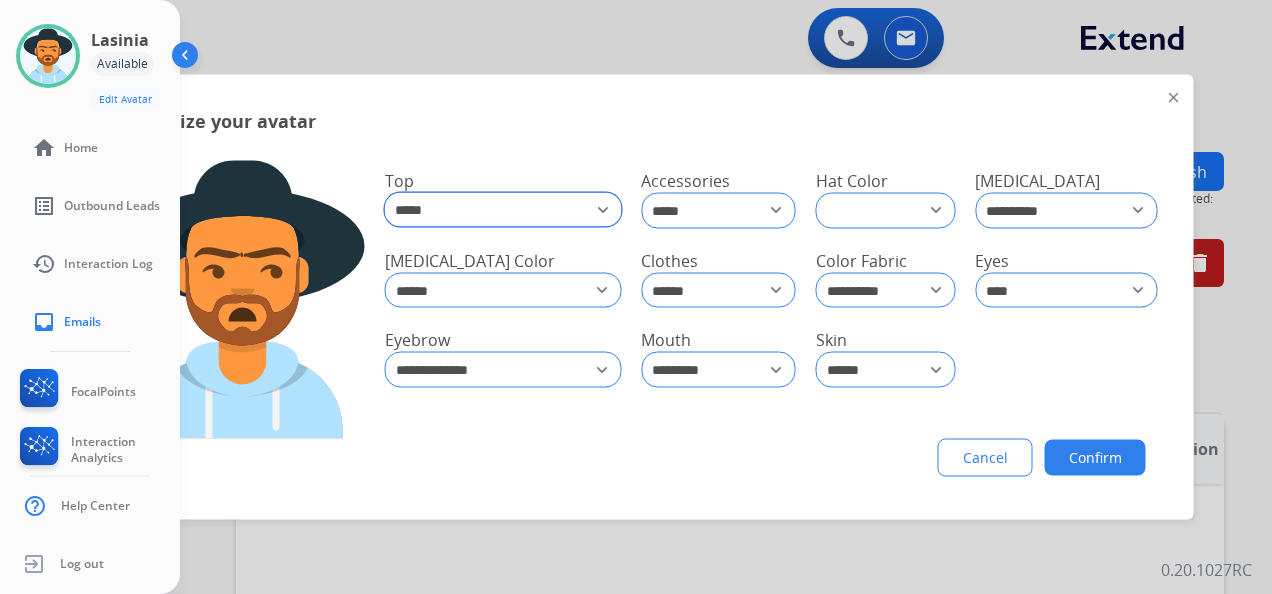 click on "**********" 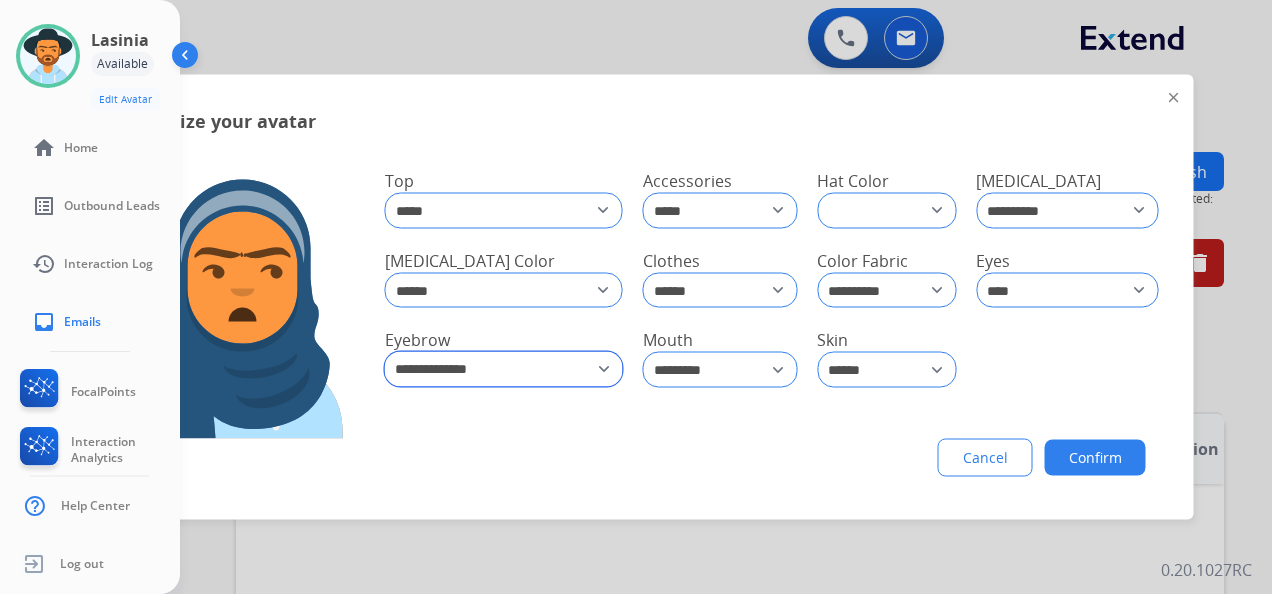 click on "**********" 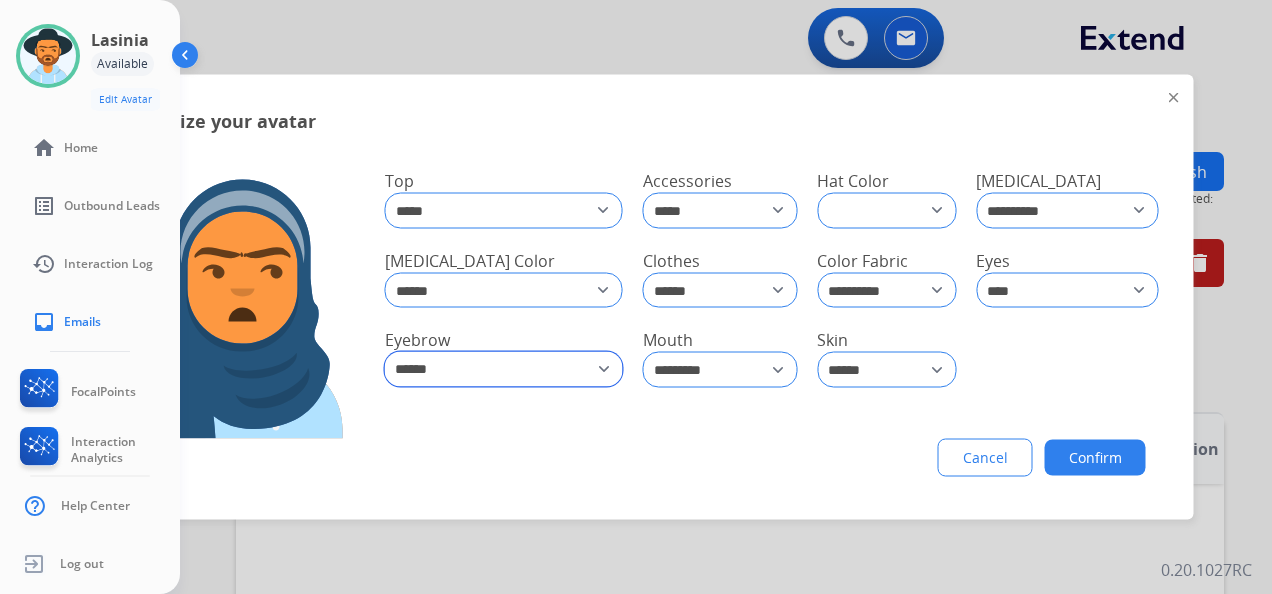 click on "**********" 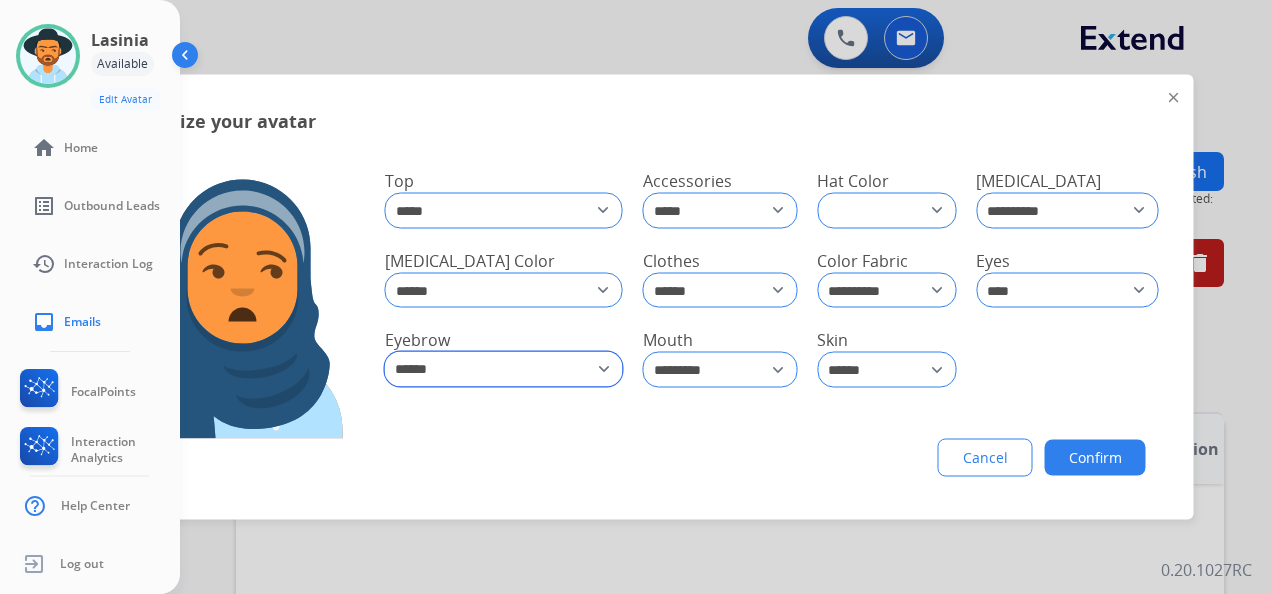 click on "**********" 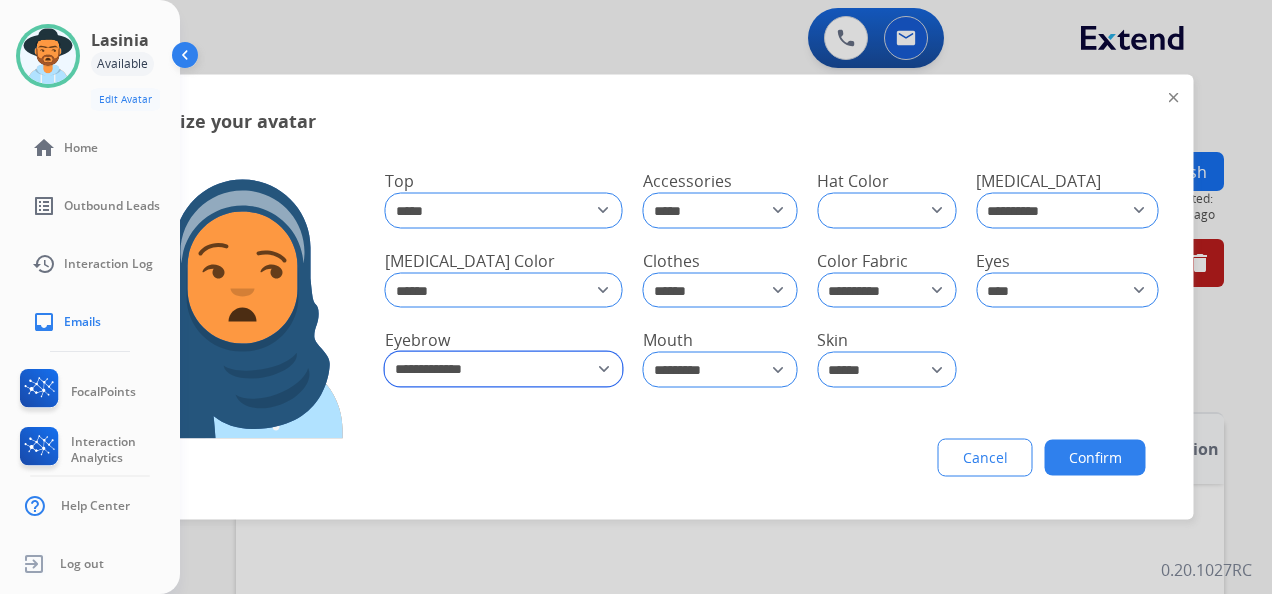 click on "**********" 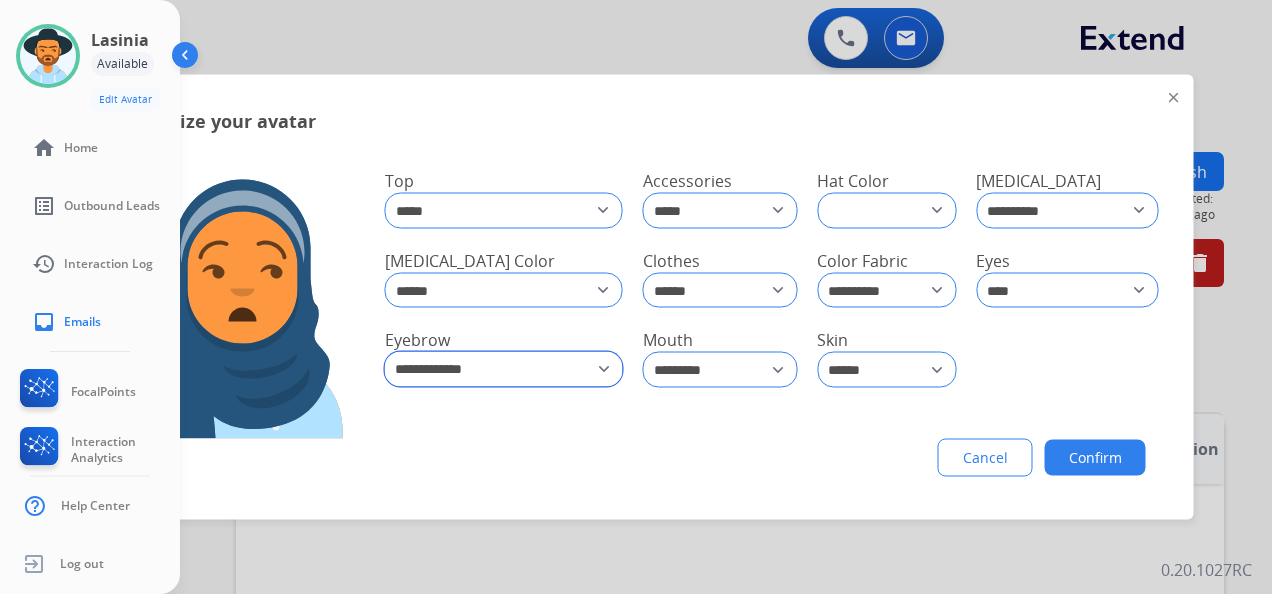 click on "**********" 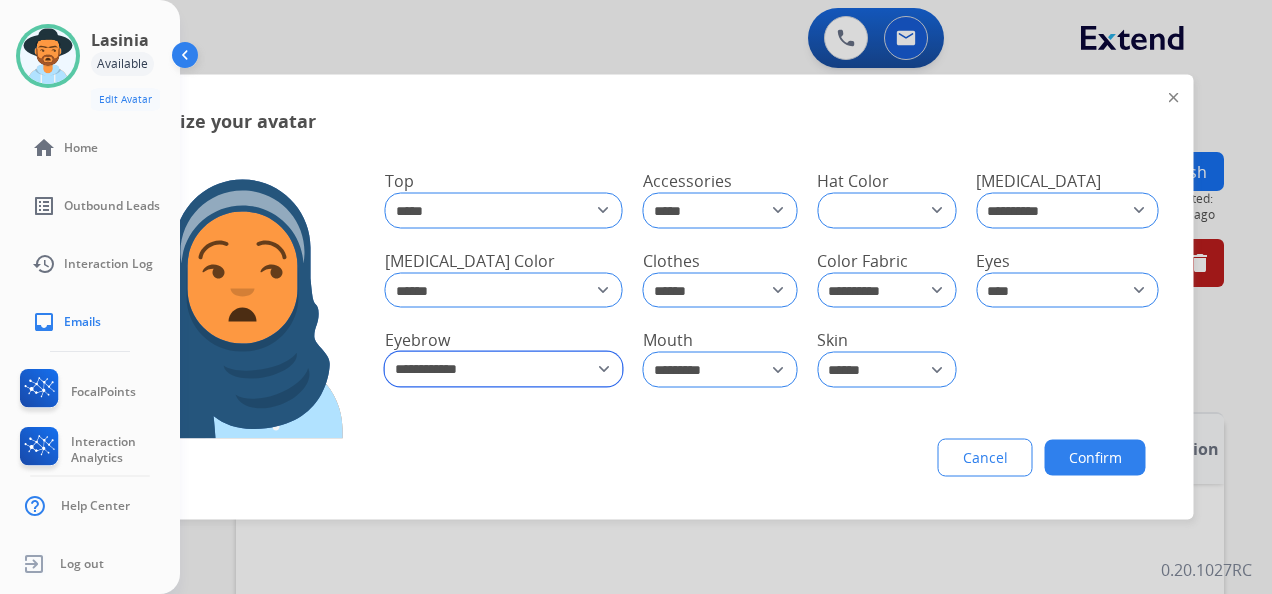 click on "**********" 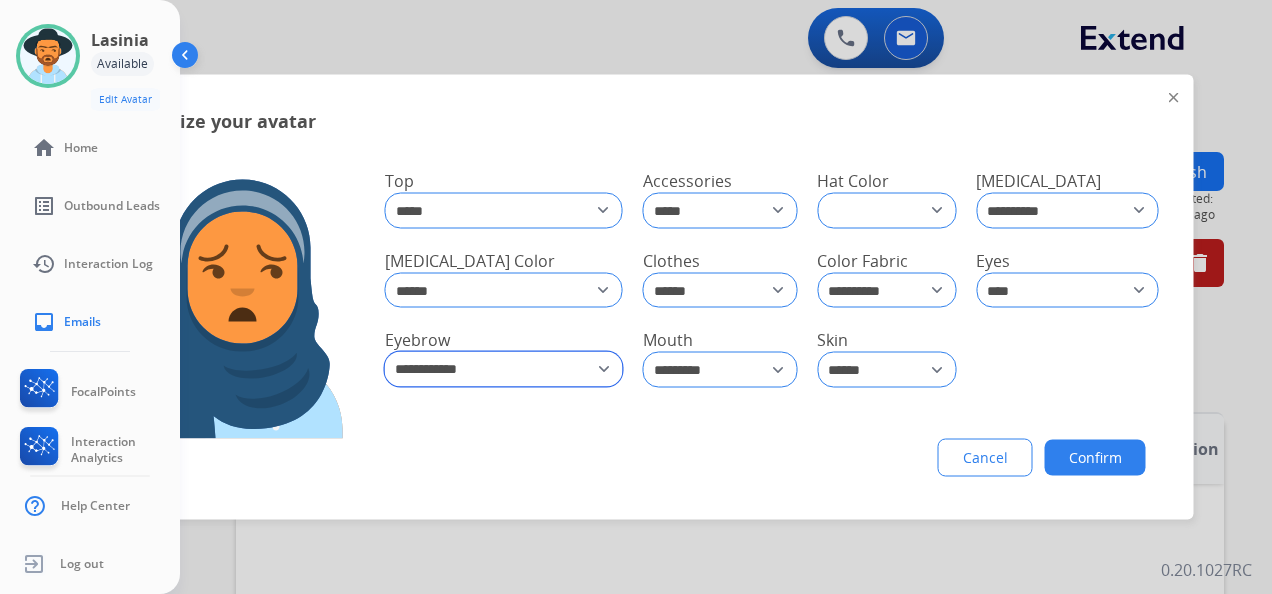 click on "**********" 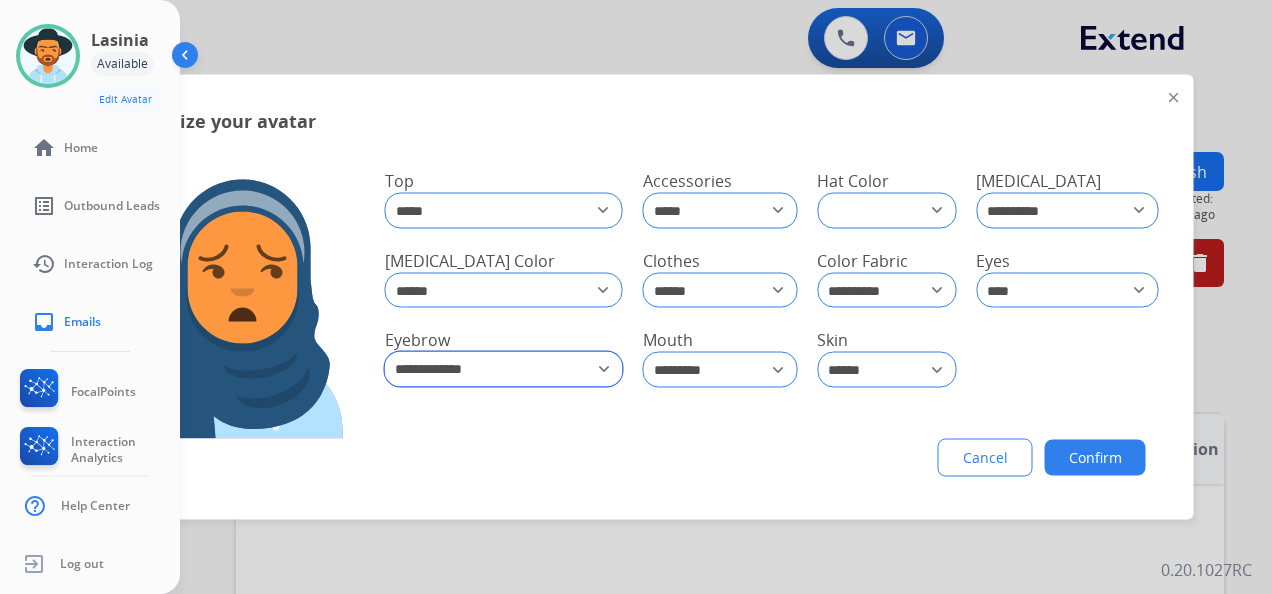 click on "**********" 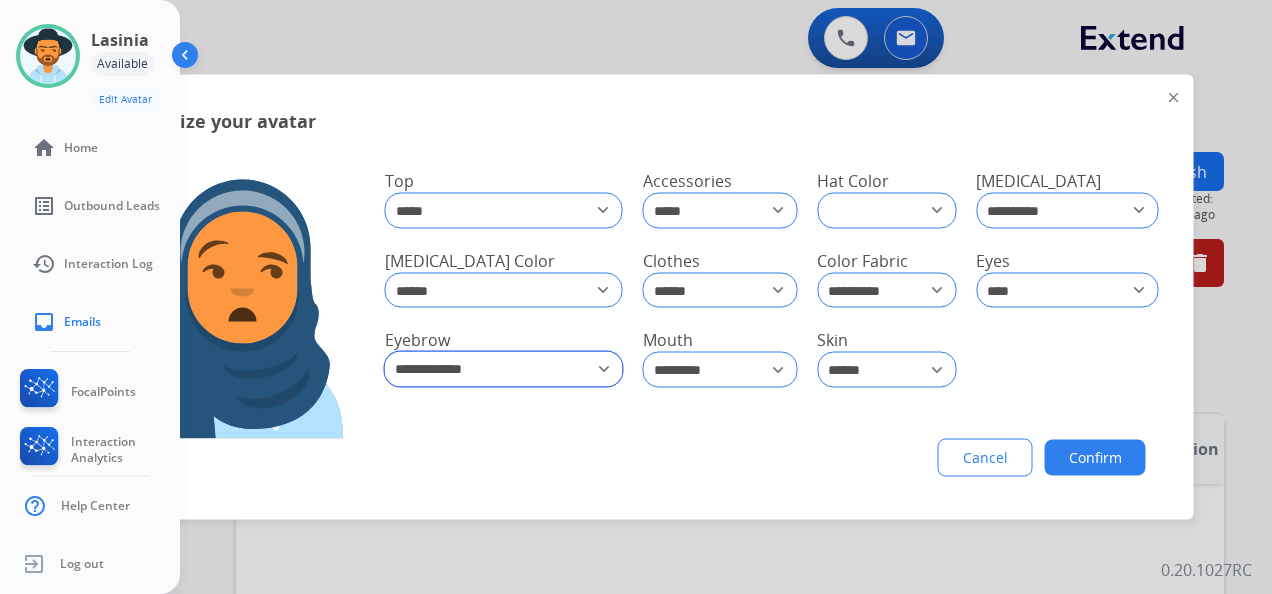click on "**********" 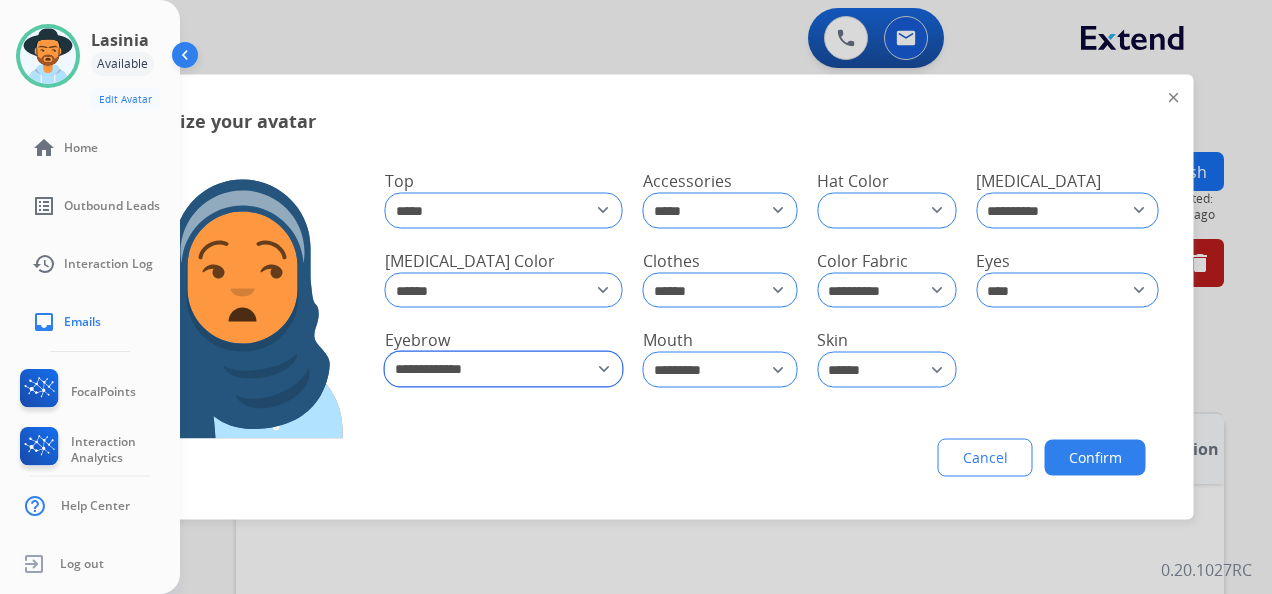 click on "**********" 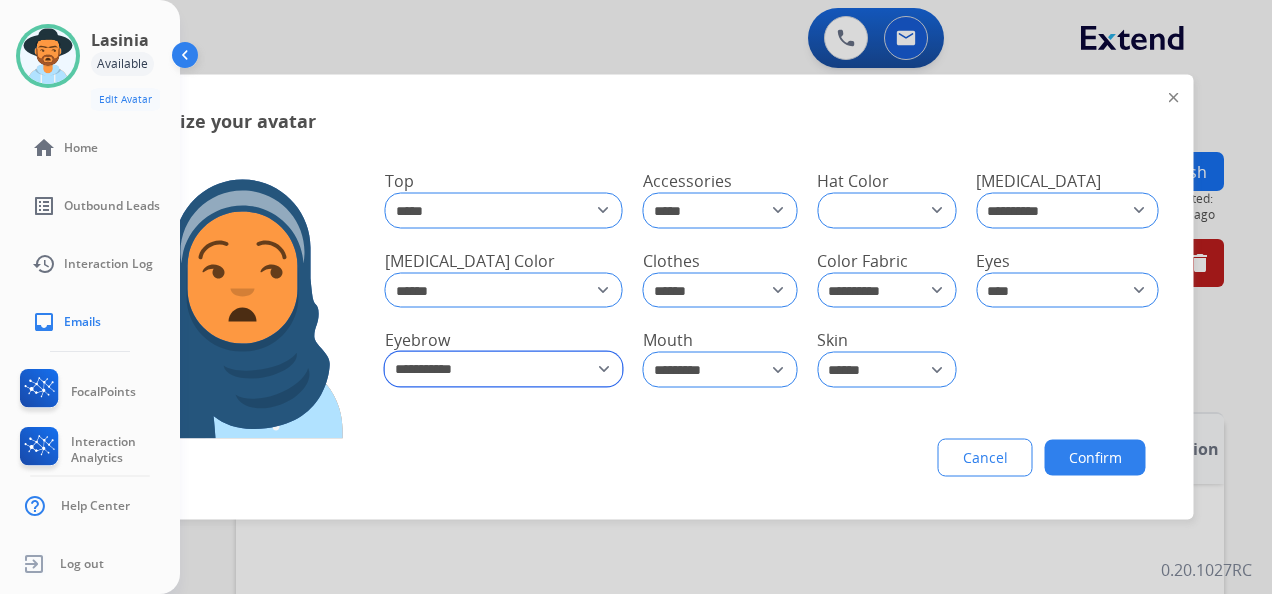 click on "**********" 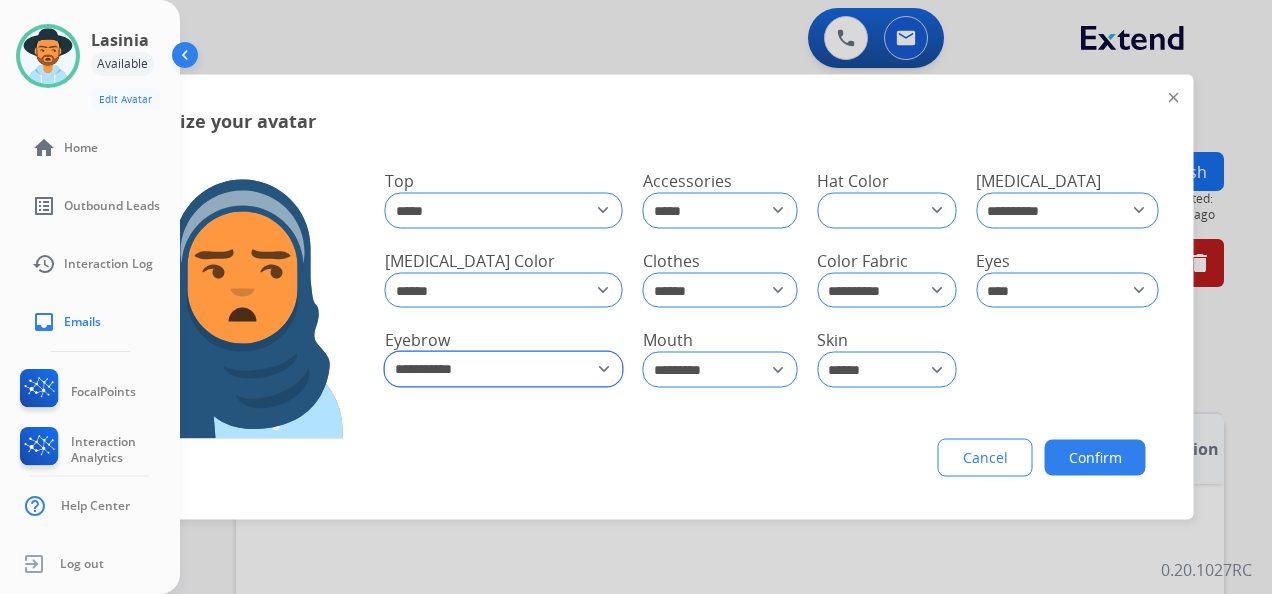 click on "**********" 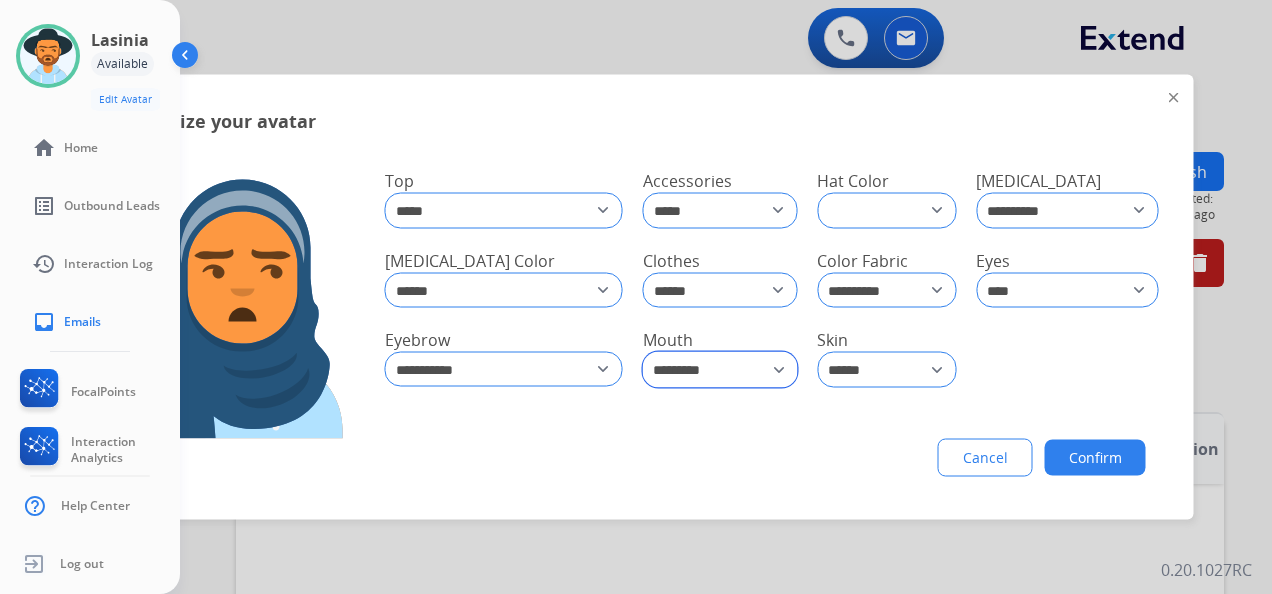 click on "**********" 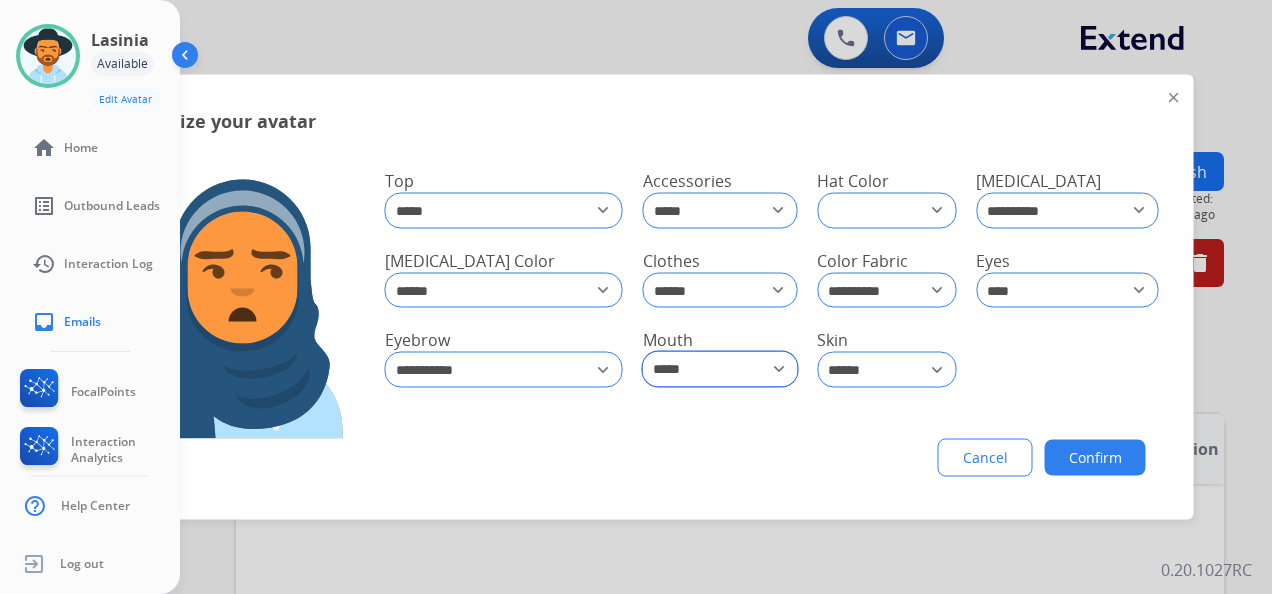 click on "**********" 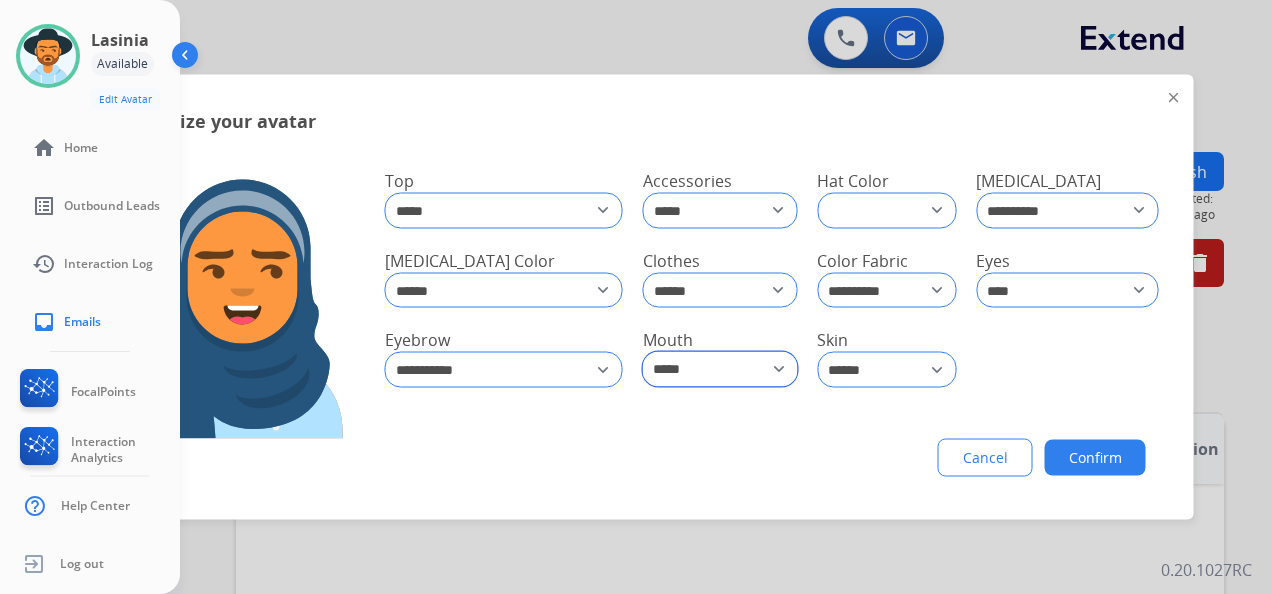 click on "**********" 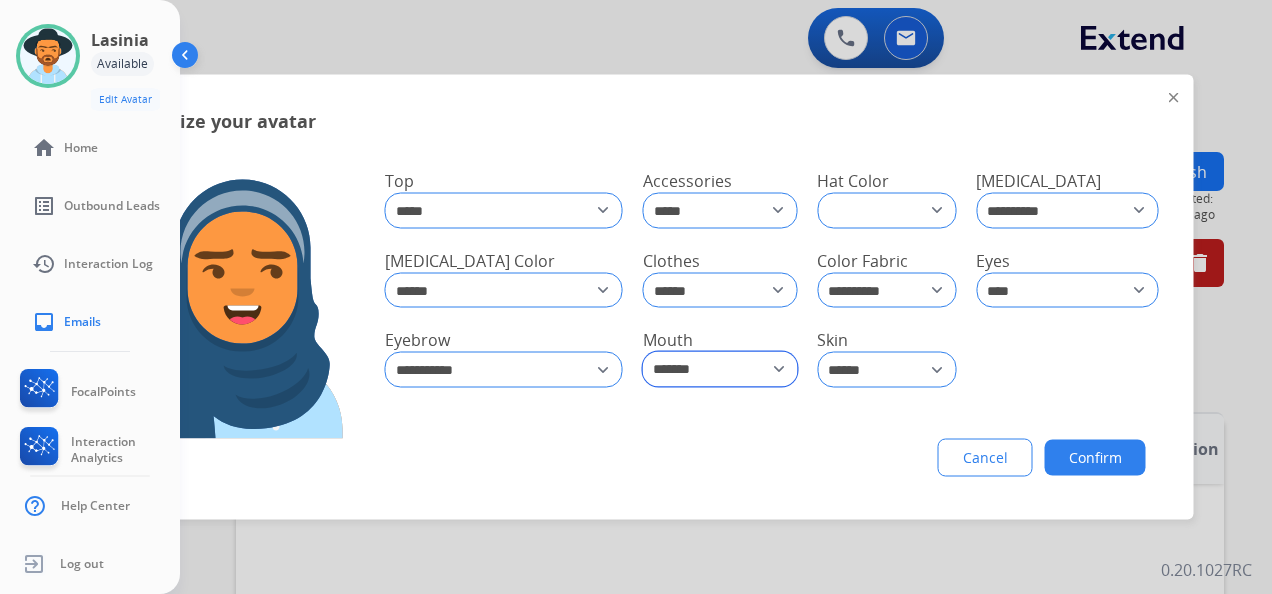 click on "**********" 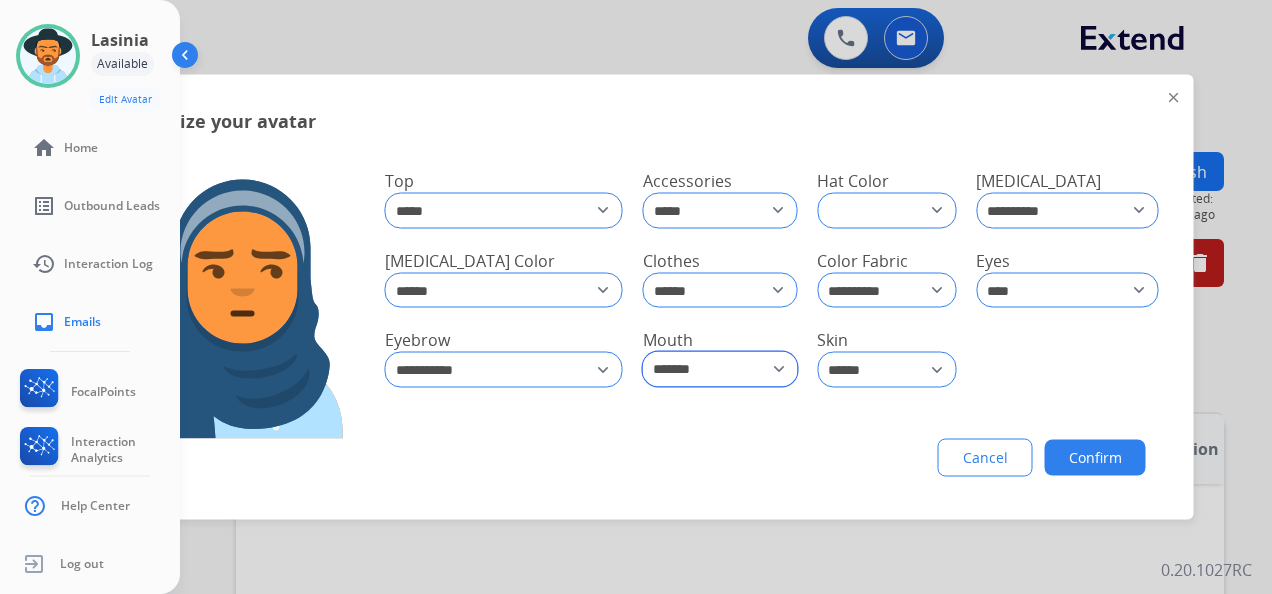 click on "**********" 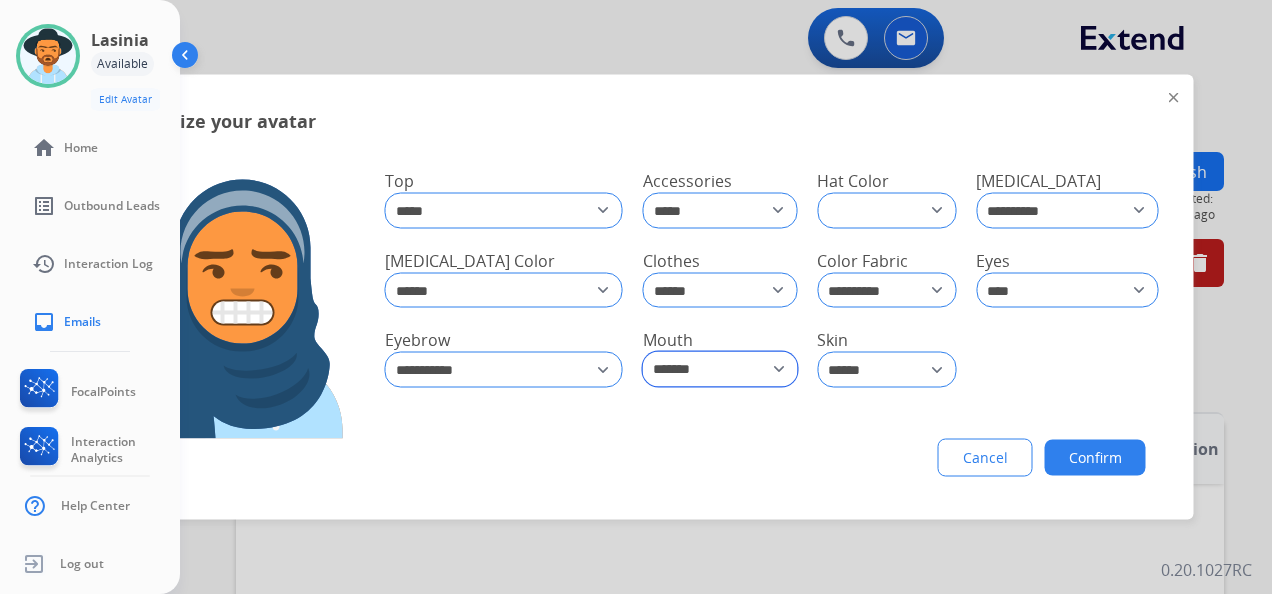 click on "**********" 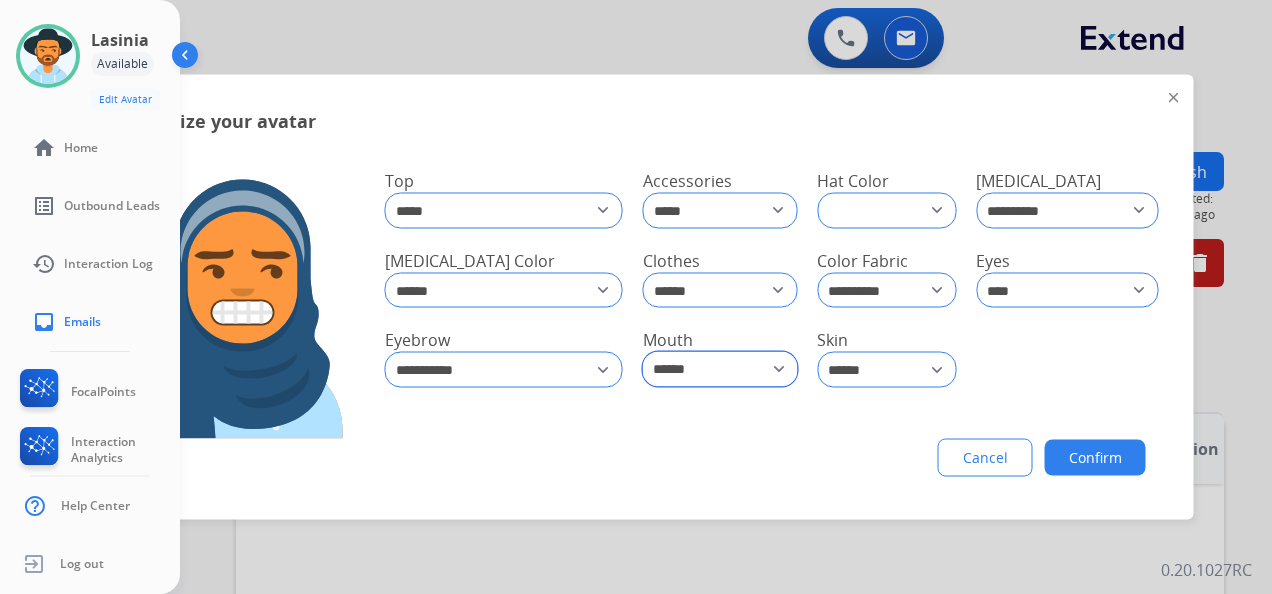 click on "**********" 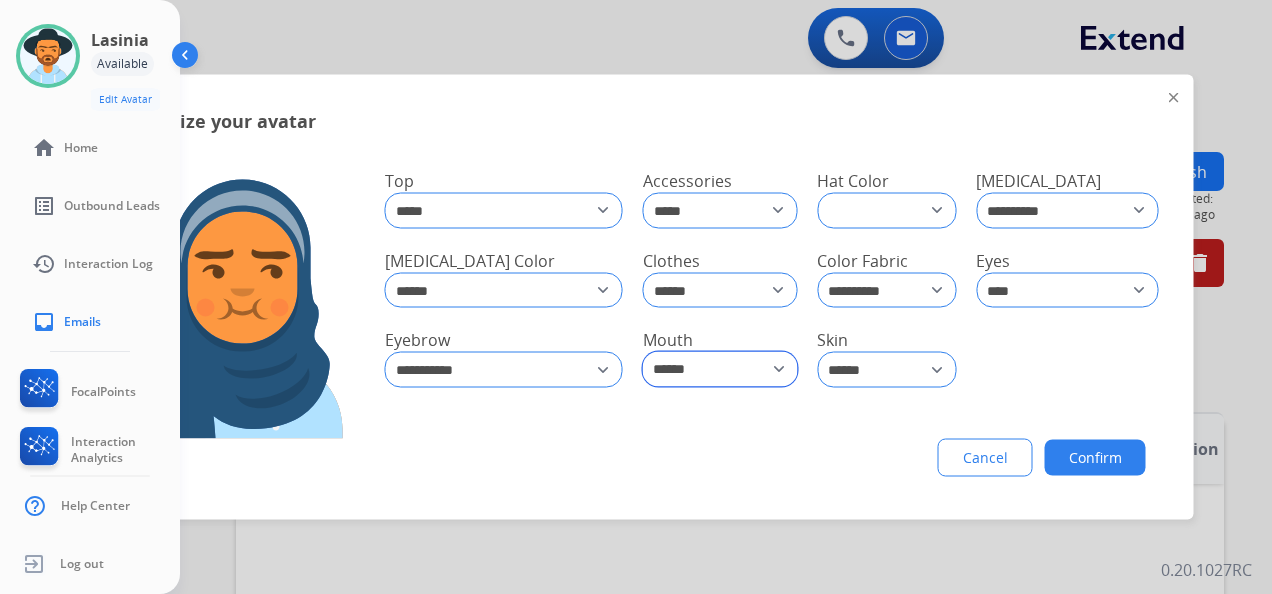 click on "**********" 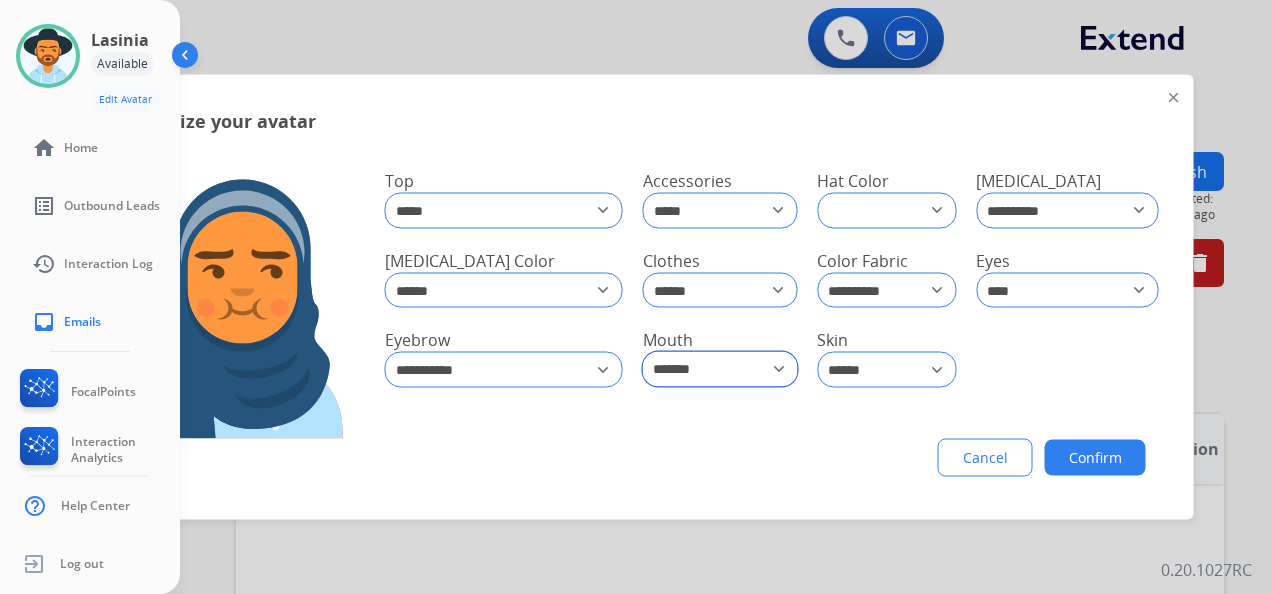 click on "**********" 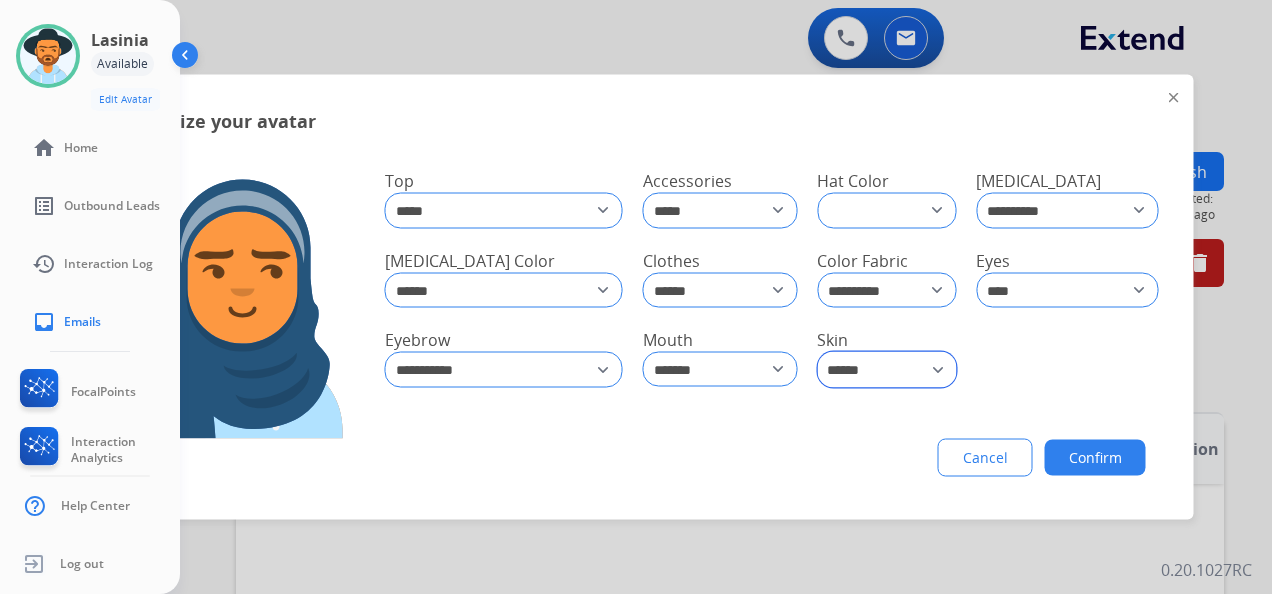 click on "**** ****** ****** **** ***** ***** ********* *****" 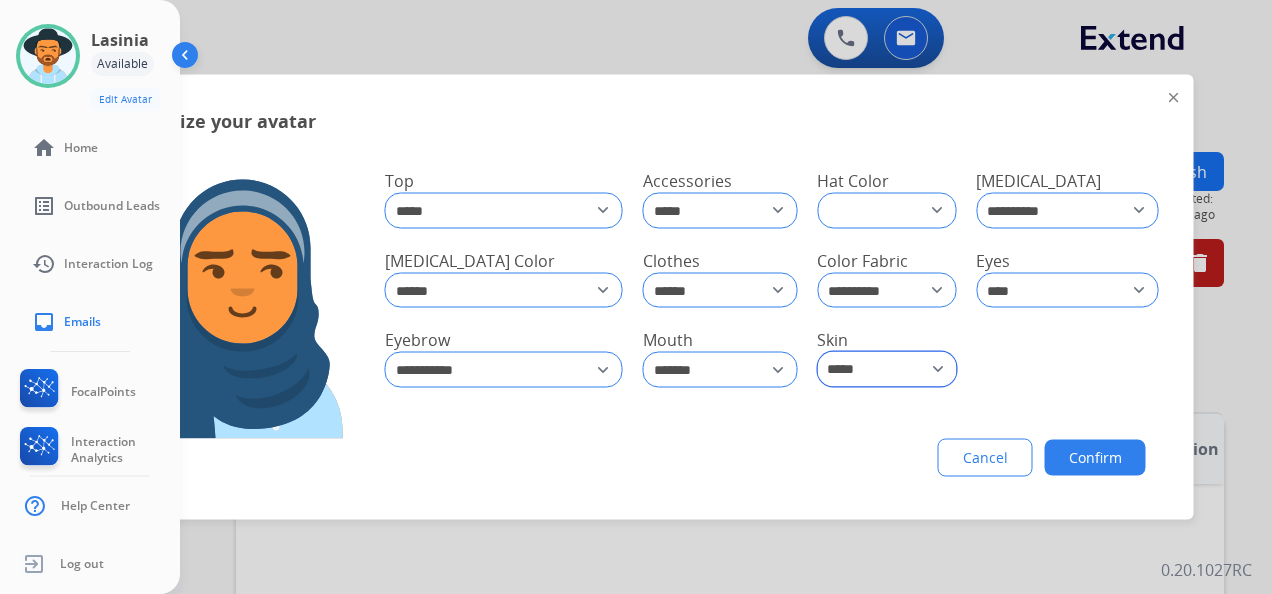 click on "**** ****** ****** **** ***** ***** ********* *****" 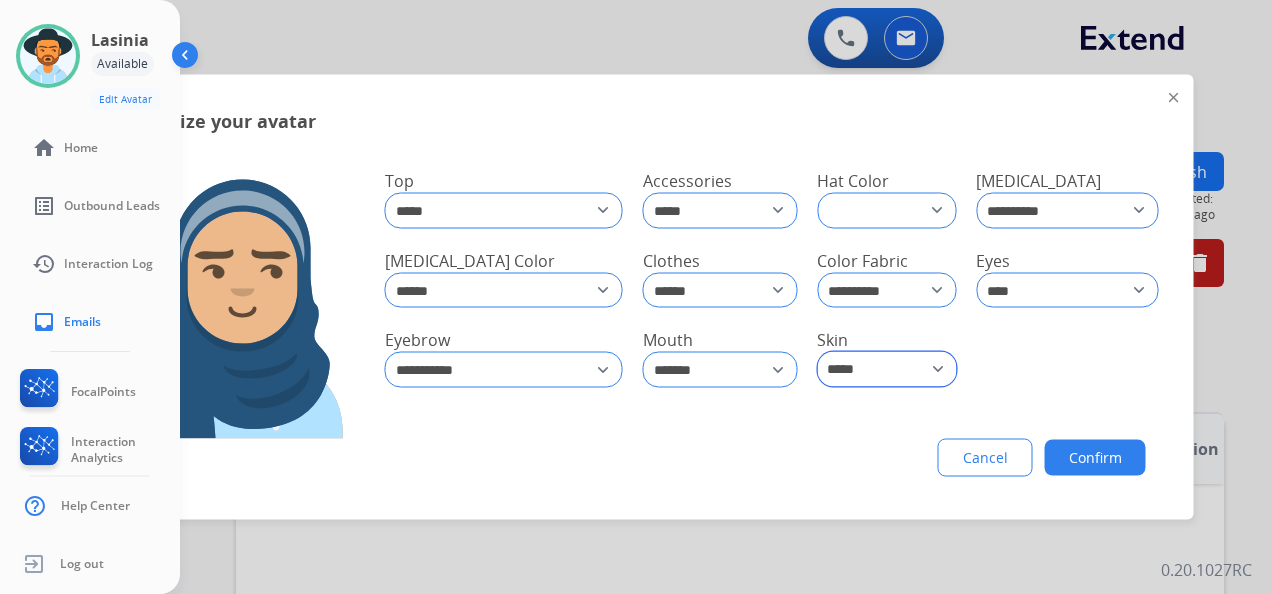 click on "**** ****** ****** **** ***** ***** ********* *****" 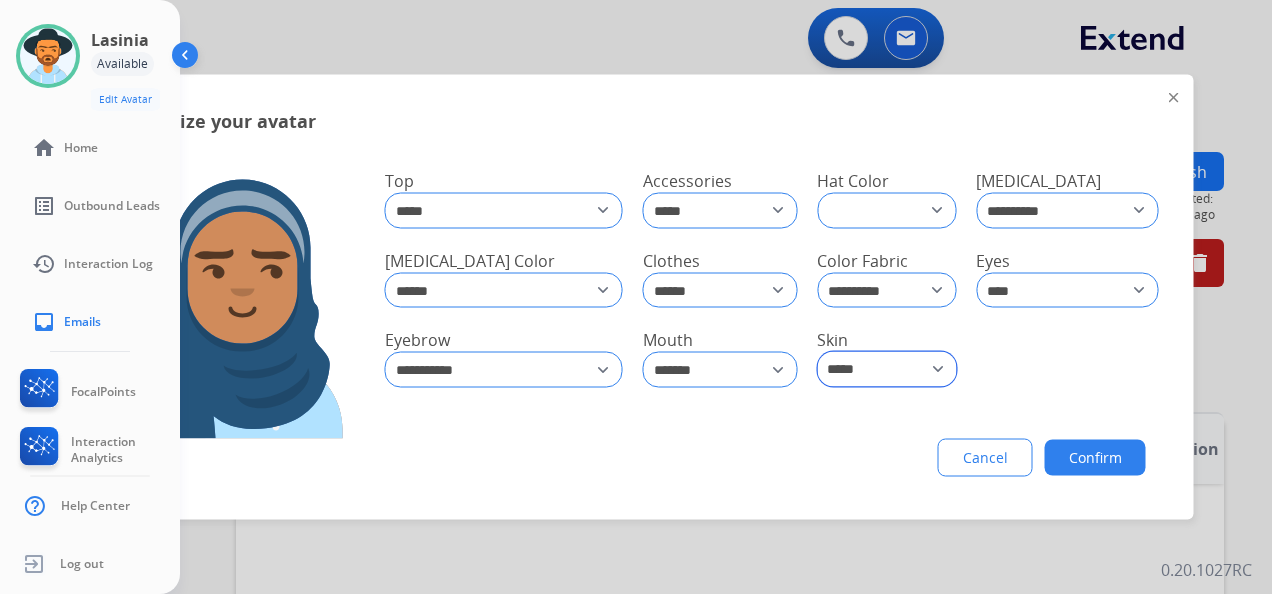 click on "**** ****** ****** **** ***** ***** ********* *****" 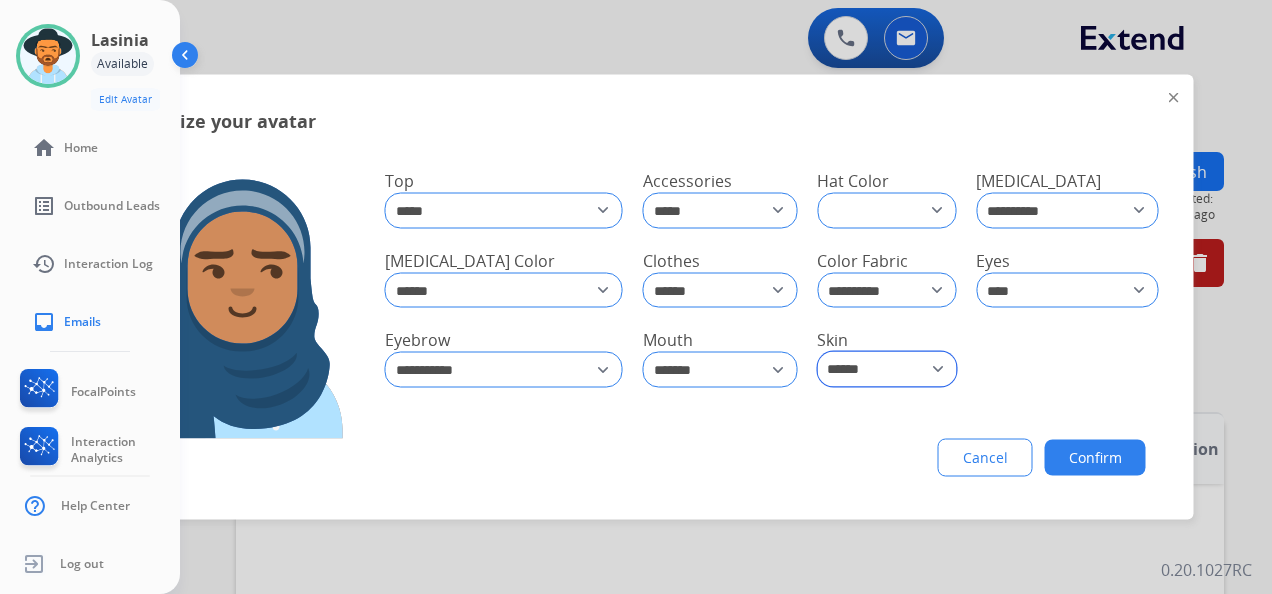 click on "**** ****** ****** **** ***** ***** ********* *****" 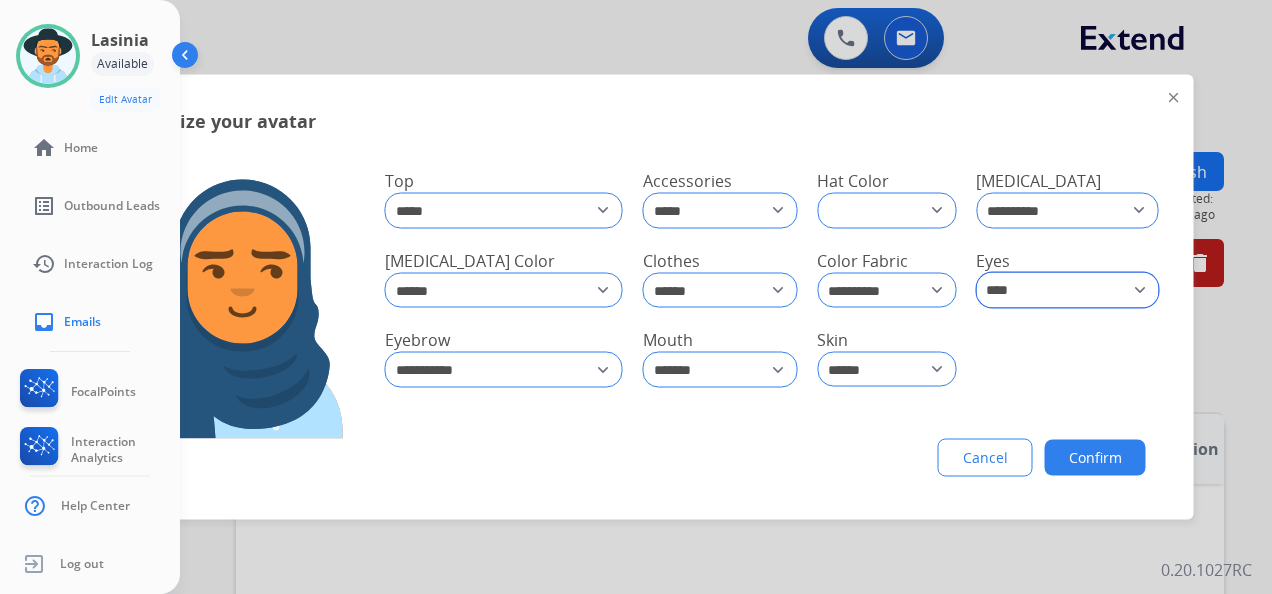click on "**** ***** *** ******* ***** ******* ***** ****** **** ****** ********* **** *********" 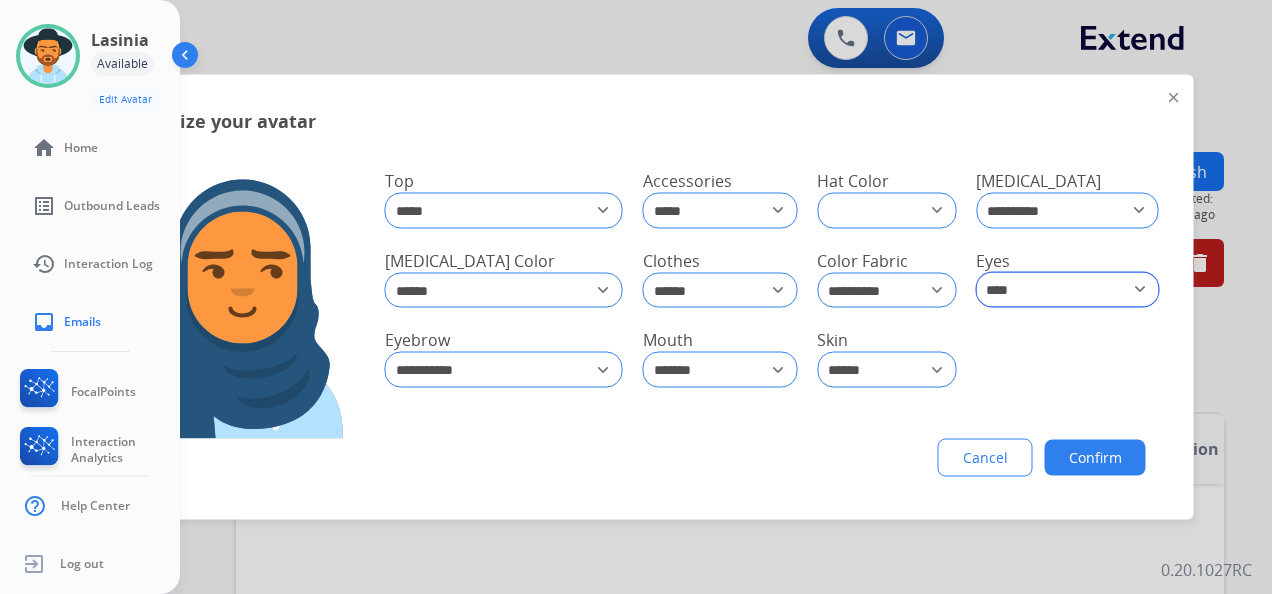 select on "*****" 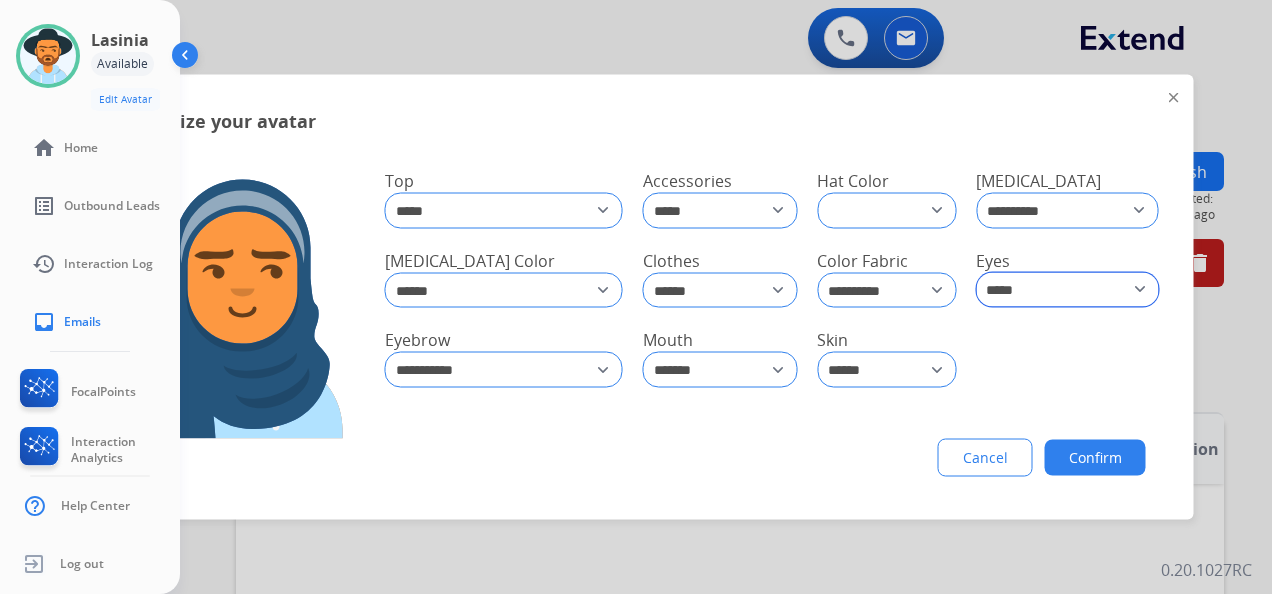 click on "**** ***** *** ******* ***** ******* ***** ****** **** ****** ********* **** *********" 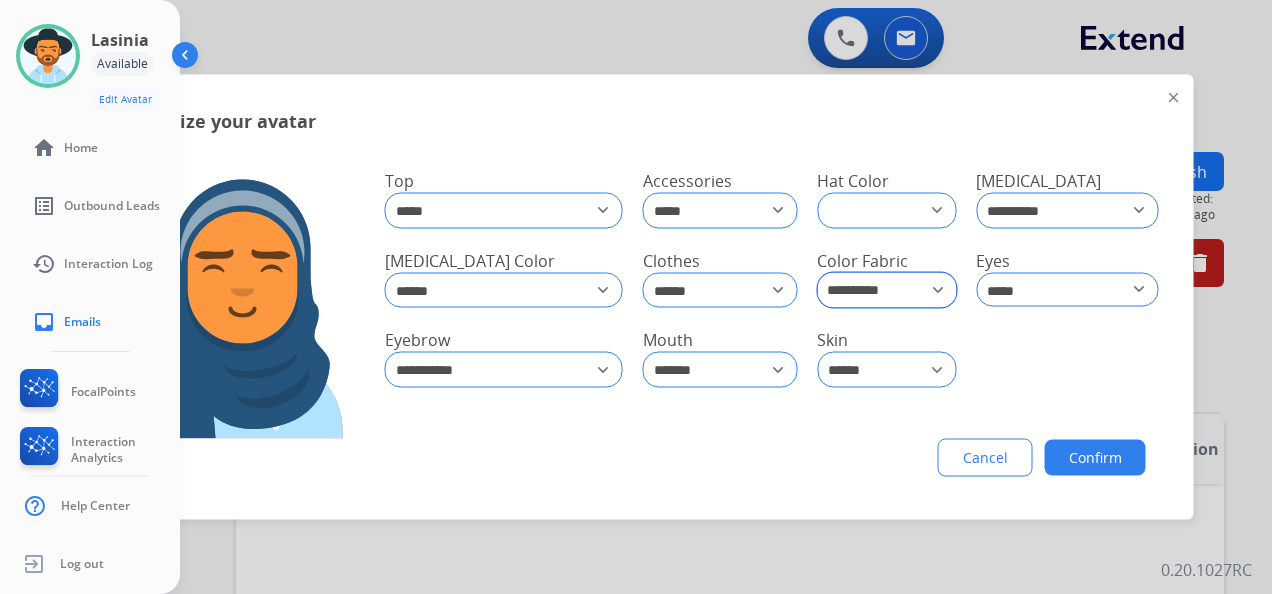 click on "**********" 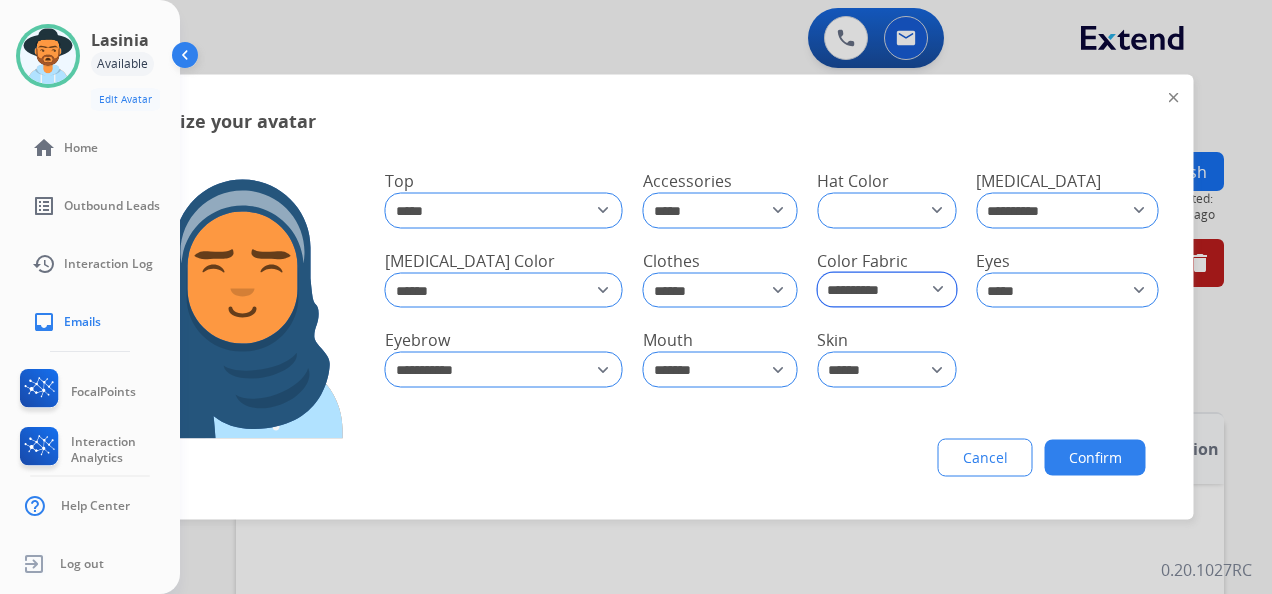 select on "*****" 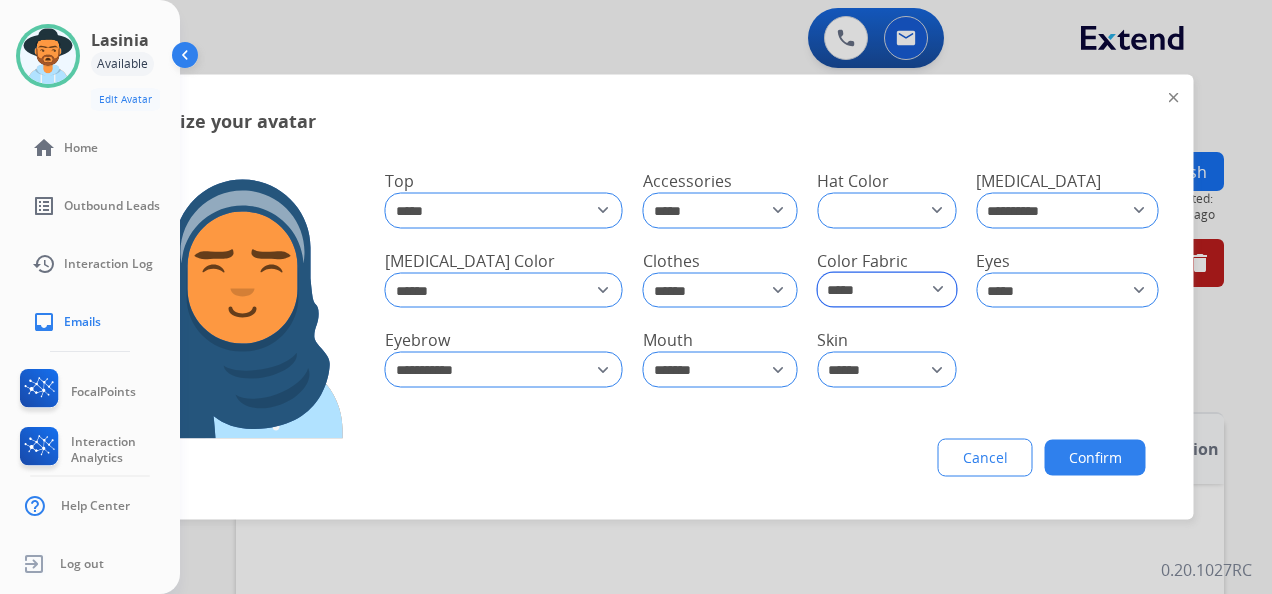 click on "**********" 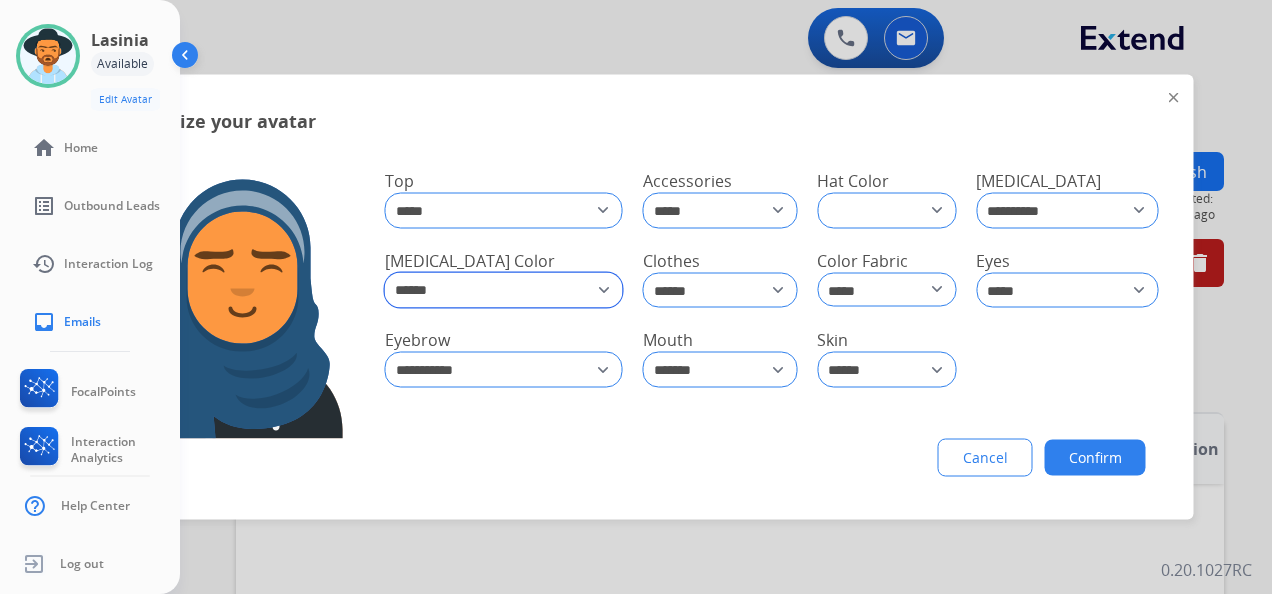 drag, startPoint x: 596, startPoint y: 286, endPoint x: 606, endPoint y: 283, distance: 10.440307 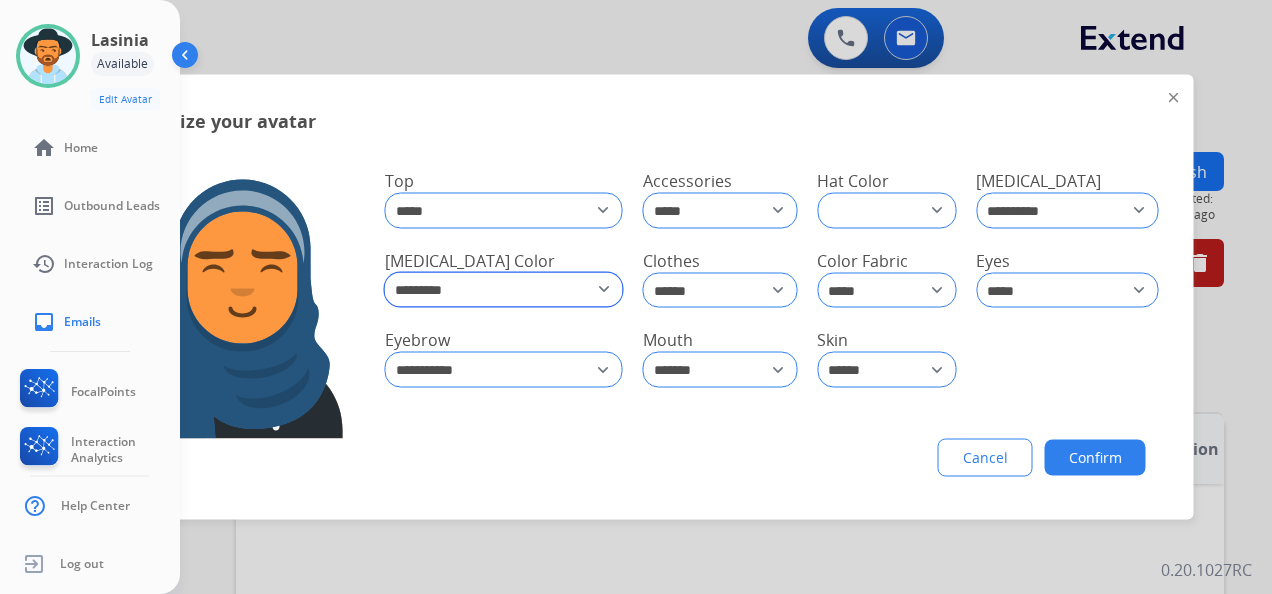 click on "**********" 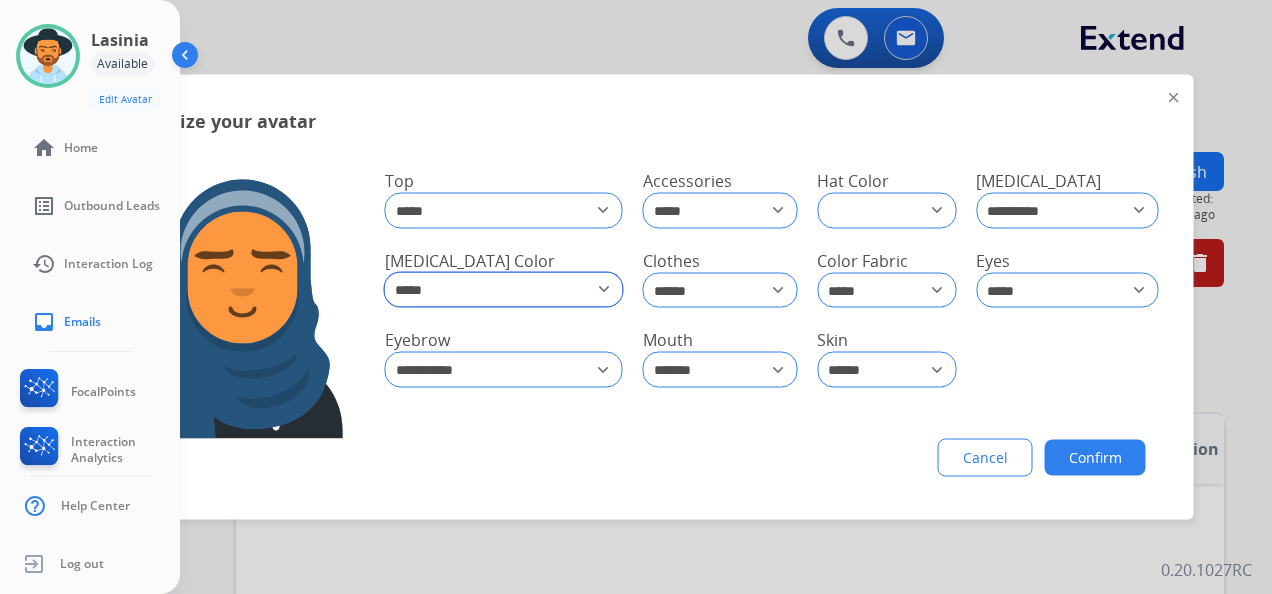 click on "**********" 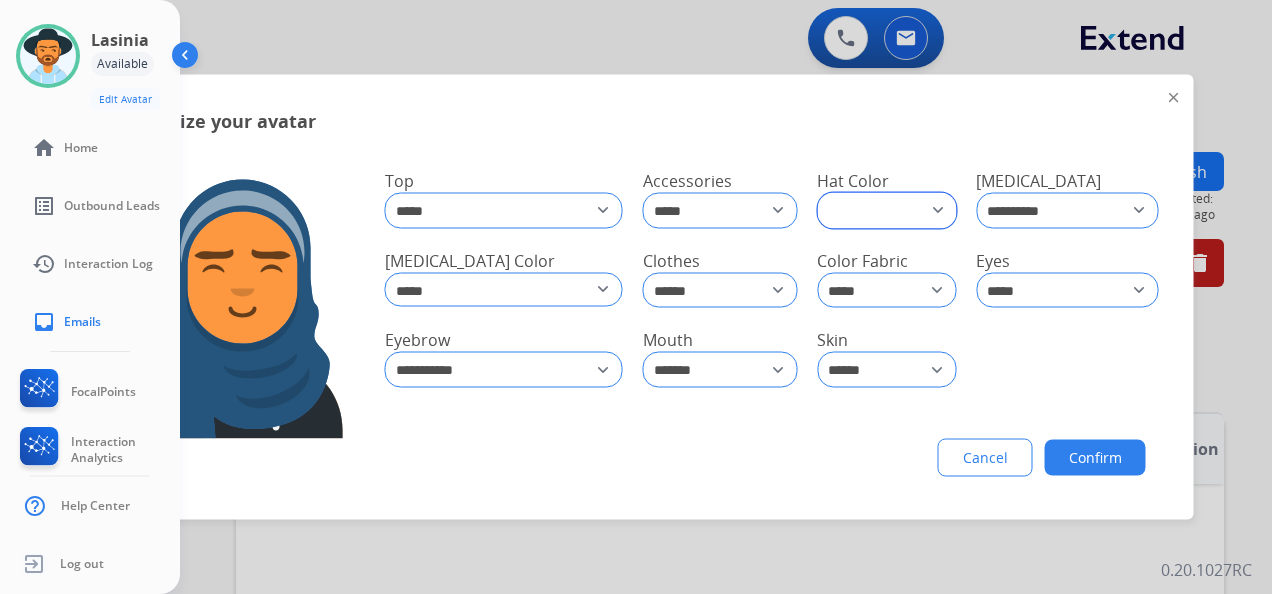 click on "**********" 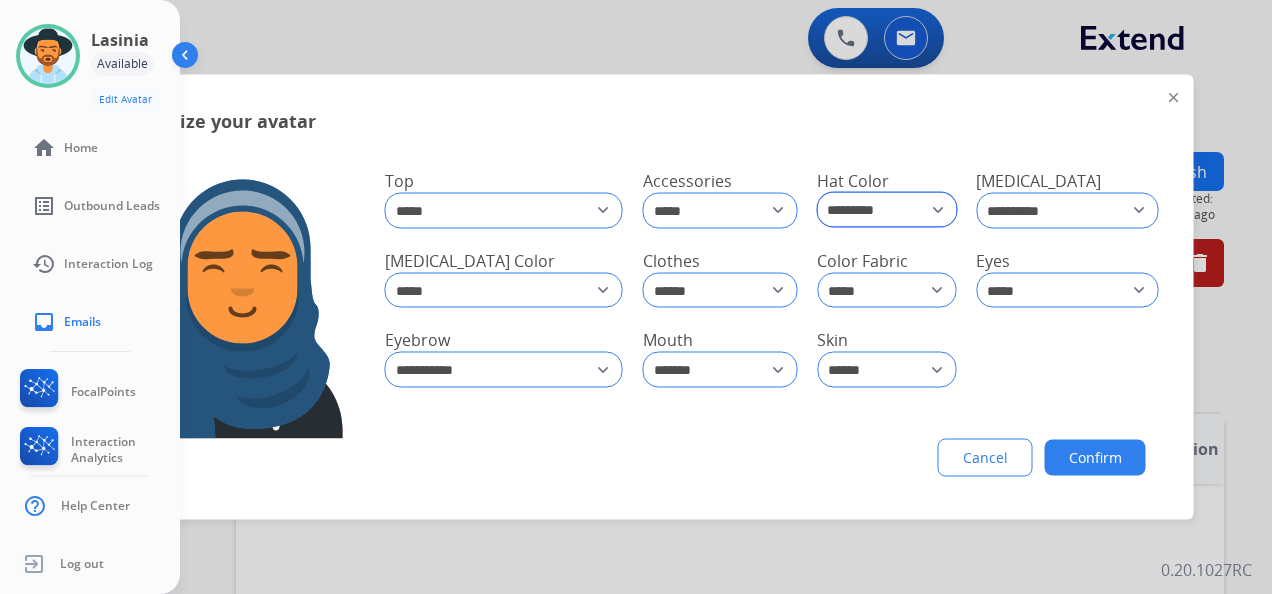 click on "**********" 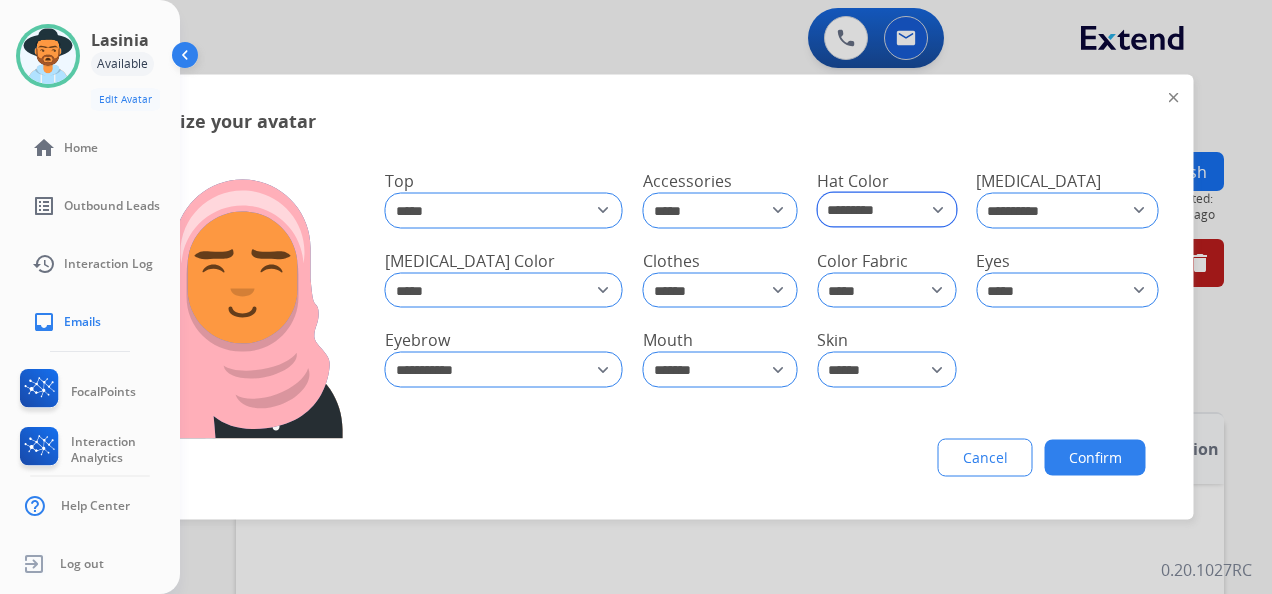 click on "**********" 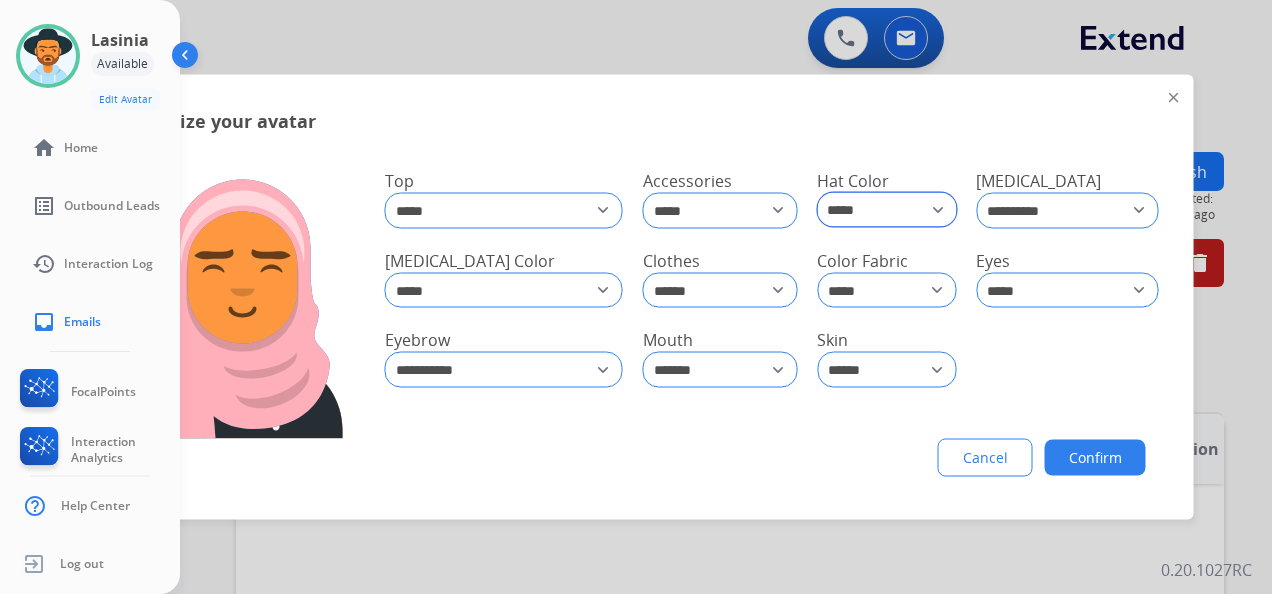 click on "**********" 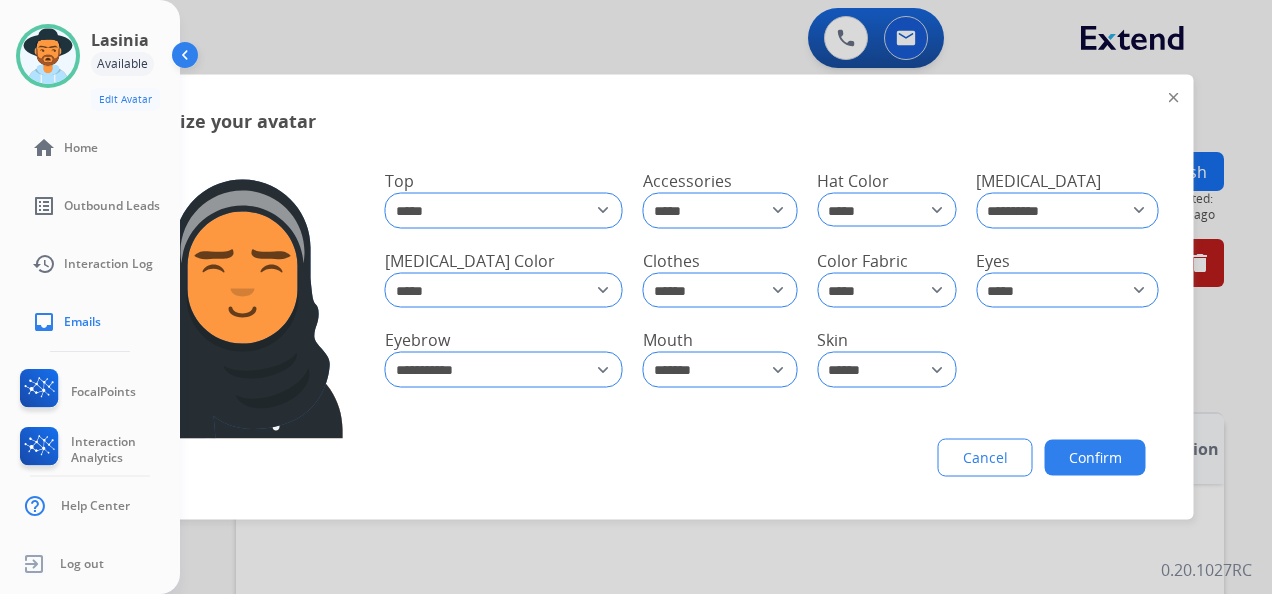click on "Confirm" 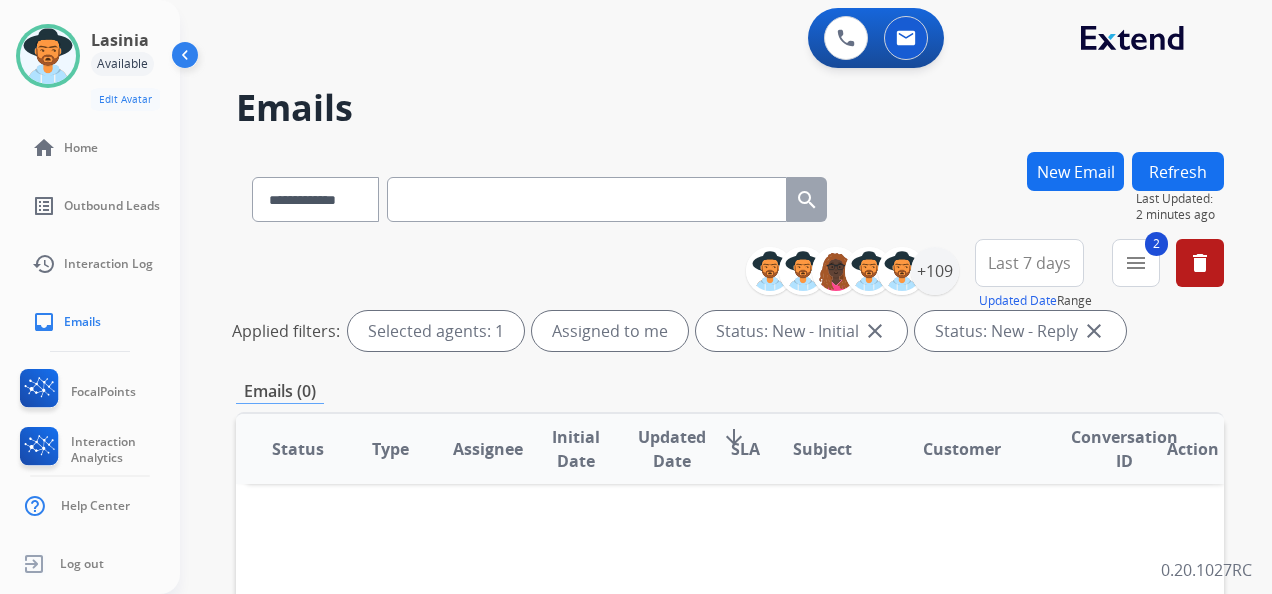 click on "New Email" at bounding box center (1075, 171) 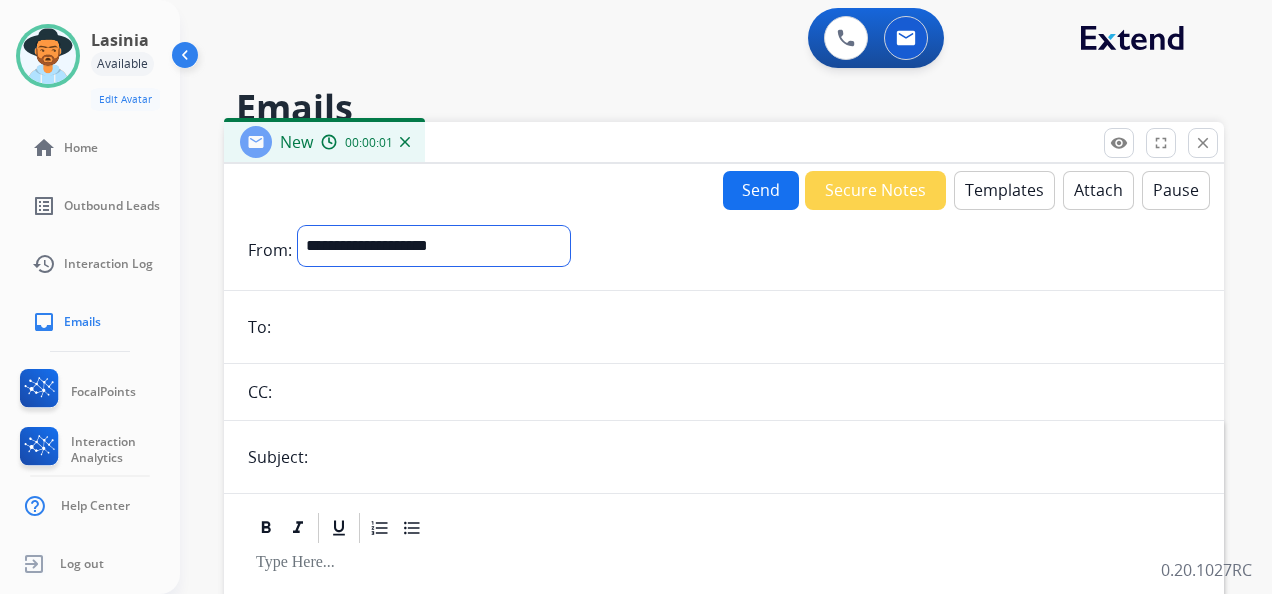 drag, startPoint x: 533, startPoint y: 236, endPoint x: 551, endPoint y: 232, distance: 18.439089 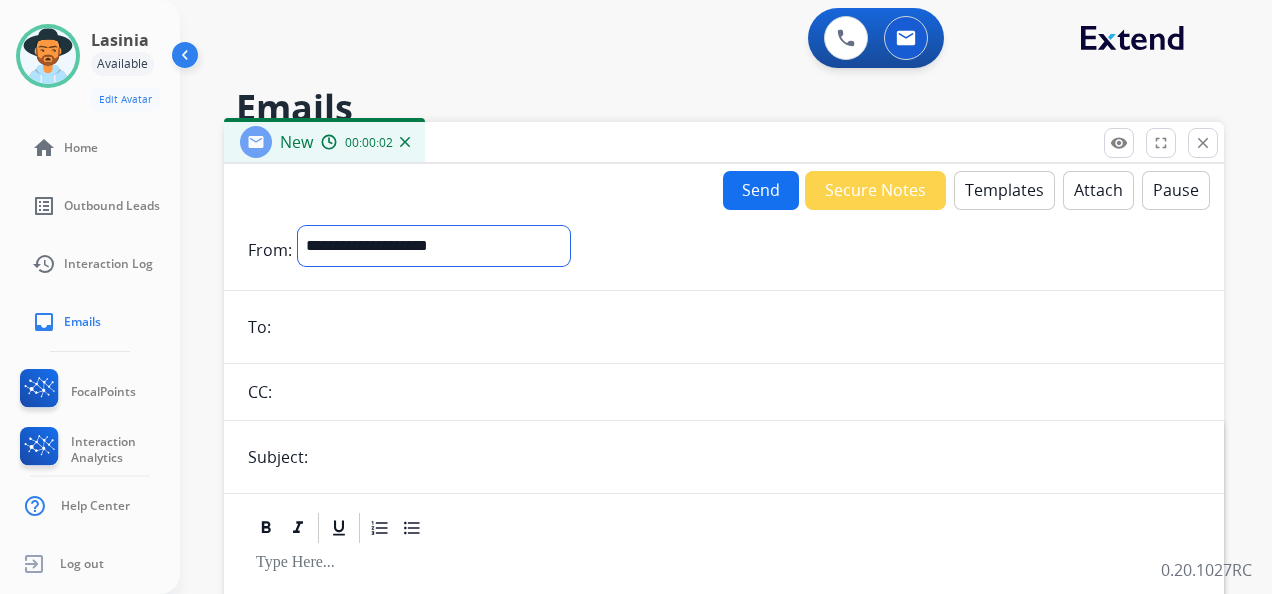 select on "**********" 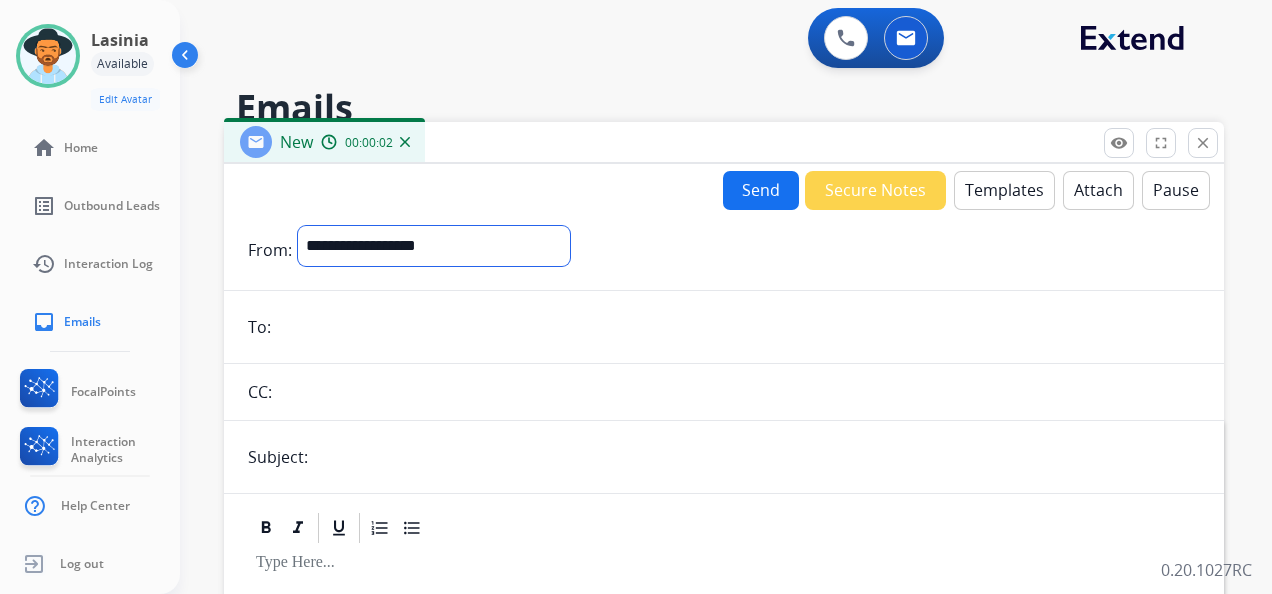 click on "**********" at bounding box center (434, 246) 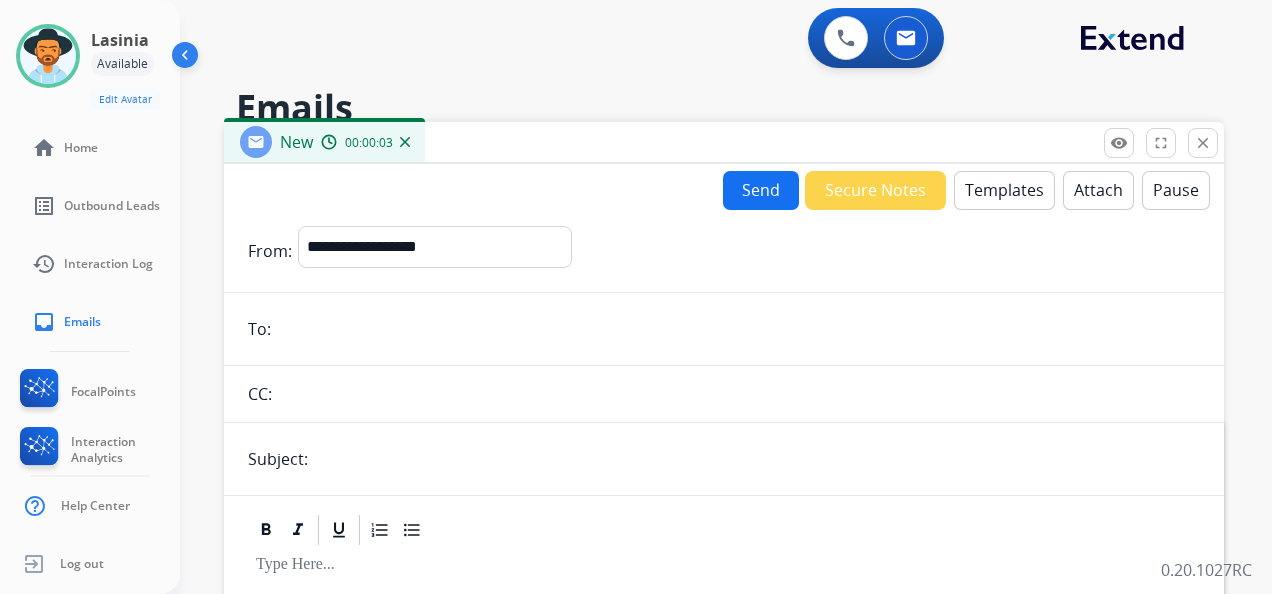 drag, startPoint x: 393, startPoint y: 332, endPoint x: 400, endPoint y: 340, distance: 10.630146 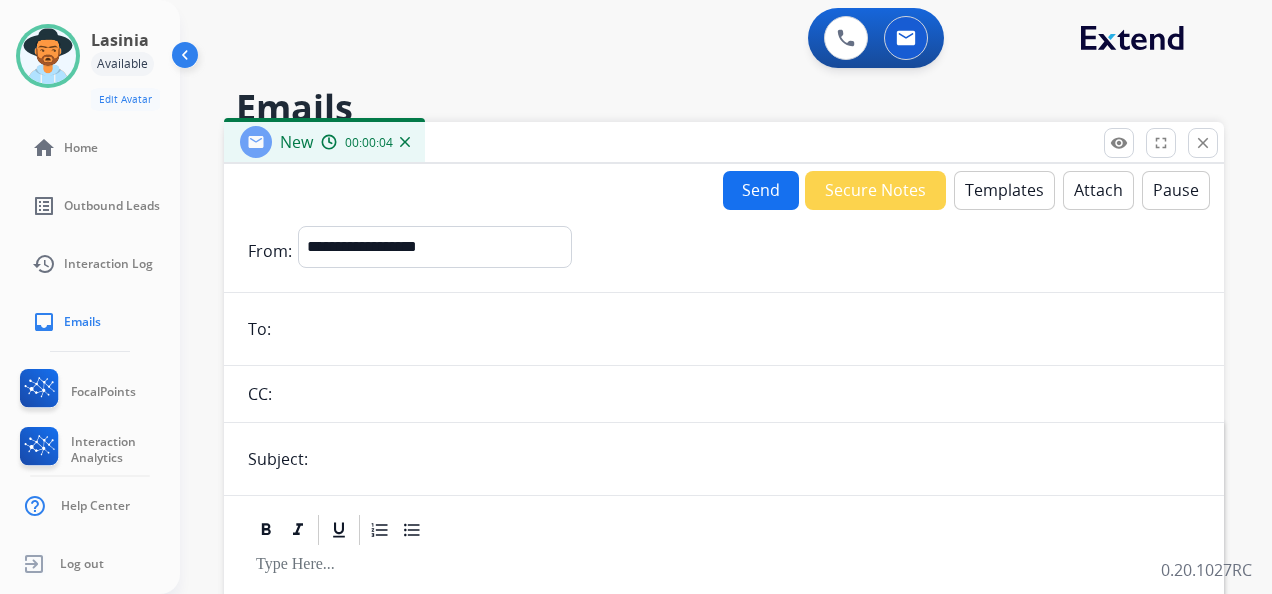 paste on "**********" 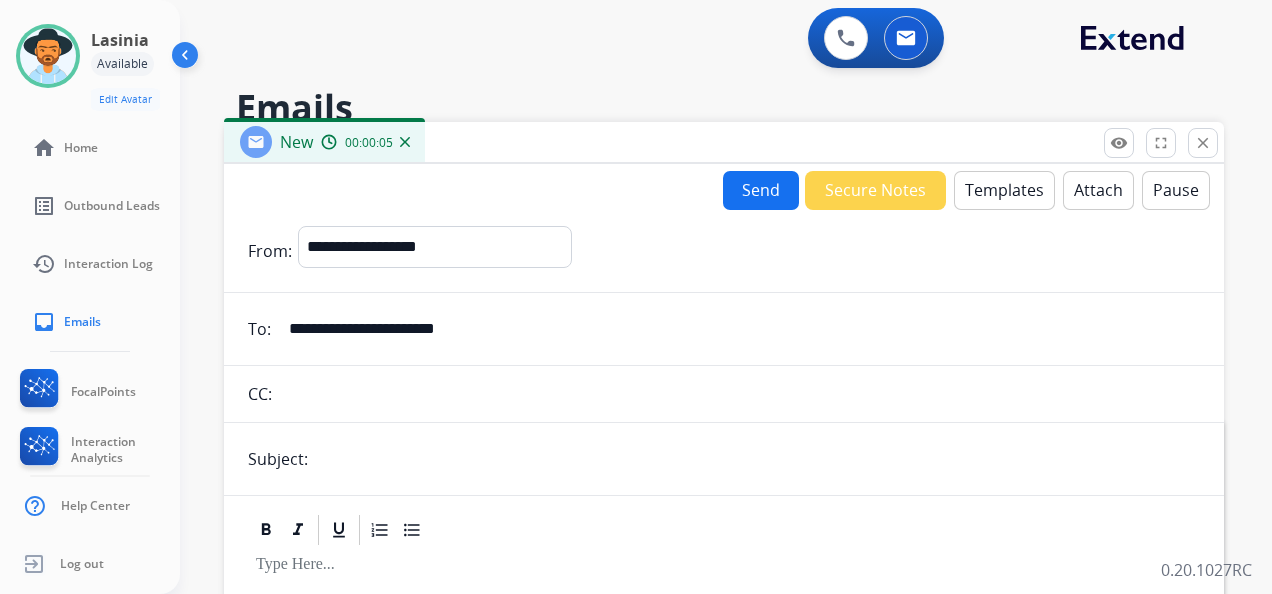type on "**********" 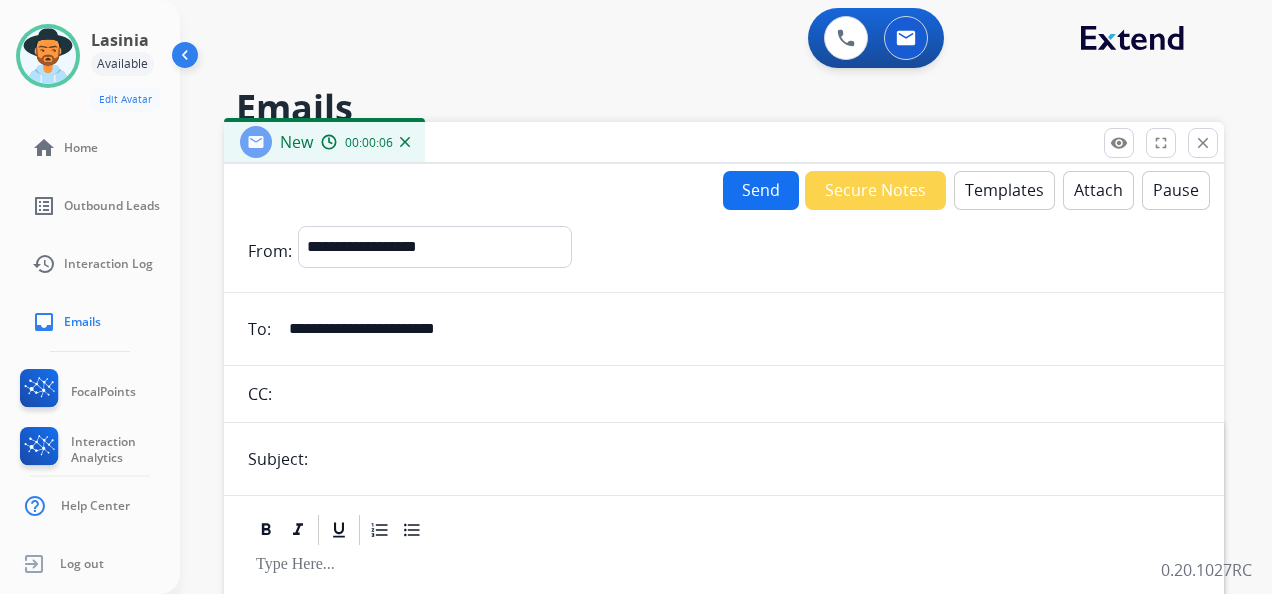 type on "**********" 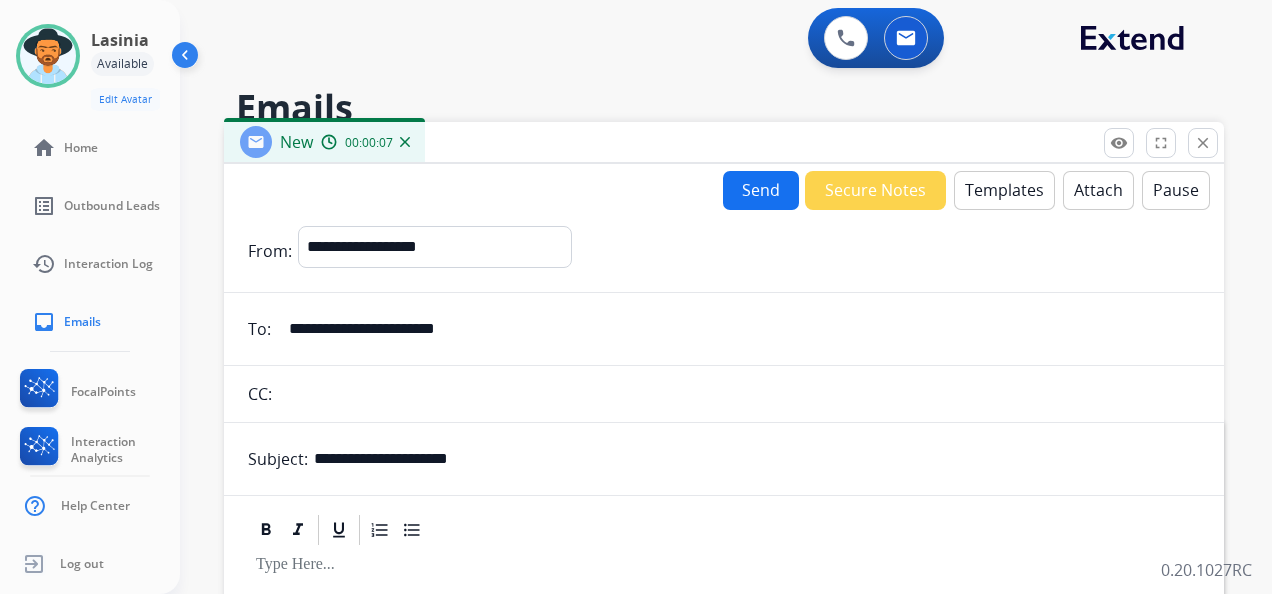 click on "Templates" at bounding box center (1004, 190) 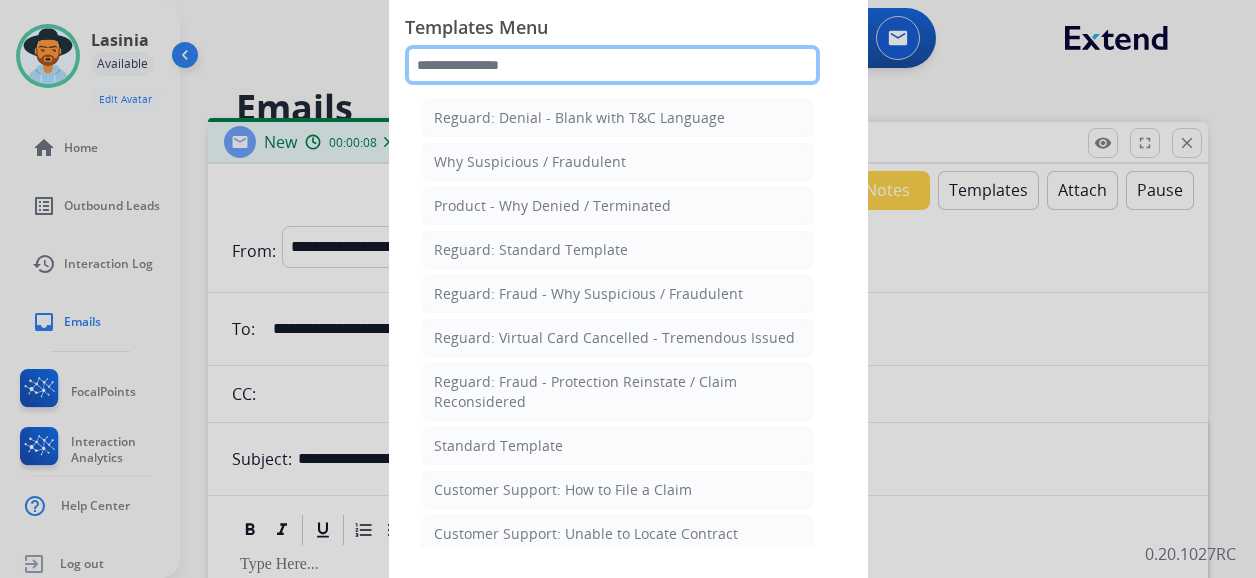 click 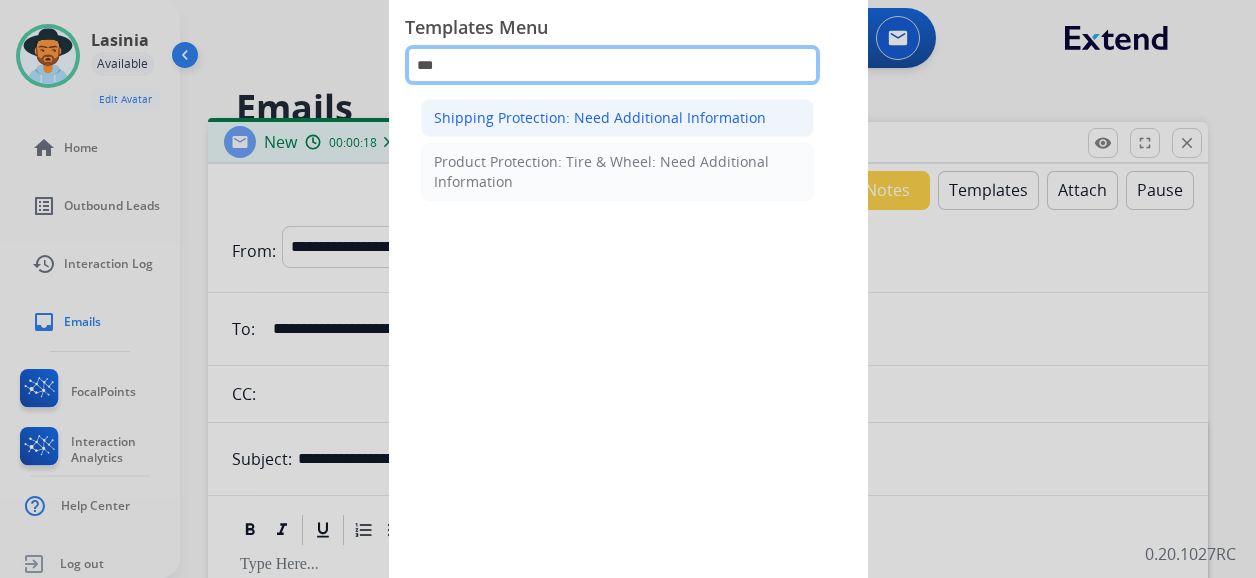 type on "***" 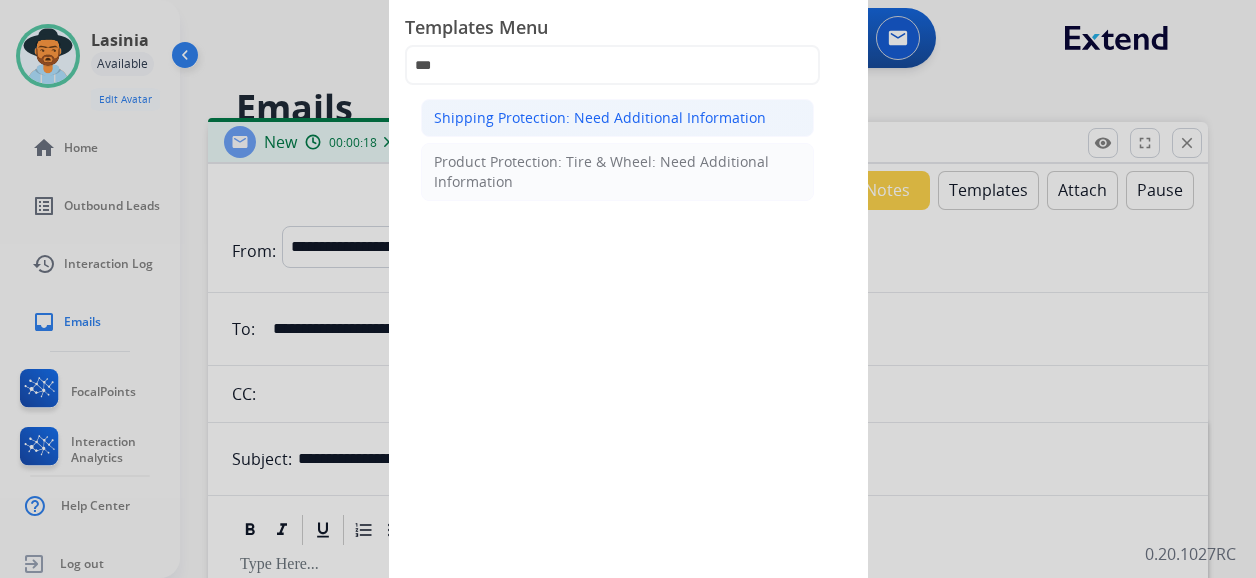 click on "Shipping Protection: Need Additional Information" 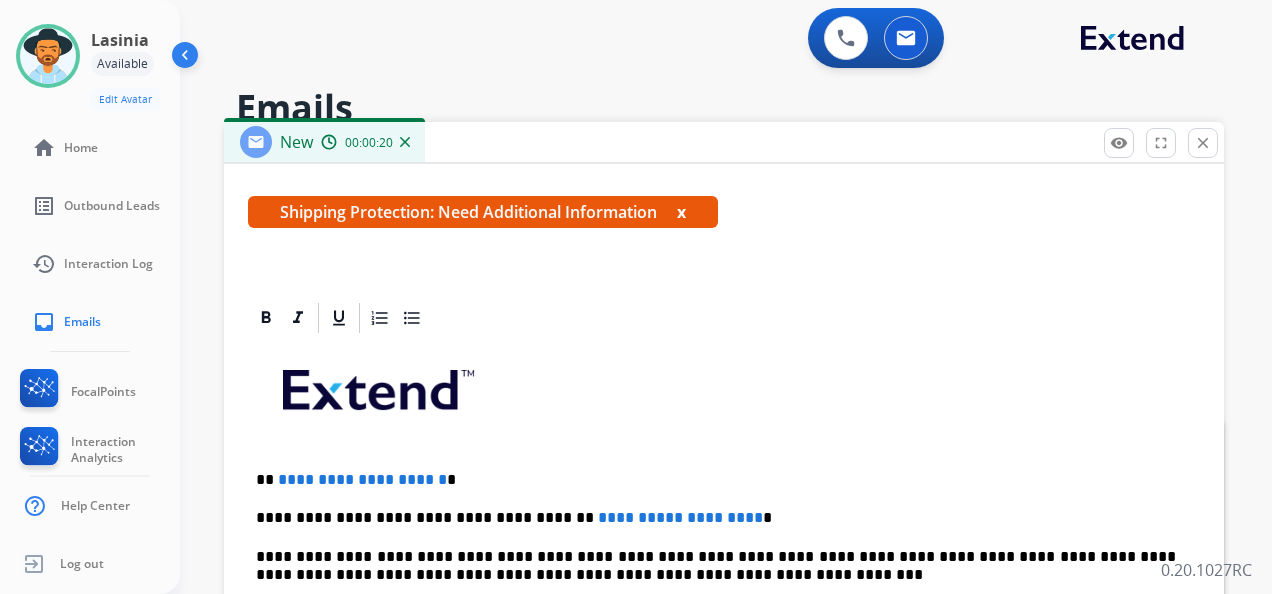 scroll, scrollTop: 345, scrollLeft: 0, axis: vertical 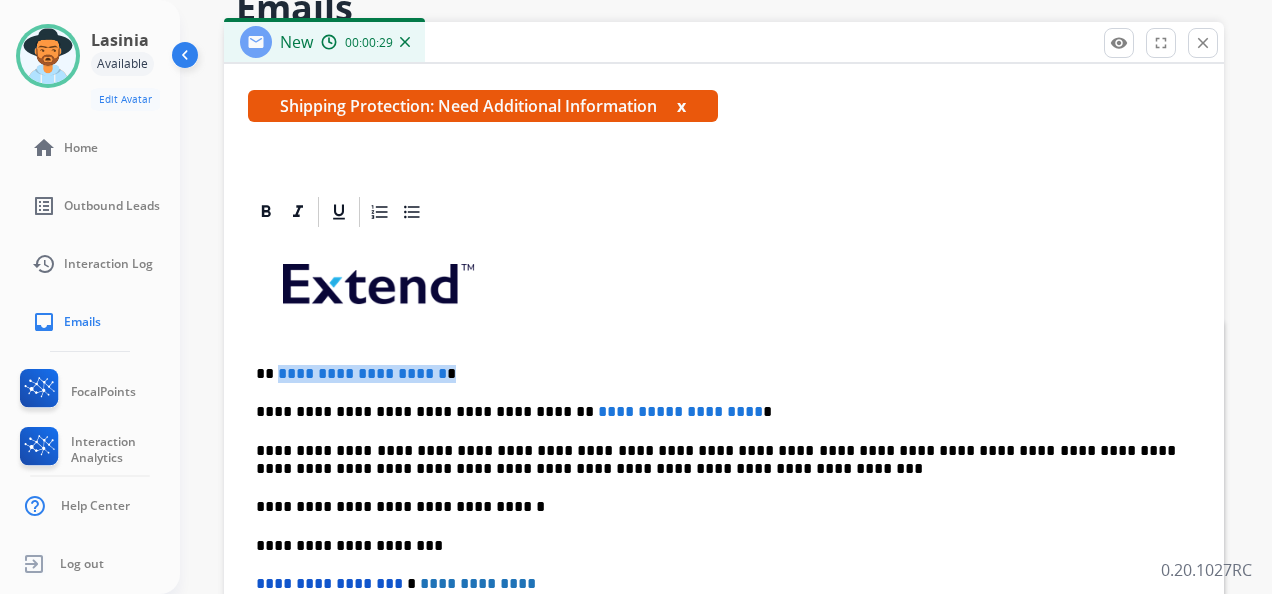 drag, startPoint x: 478, startPoint y: 372, endPoint x: 275, endPoint y: 372, distance: 203 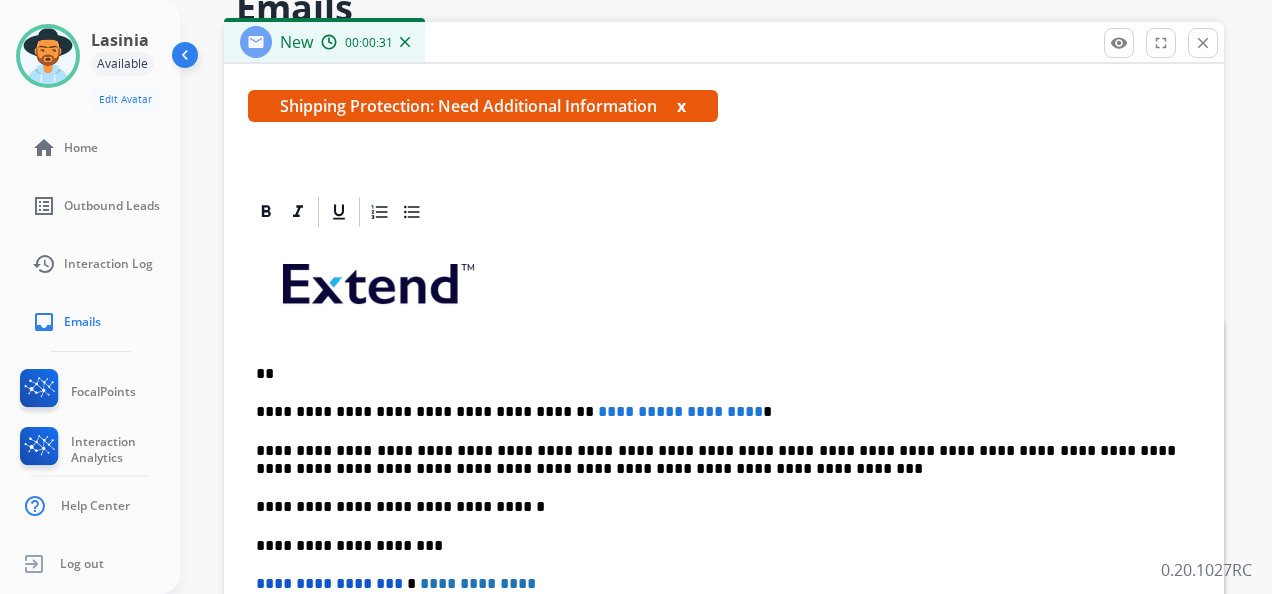type 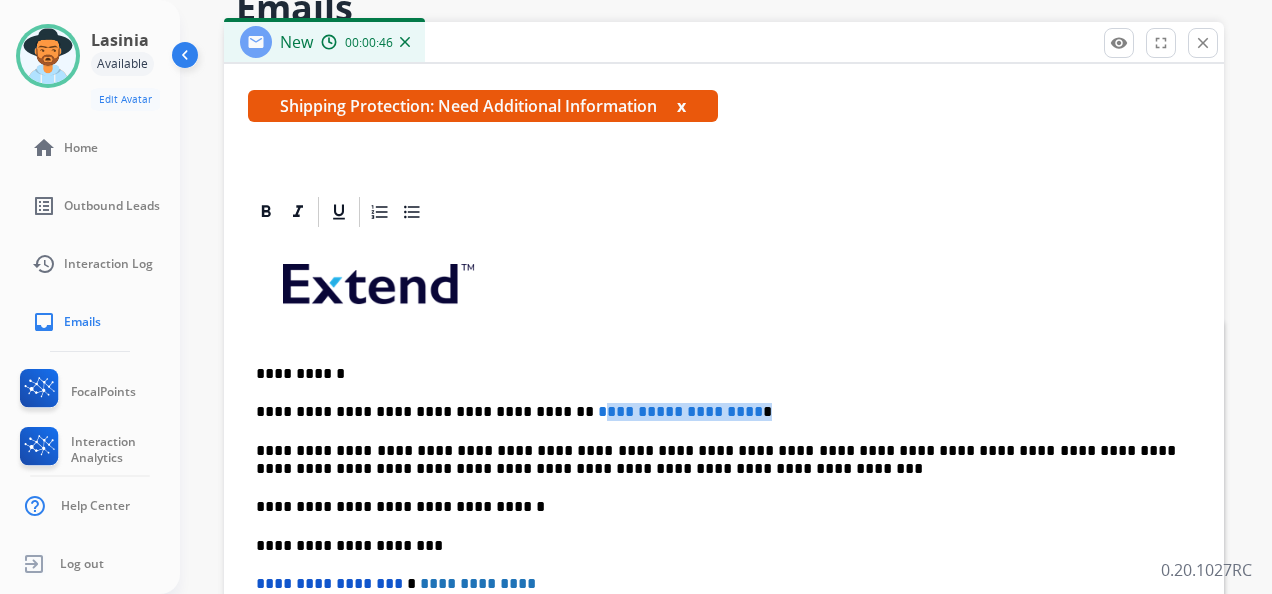 drag, startPoint x: 741, startPoint y: 404, endPoint x: 549, endPoint y: 404, distance: 192 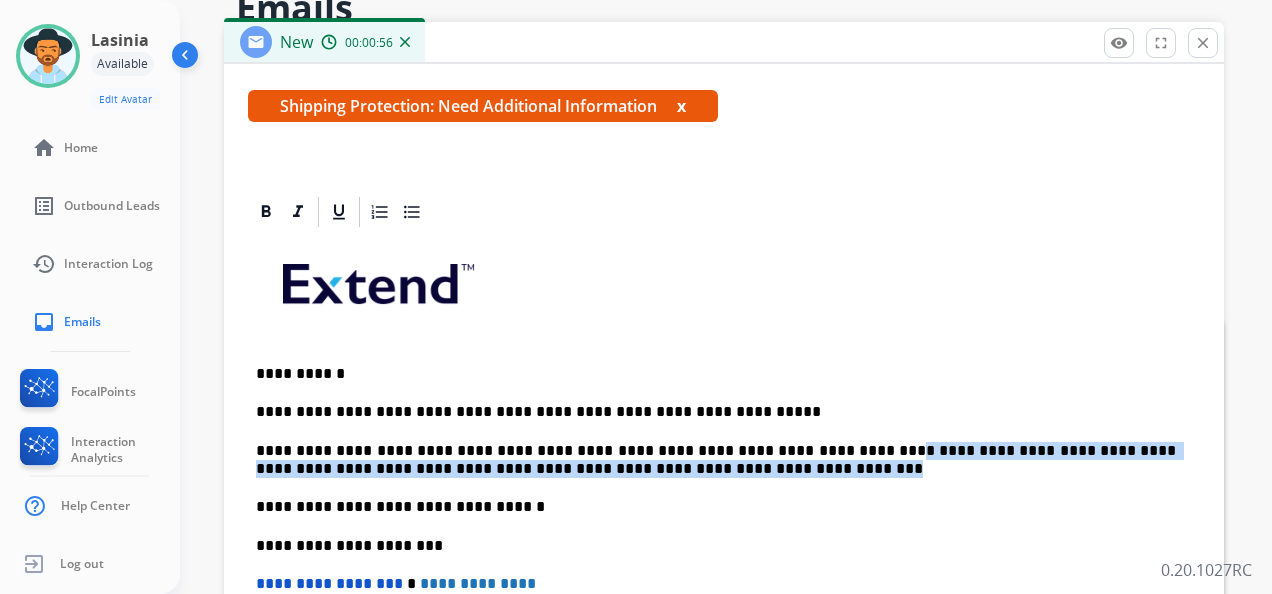 drag, startPoint x: 817, startPoint y: 448, endPoint x: 833, endPoint y: 464, distance: 22.627417 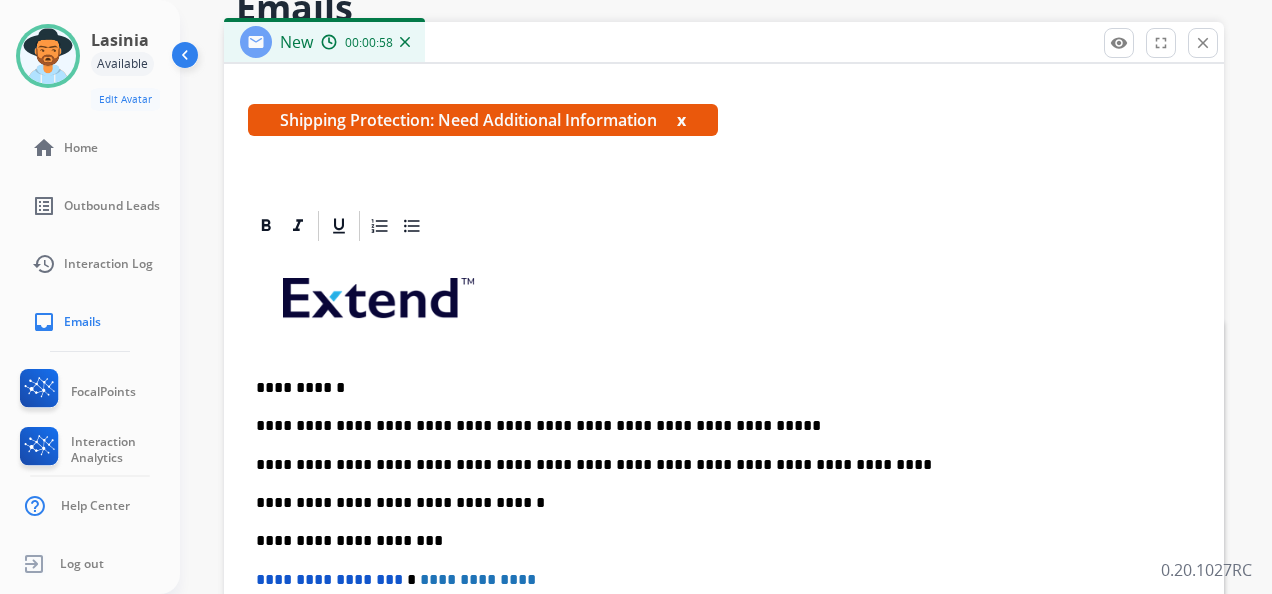 scroll, scrollTop: 327, scrollLeft: 0, axis: vertical 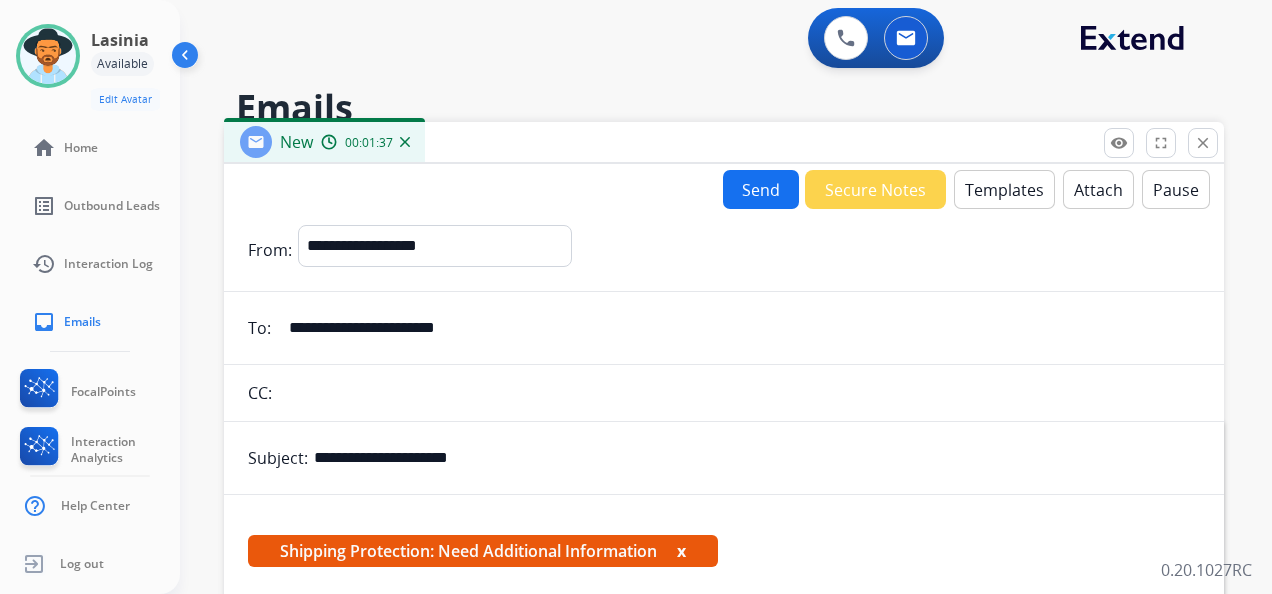 click on "Send" at bounding box center [761, 189] 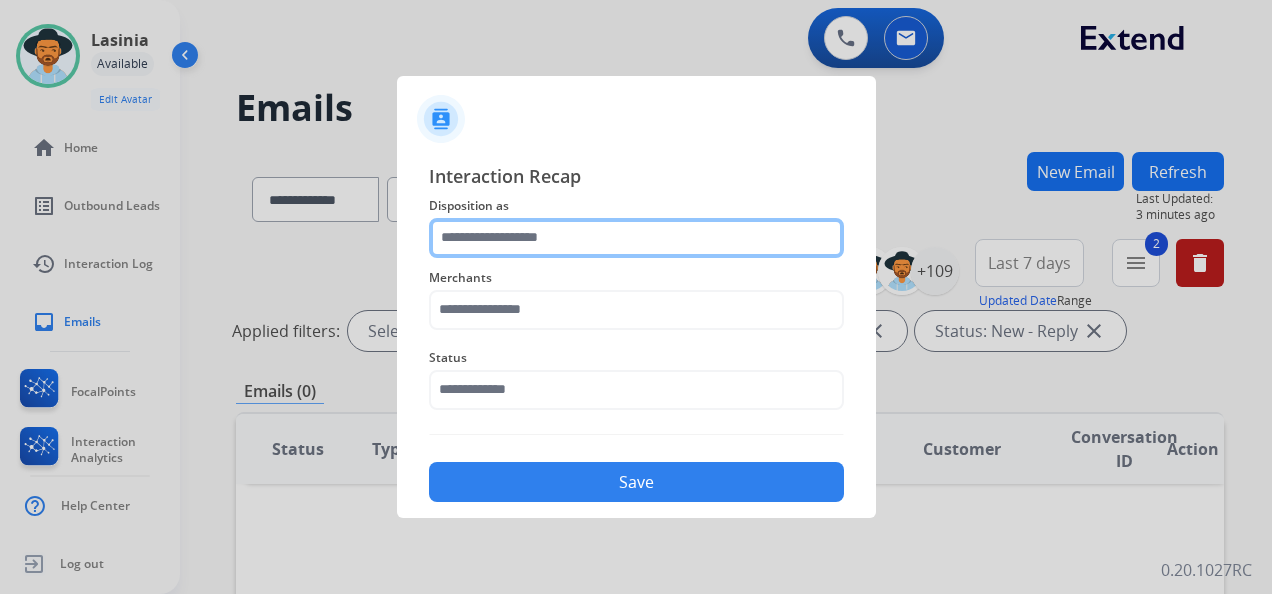 click 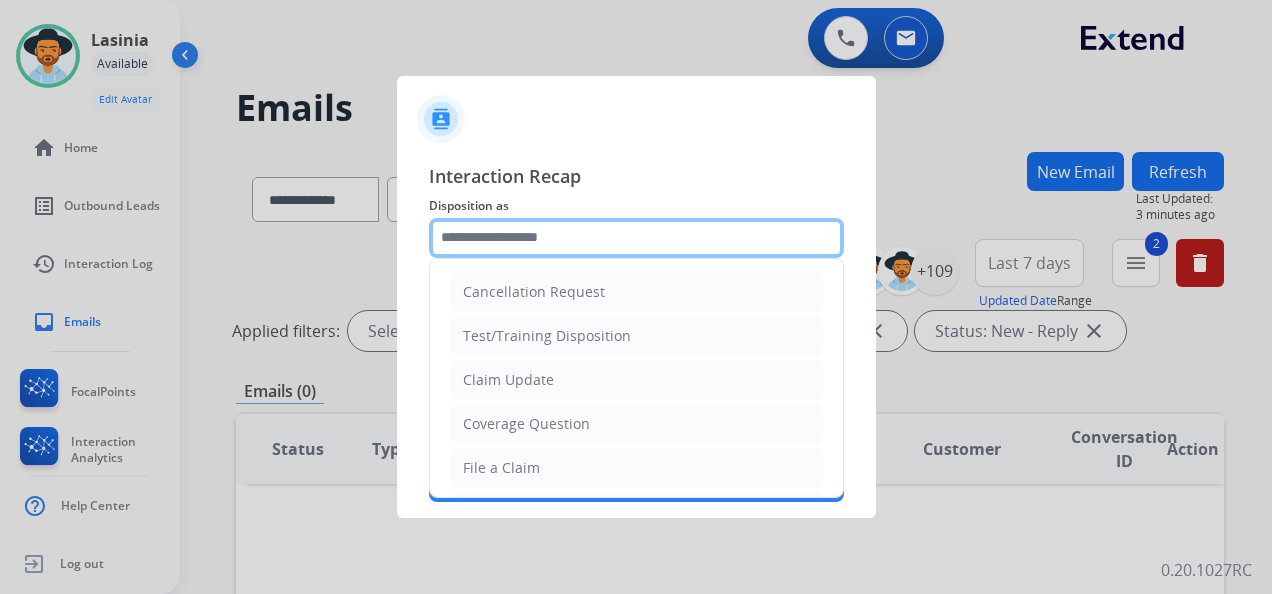 type on "**********" 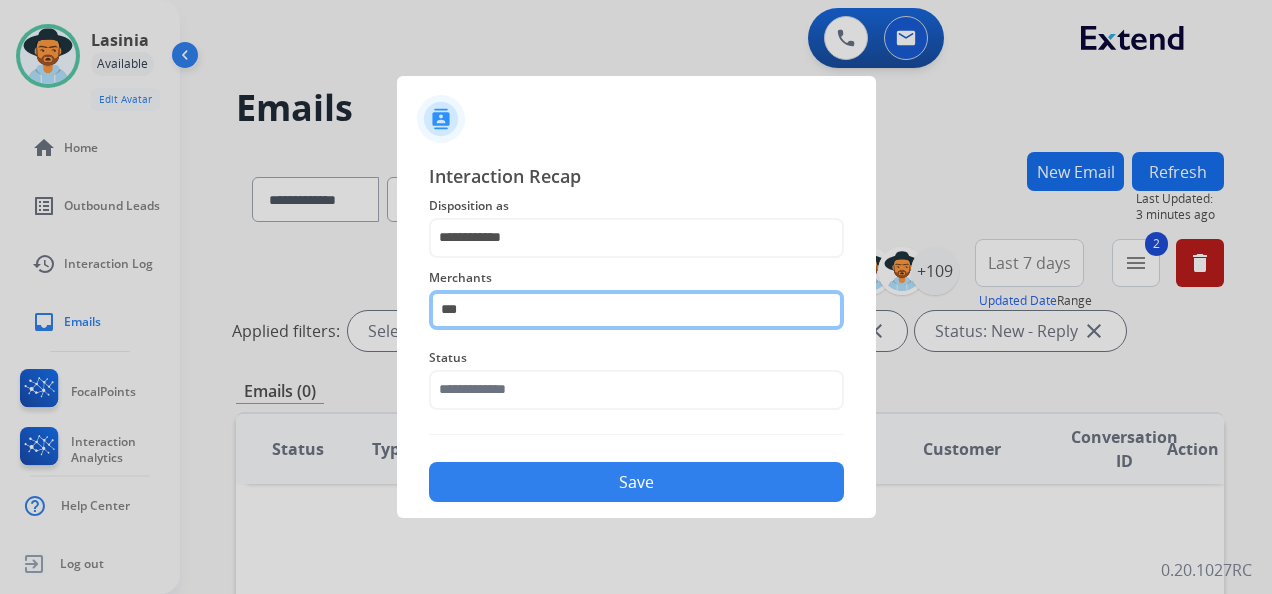 click on "***" 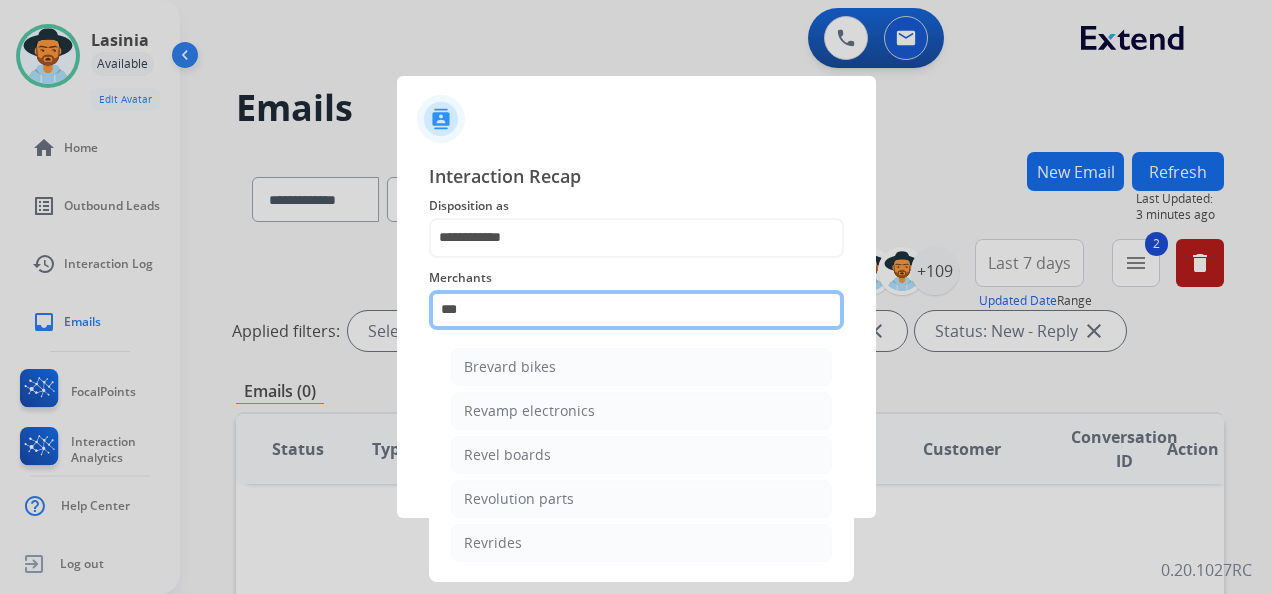 drag, startPoint x: 542, startPoint y: 310, endPoint x: 436, endPoint y: 316, distance: 106.16968 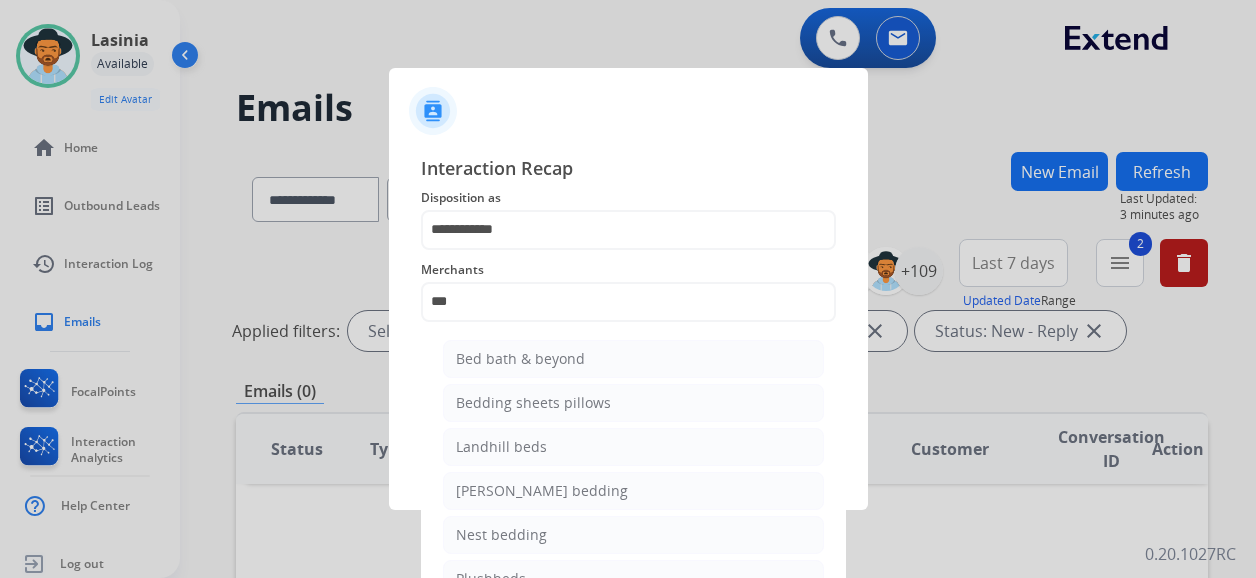click on "Bed bath & beyond" 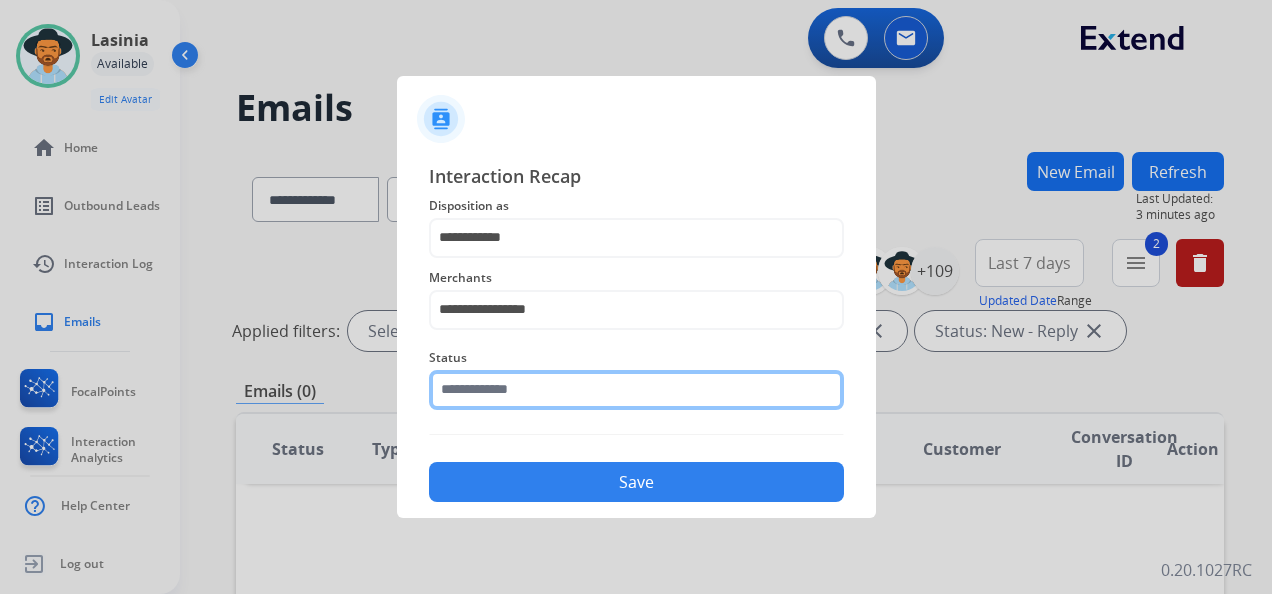 click 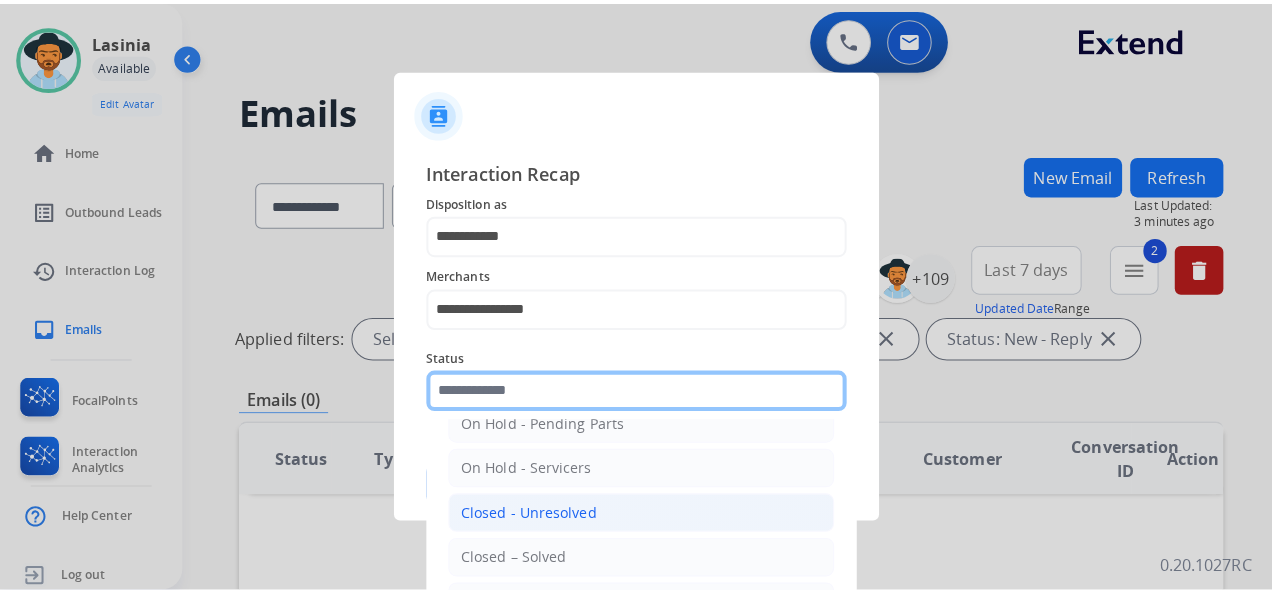 scroll, scrollTop: 114, scrollLeft: 0, axis: vertical 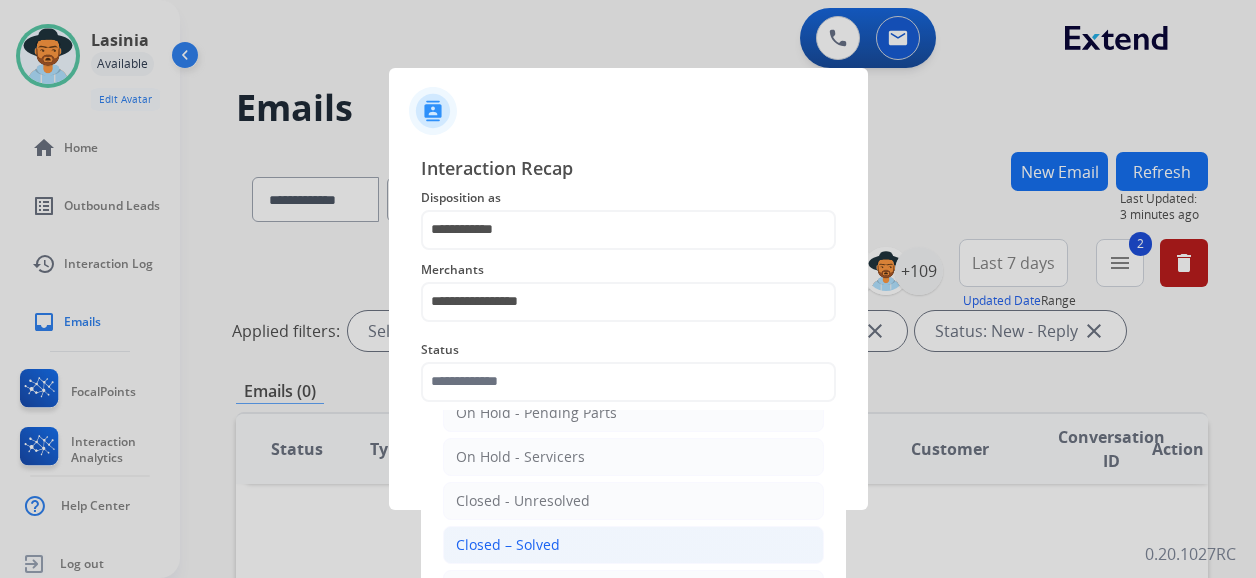 click on "Closed – Solved" 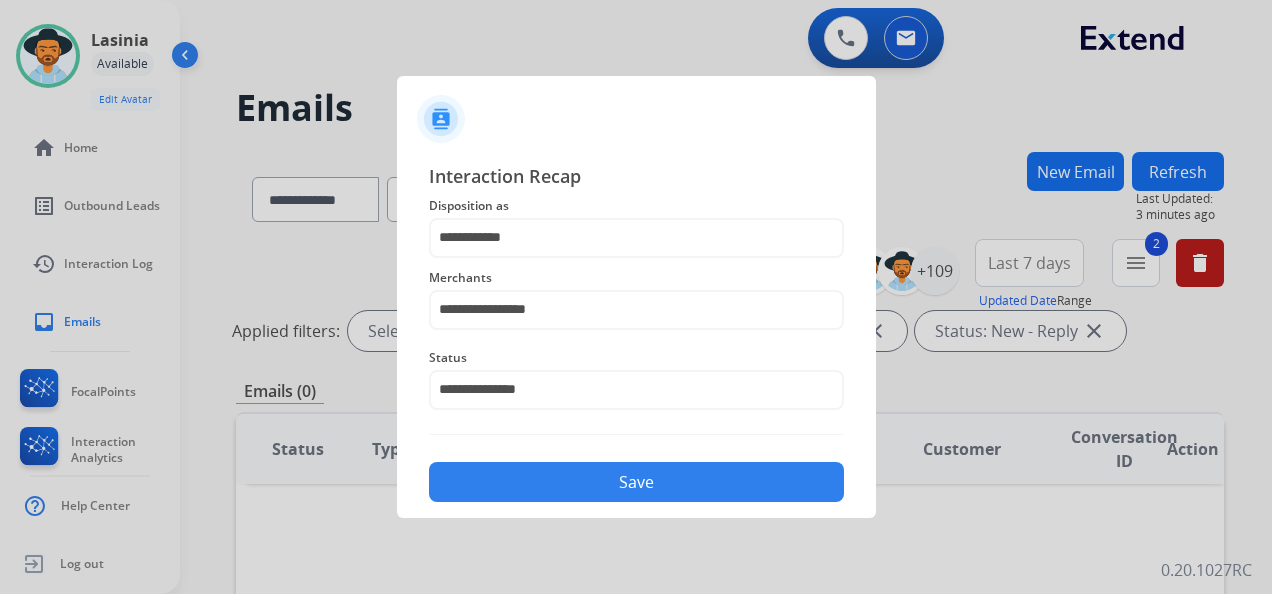 click on "Save" 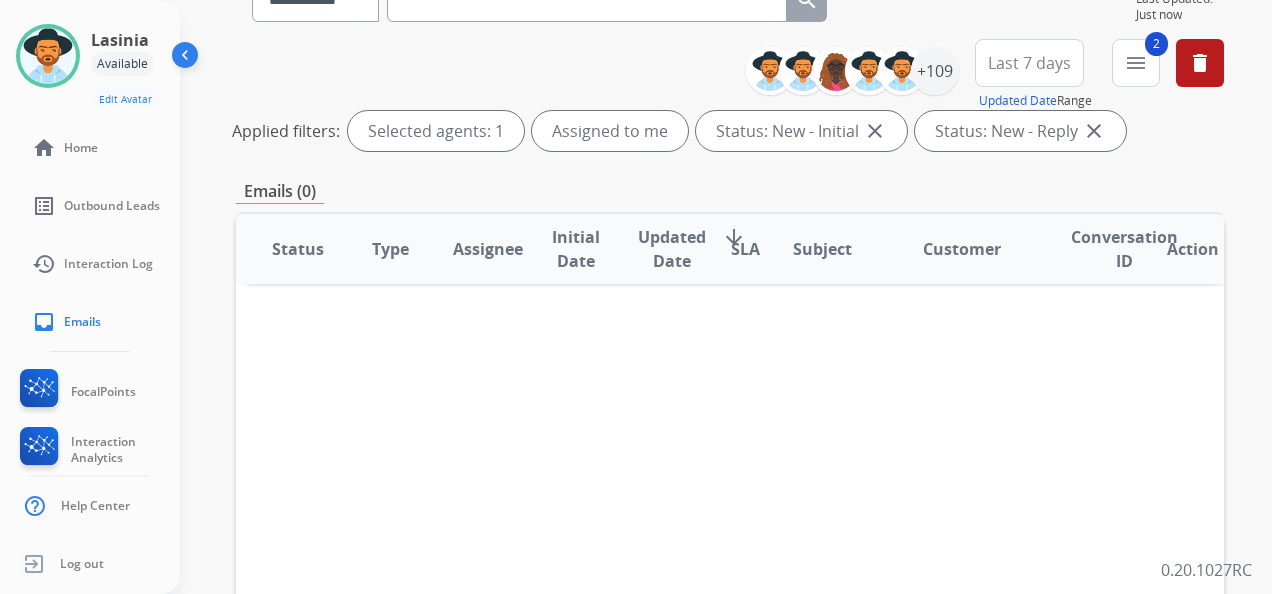 scroll, scrollTop: 0, scrollLeft: 0, axis: both 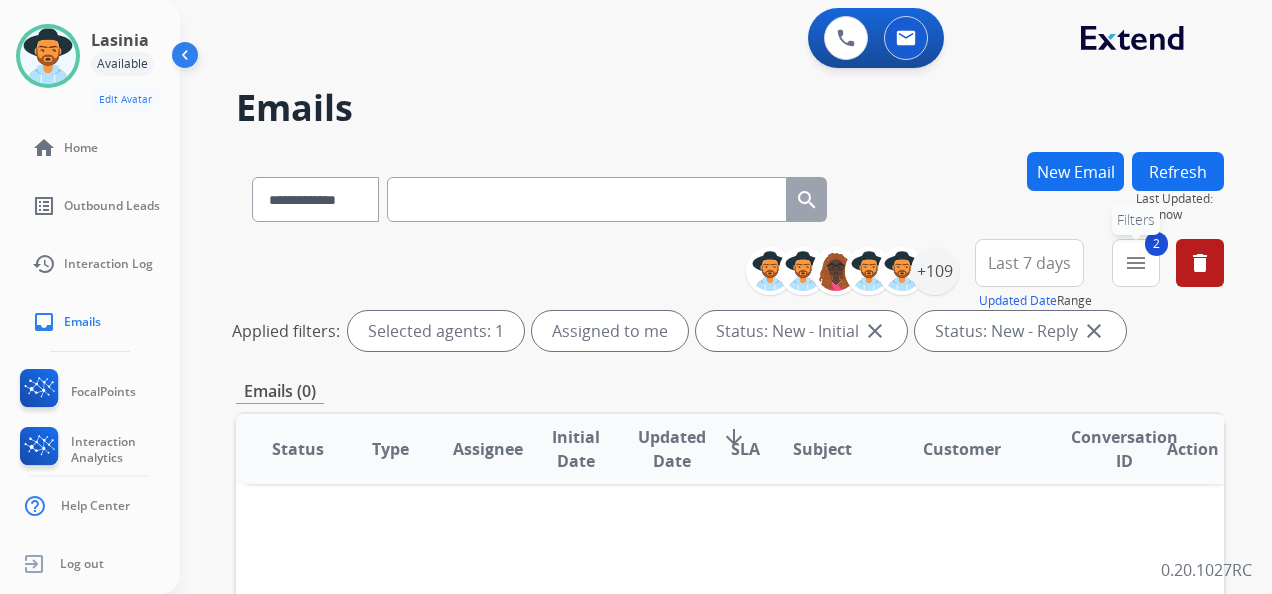 click on "menu" at bounding box center (1136, 263) 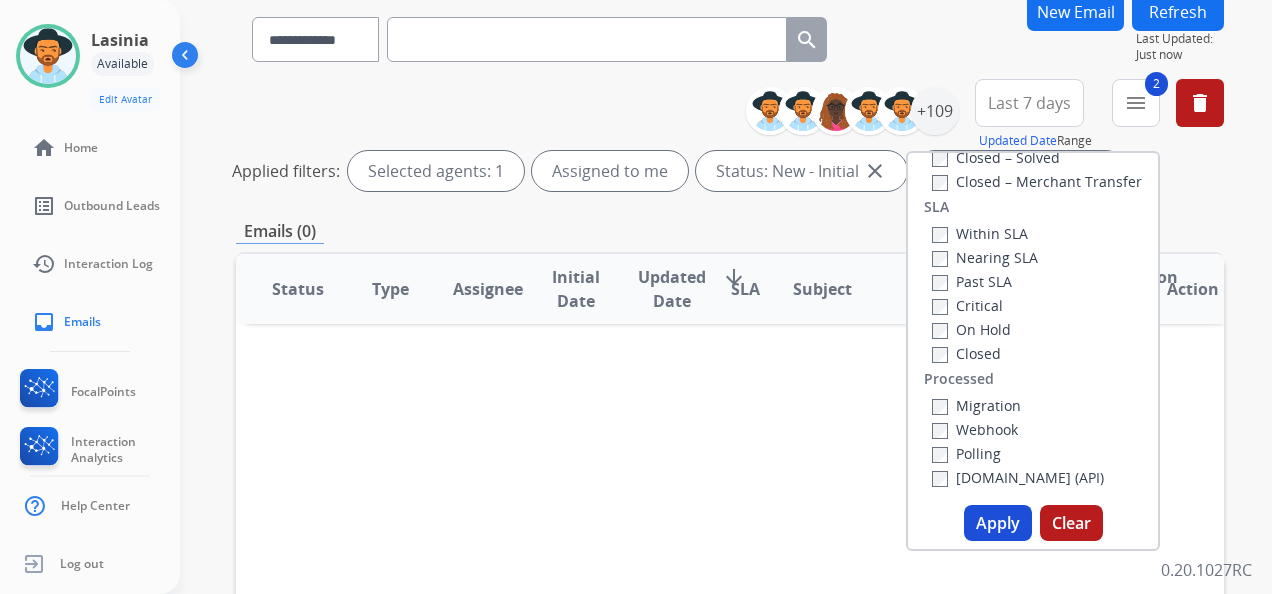scroll, scrollTop: 300, scrollLeft: 0, axis: vertical 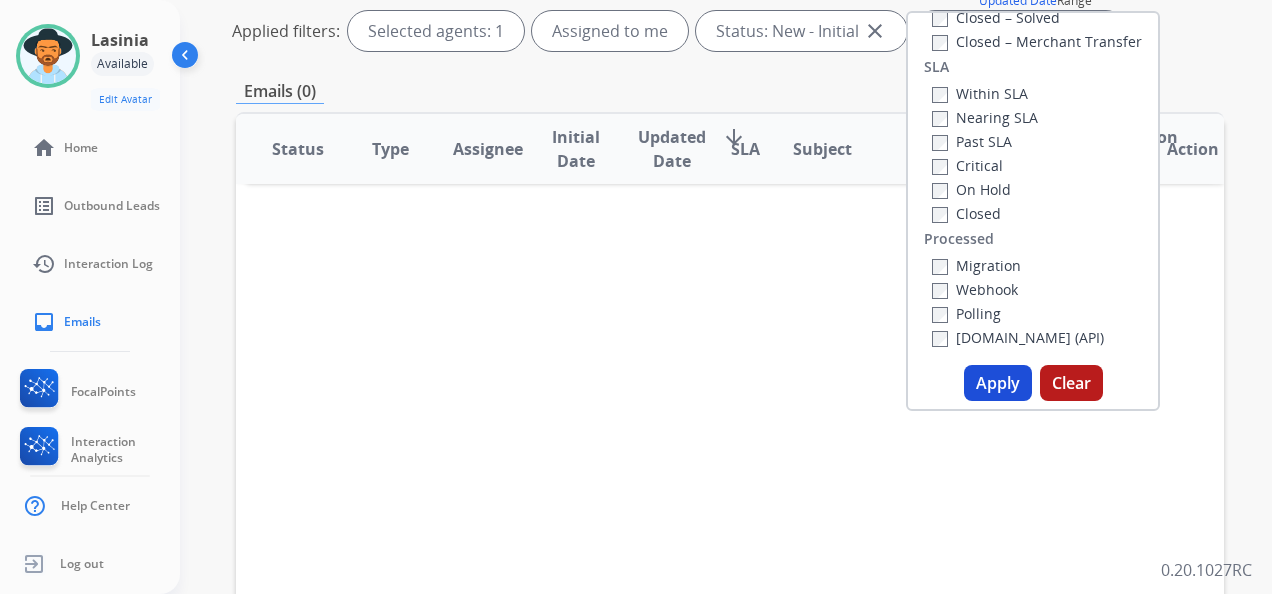 click on "Clear" at bounding box center [1071, 383] 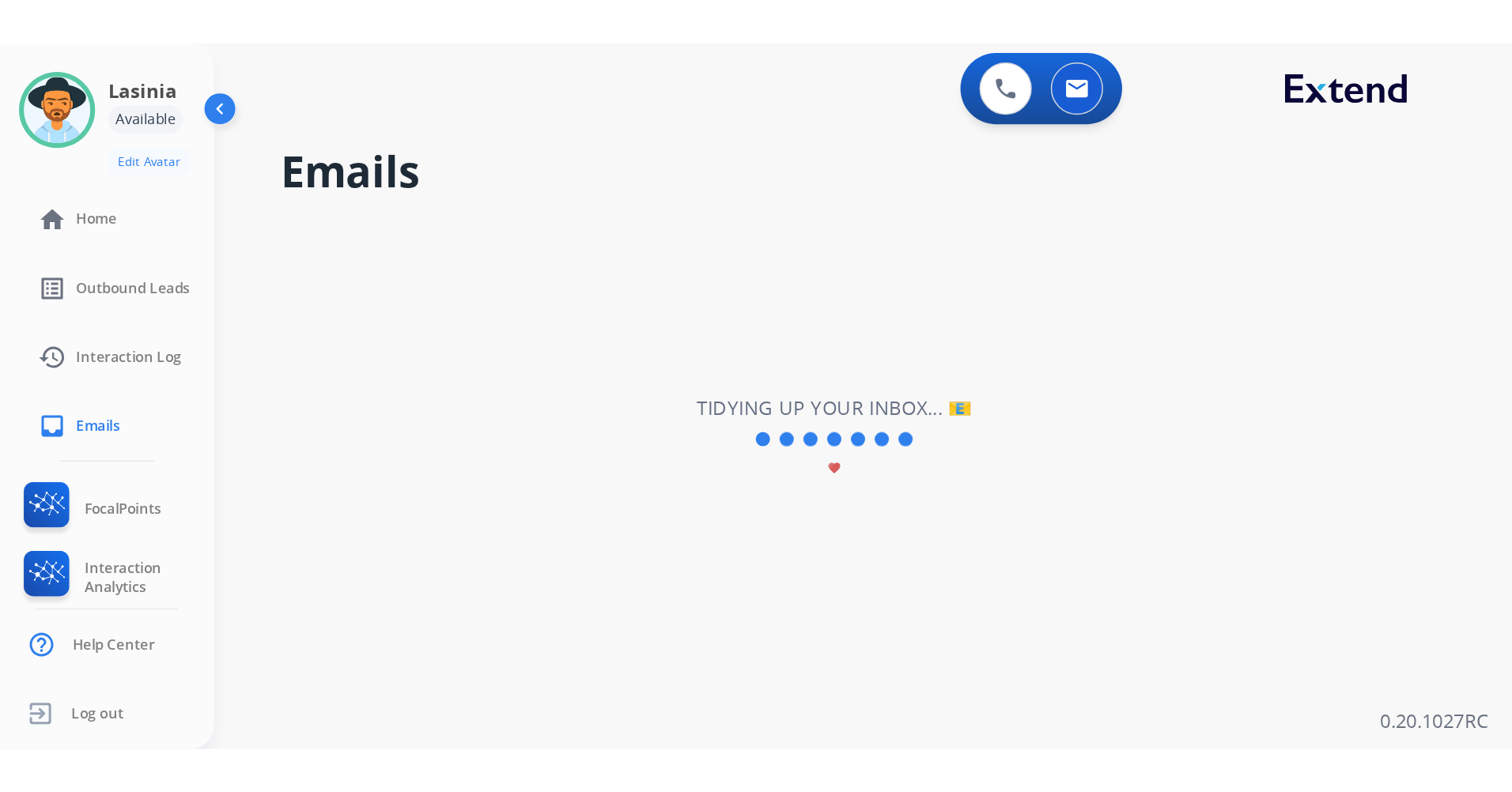 scroll, scrollTop: 0, scrollLeft: 0, axis: both 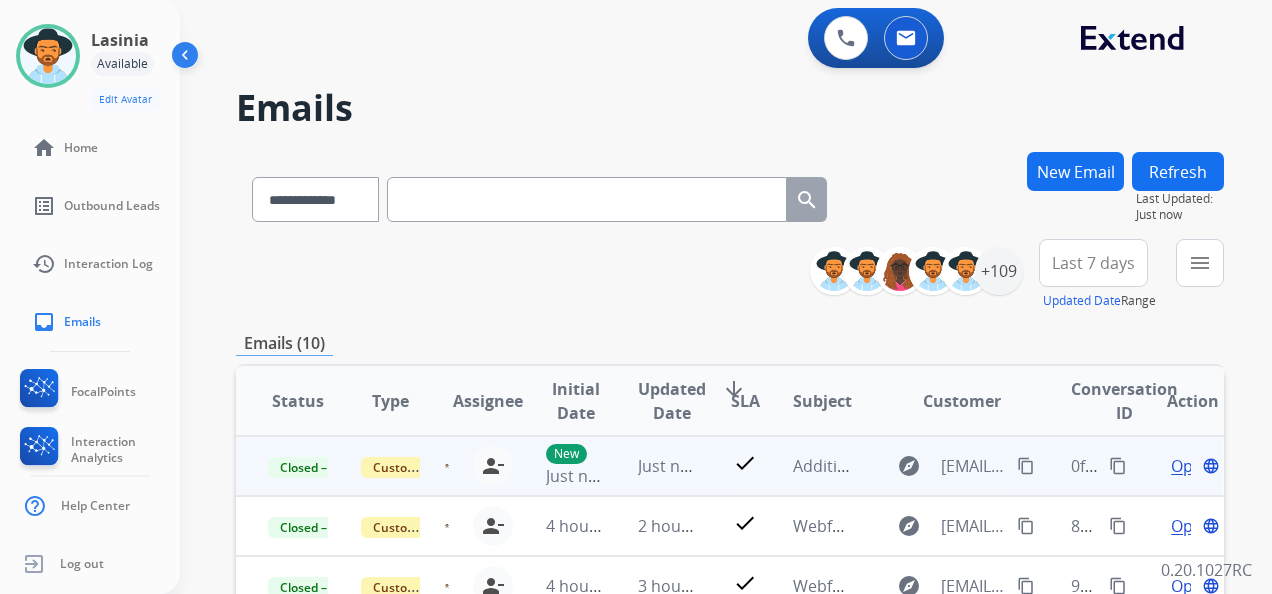click on "content_copy" at bounding box center [1118, 466] 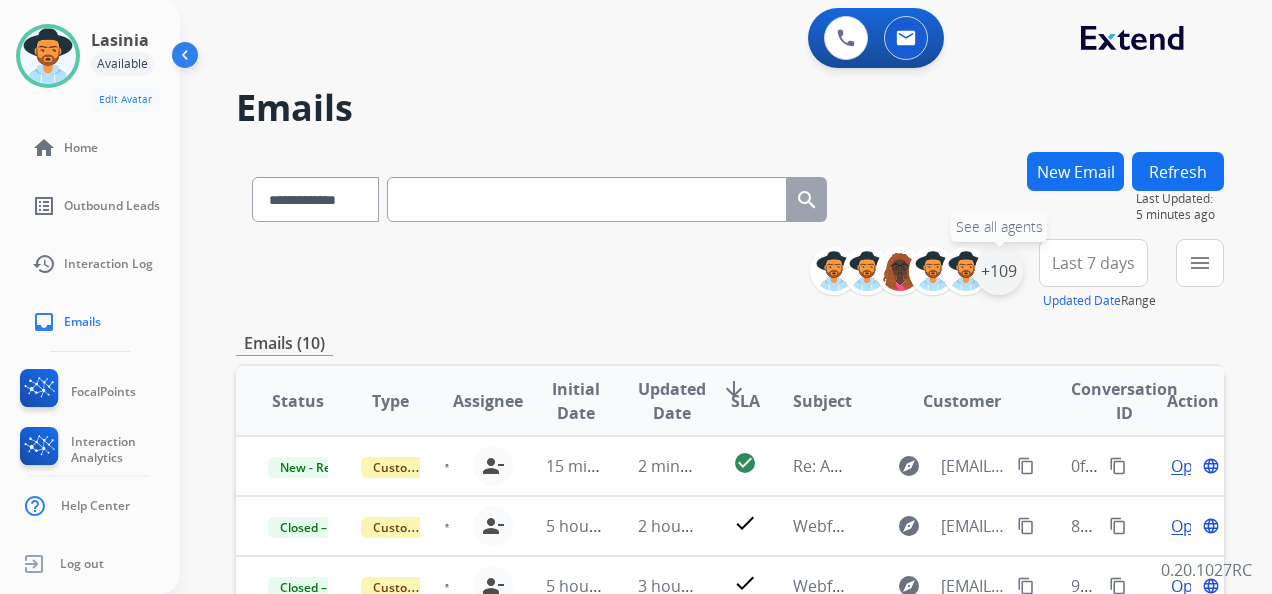 click on "+109" at bounding box center [999, 271] 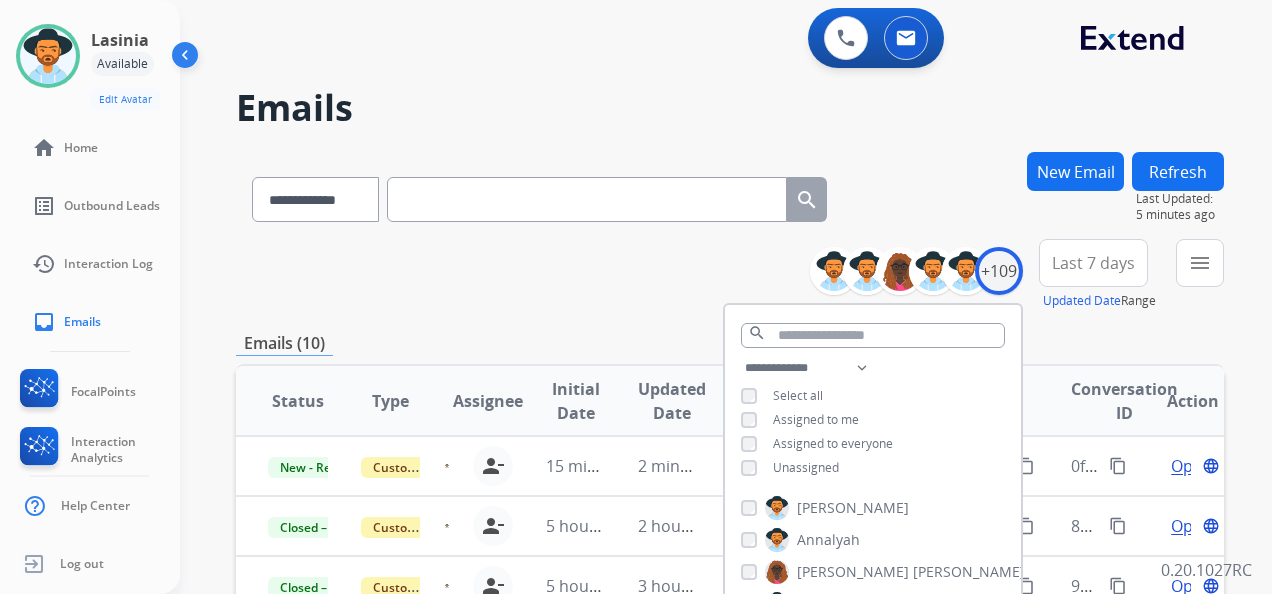 click on "**********" at bounding box center [730, 275] 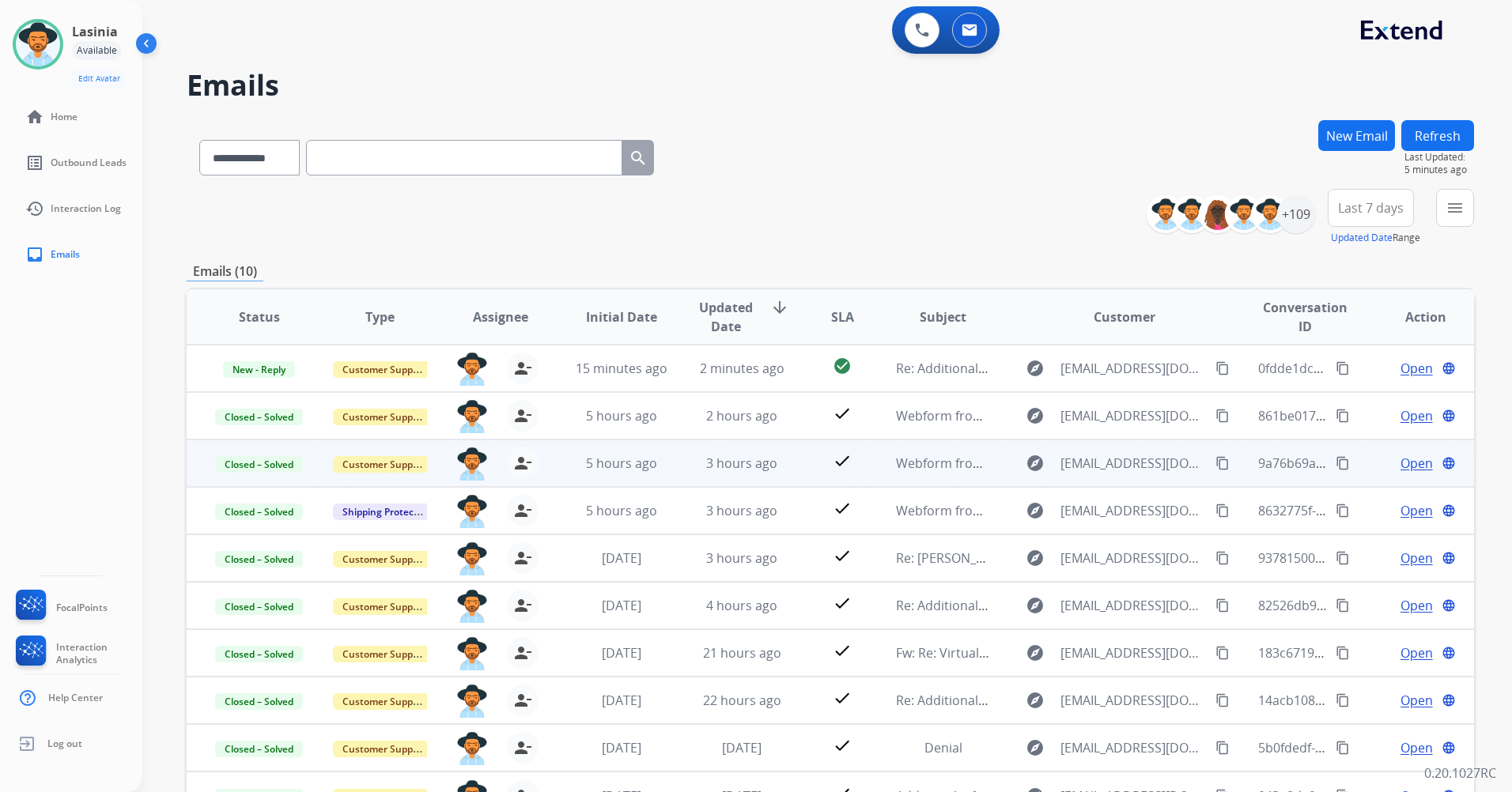 scroll, scrollTop: 2, scrollLeft: 0, axis: vertical 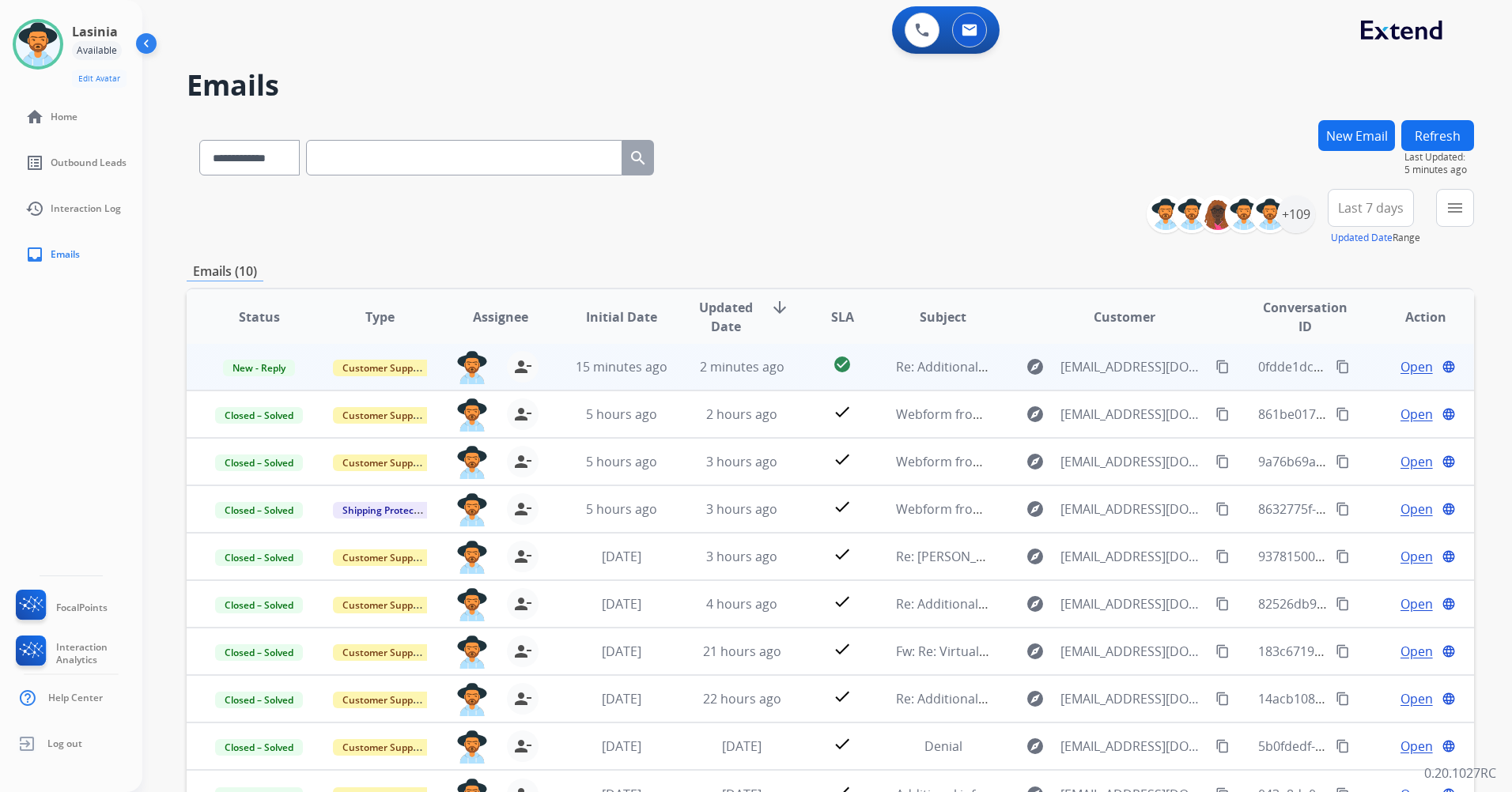 click on "Open" at bounding box center (1416, 367) 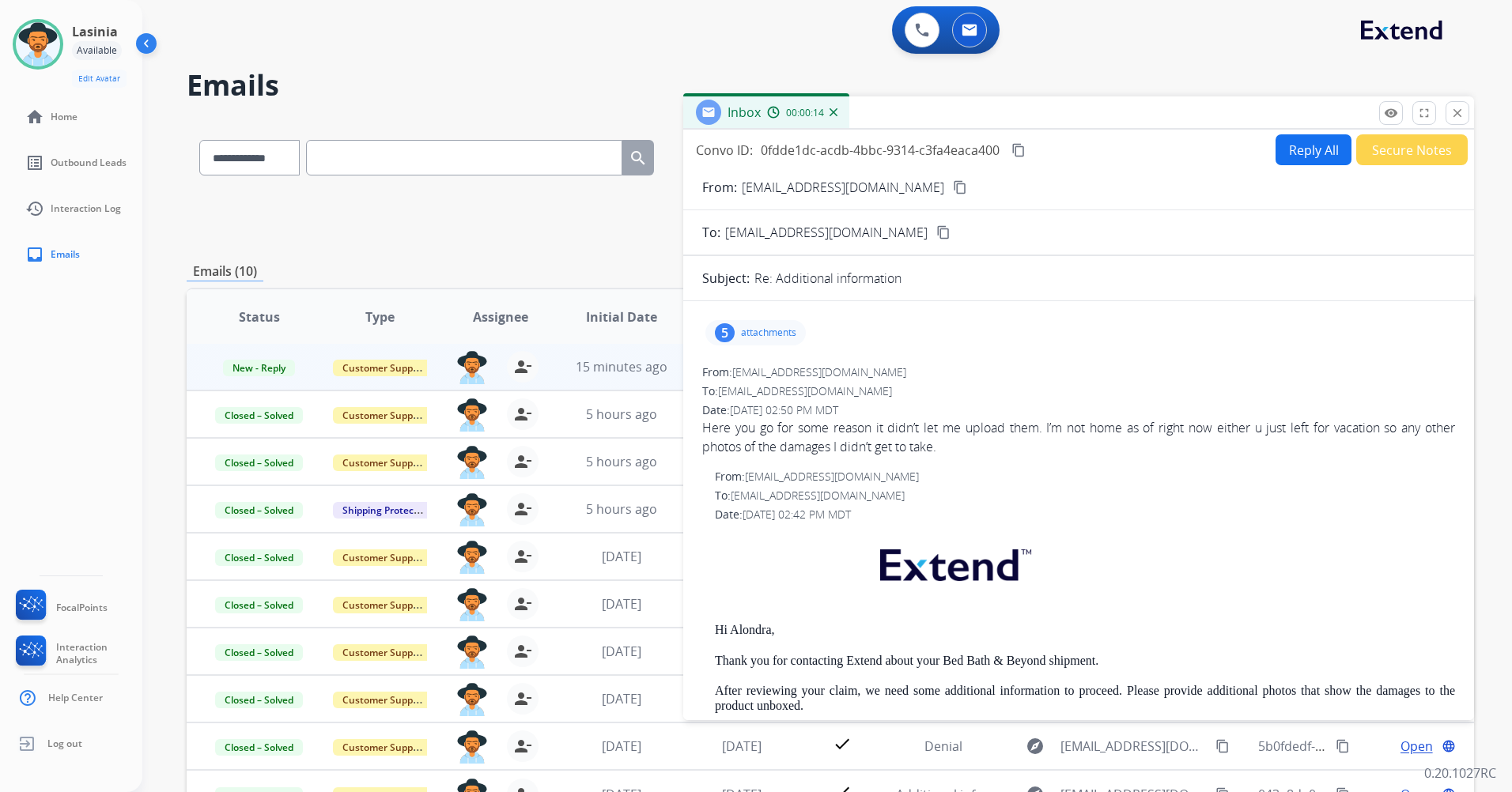 click on "attachments" at bounding box center [769, 333] 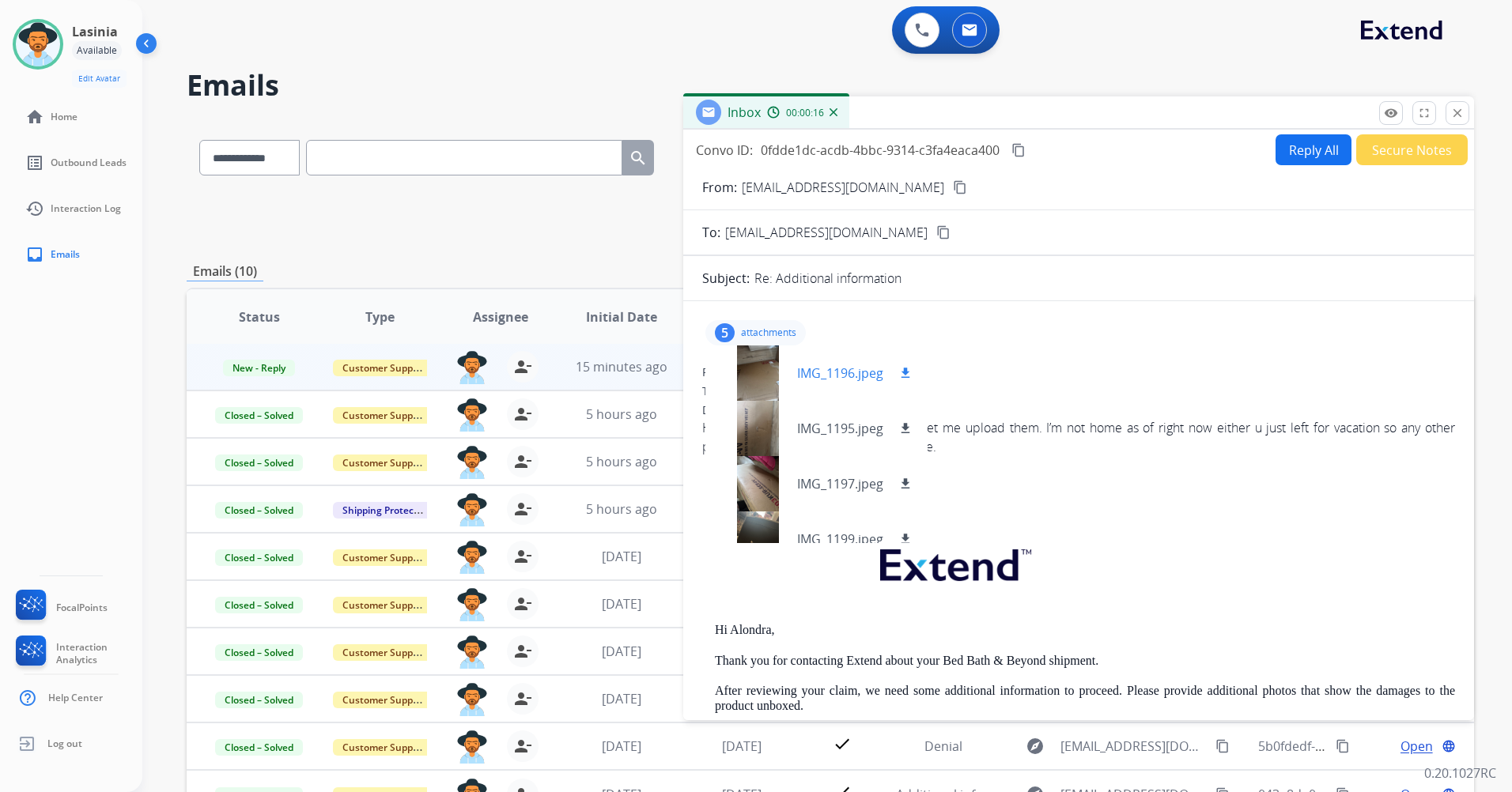 click at bounding box center (758, 373) 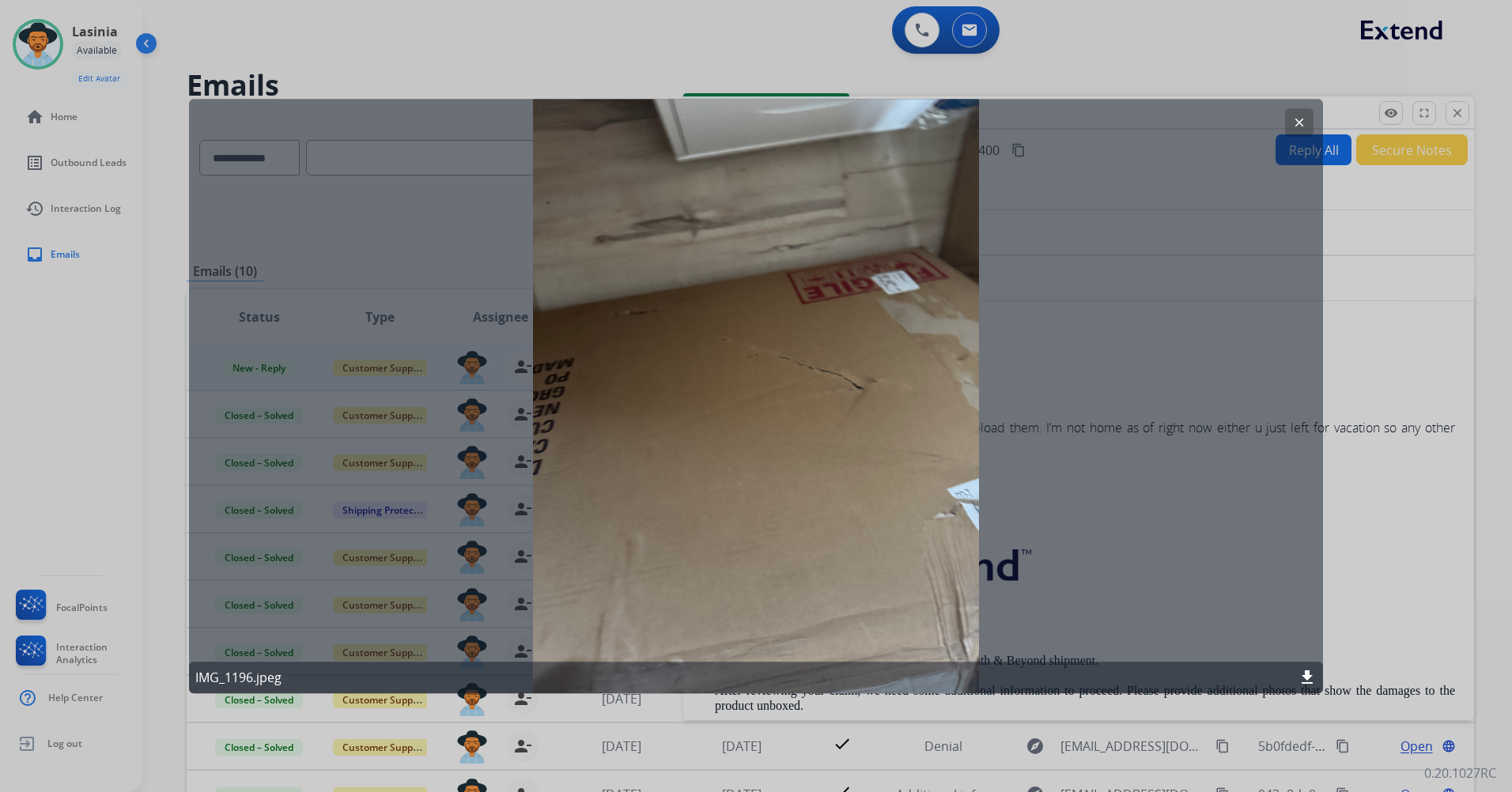 click on "clear" 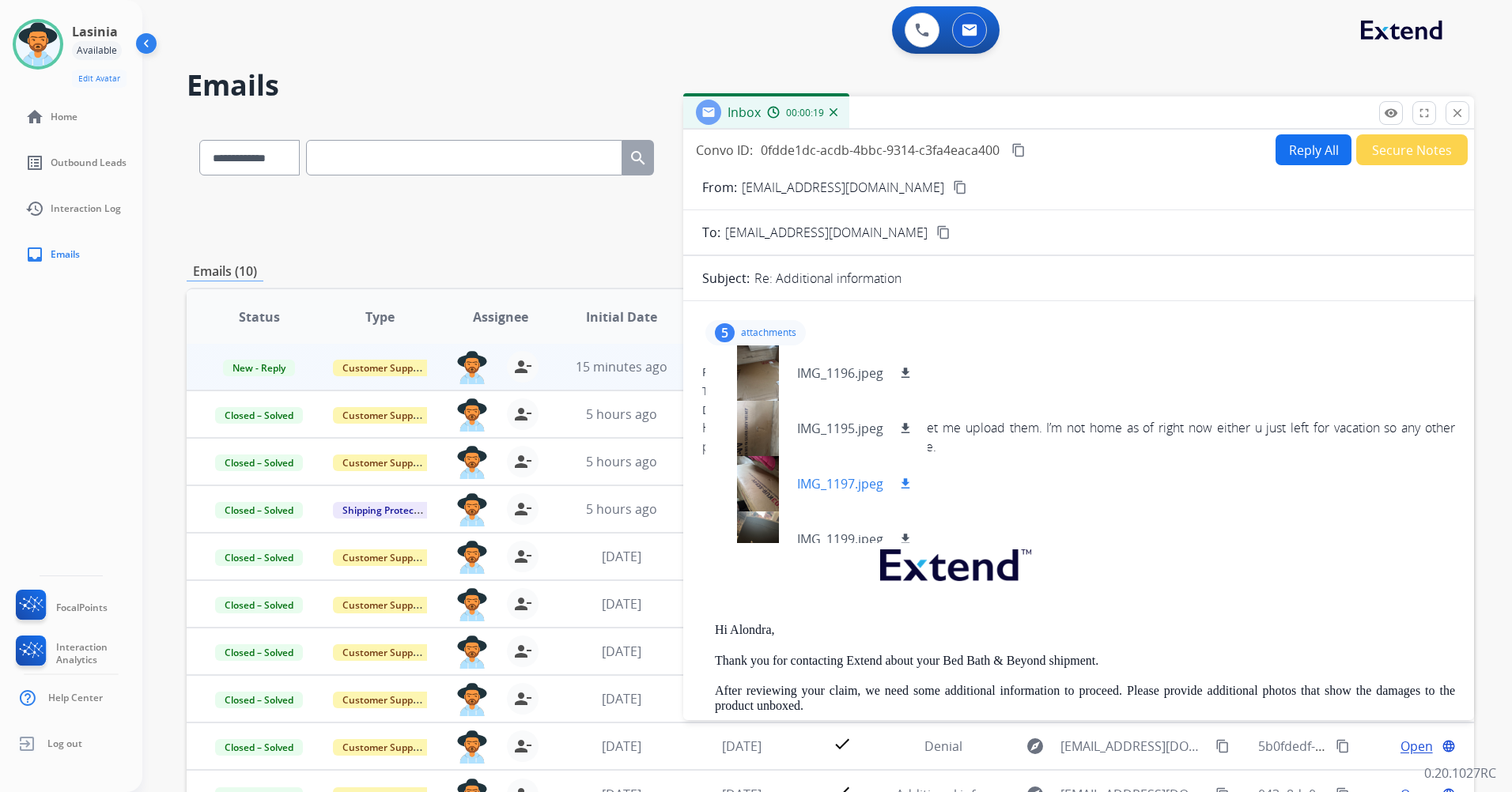 click at bounding box center (758, 484) 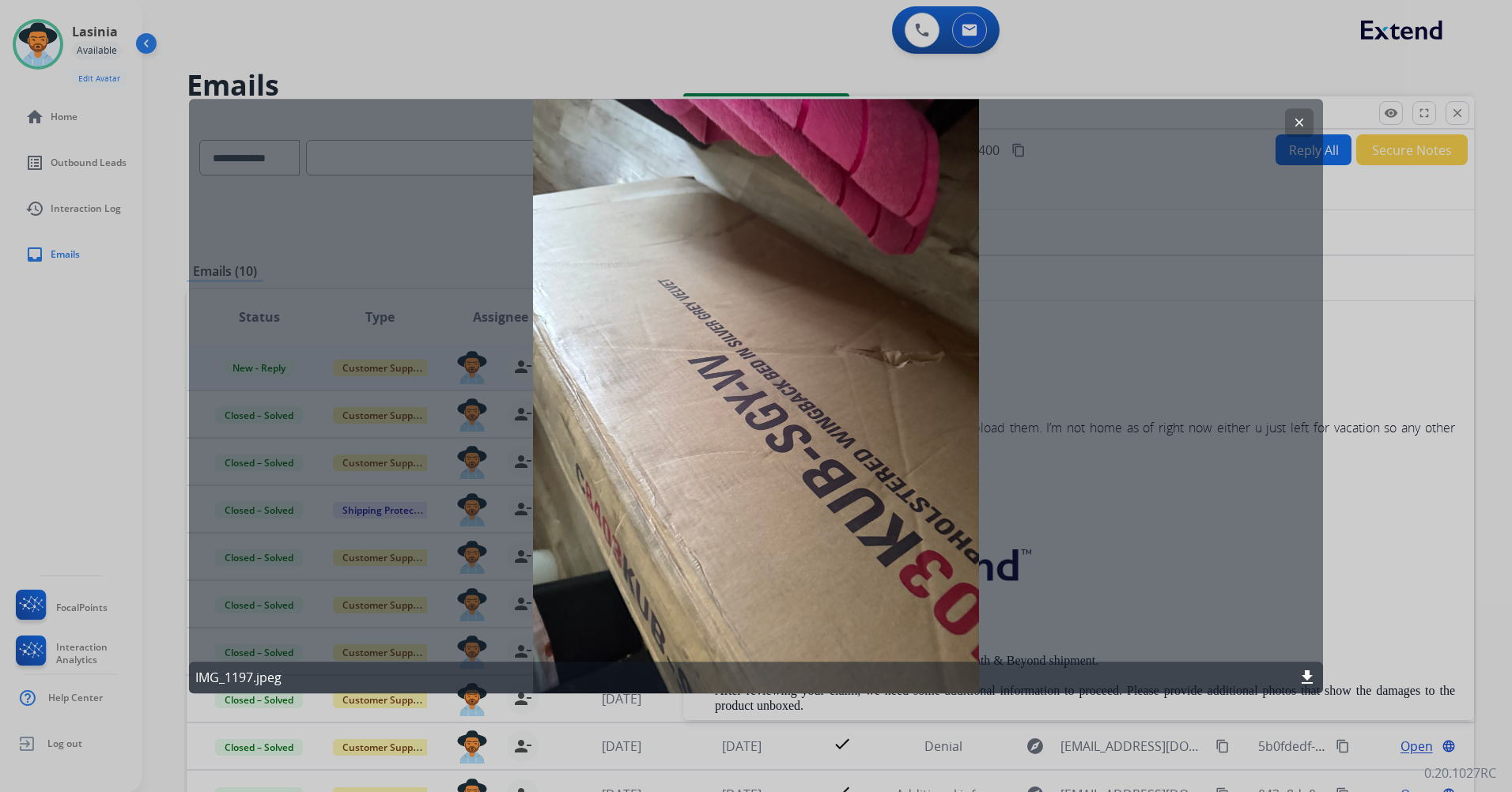 click on "clear" 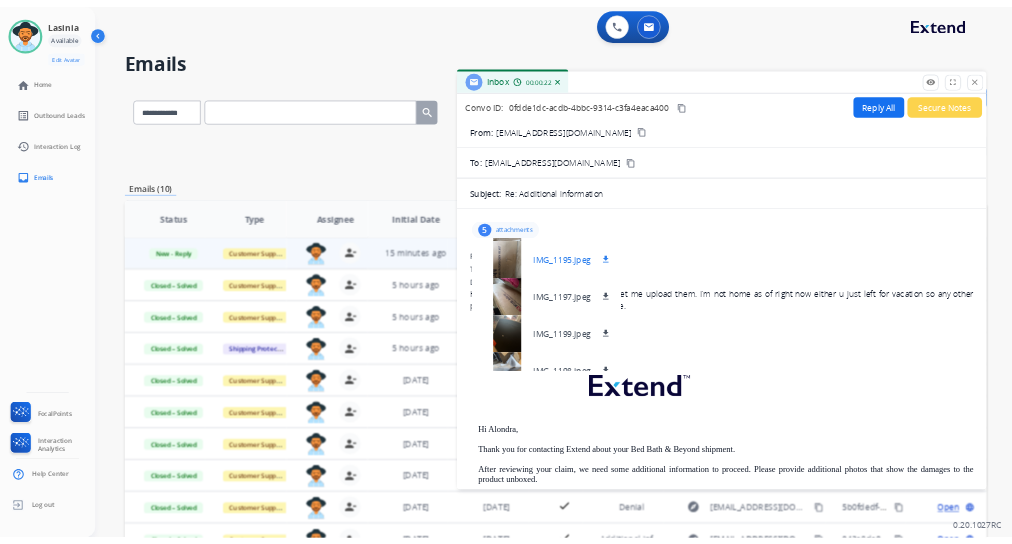 scroll, scrollTop: 100, scrollLeft: 0, axis: vertical 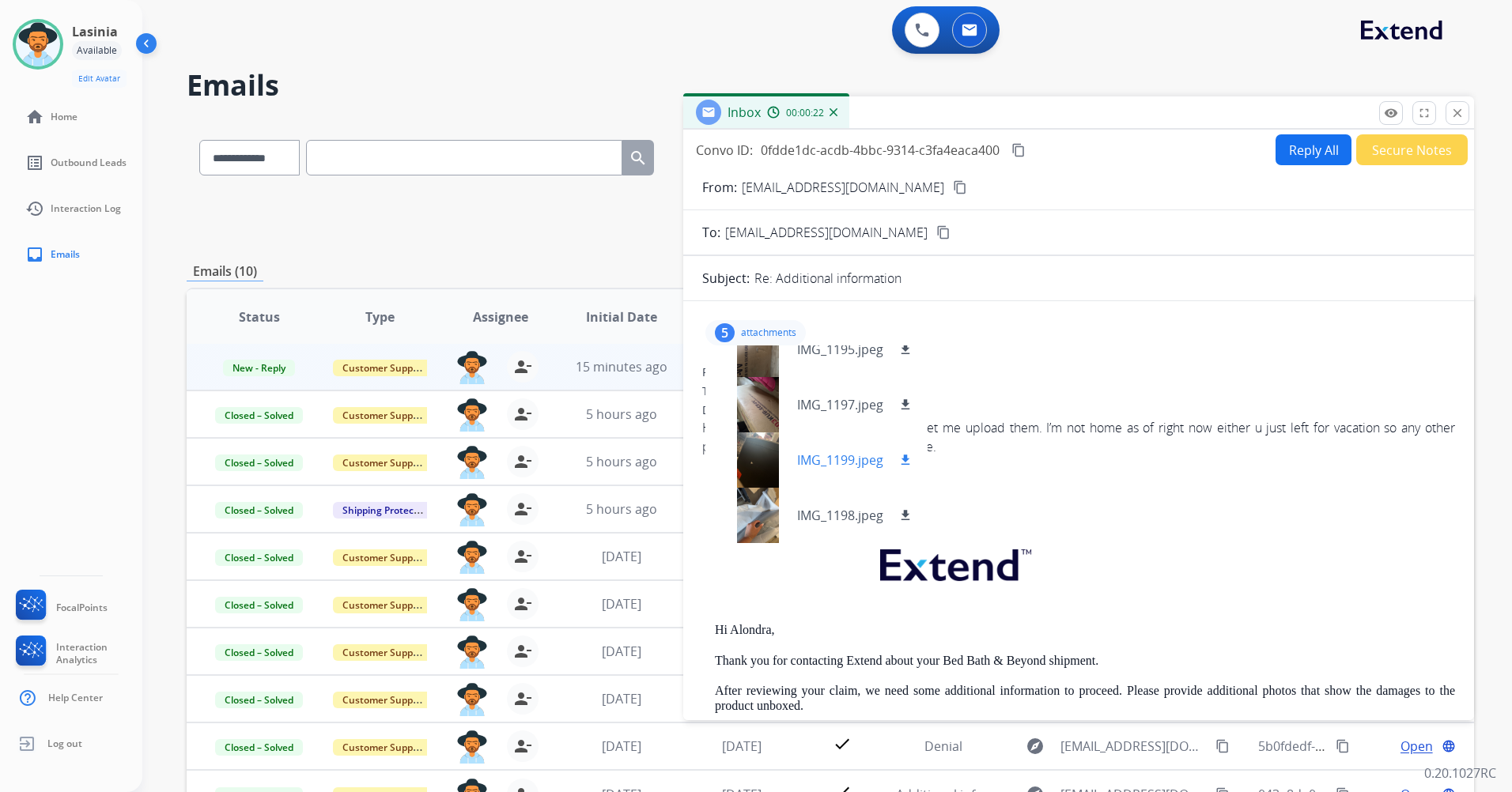 click at bounding box center [758, 460] 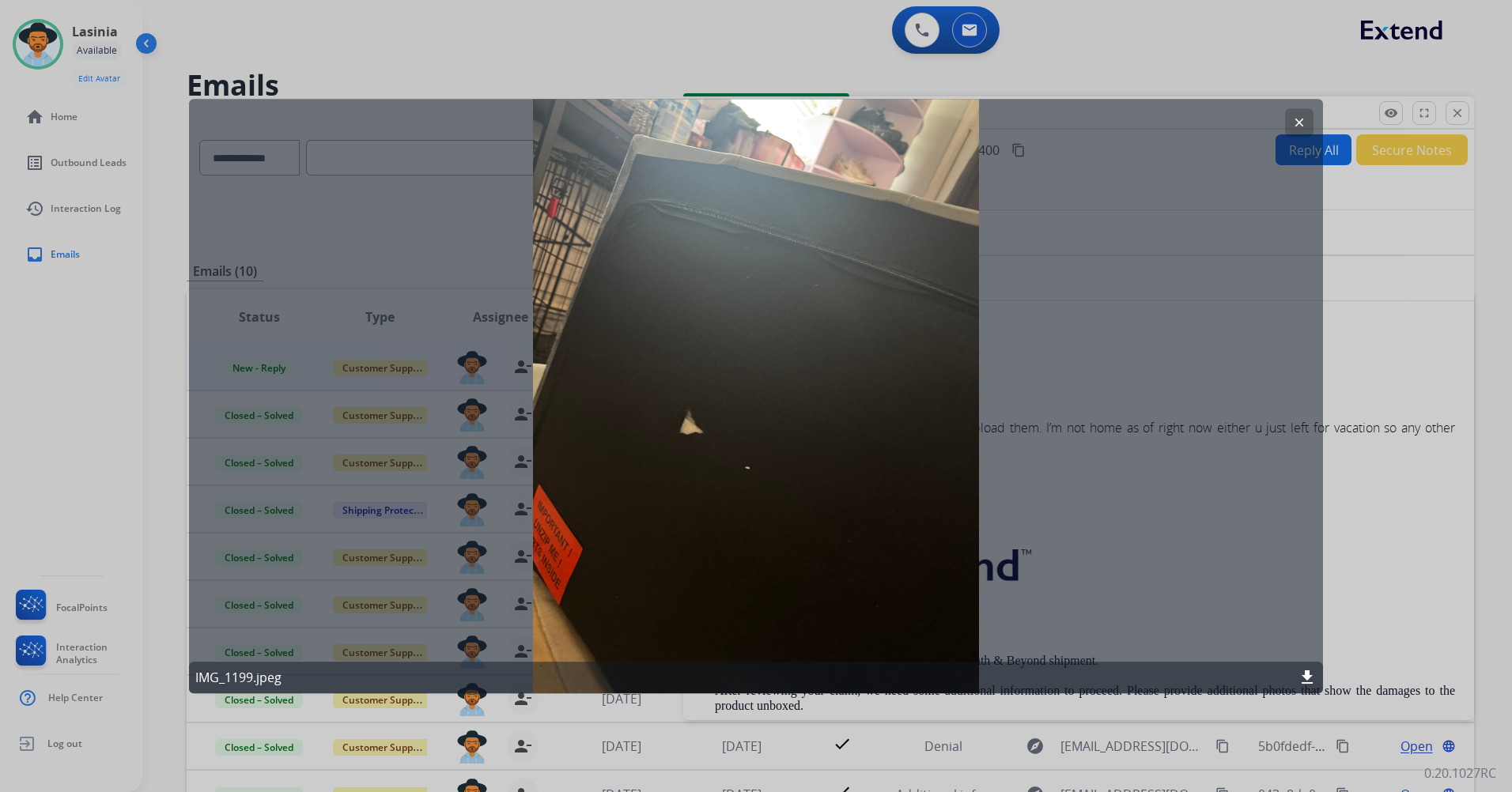 click on "clear" 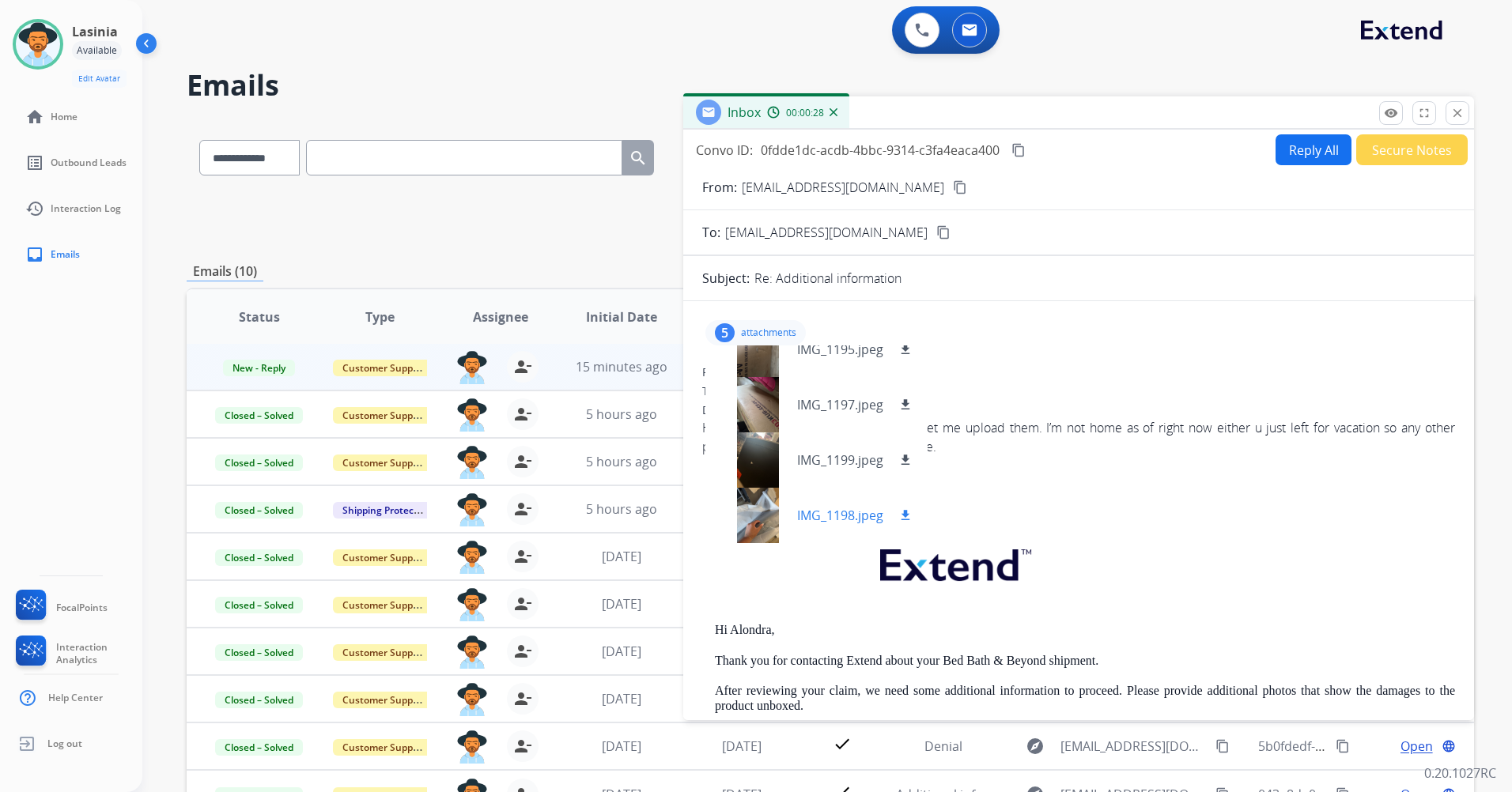 click at bounding box center [758, 515] 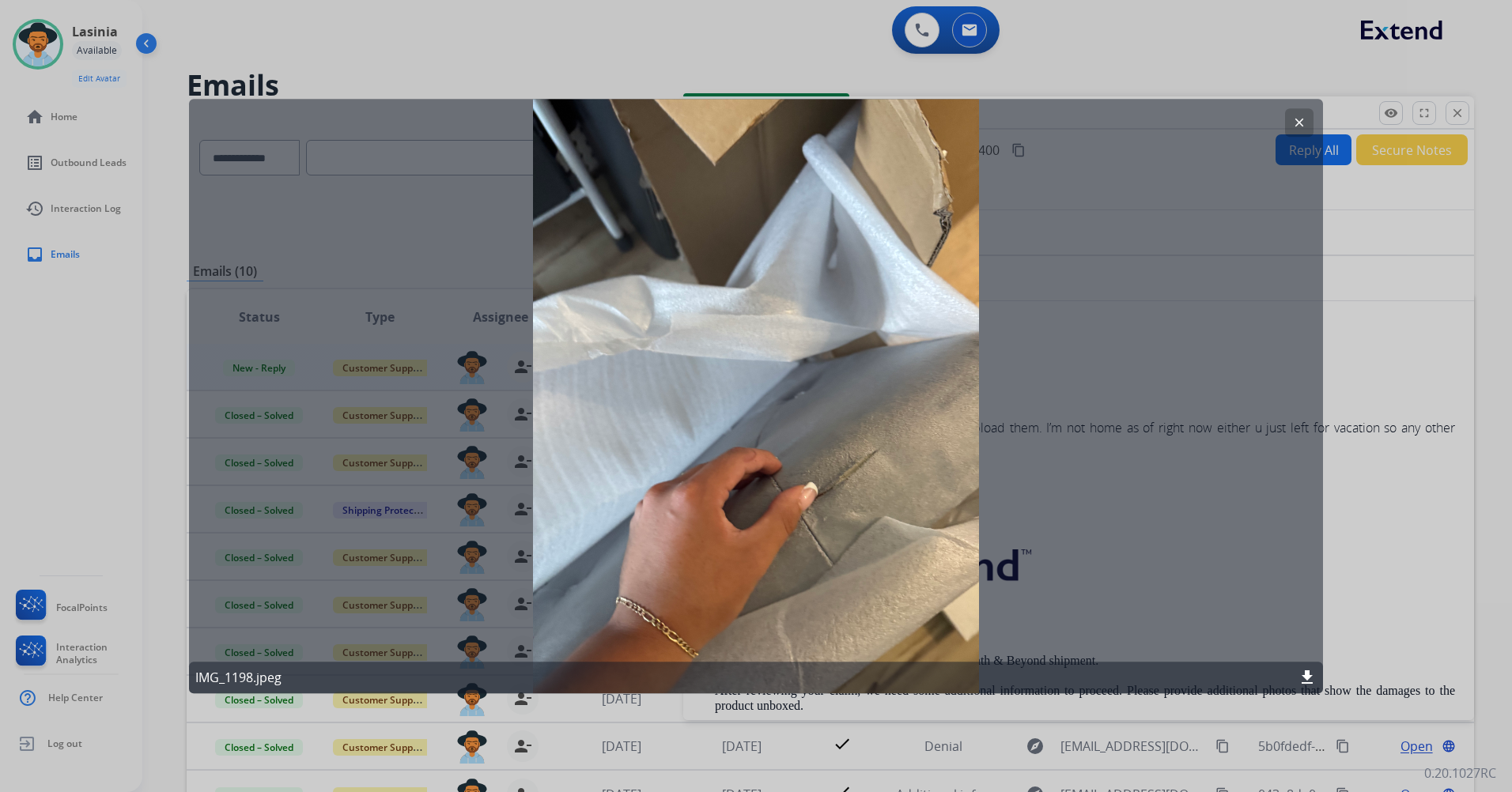 click on "clear" 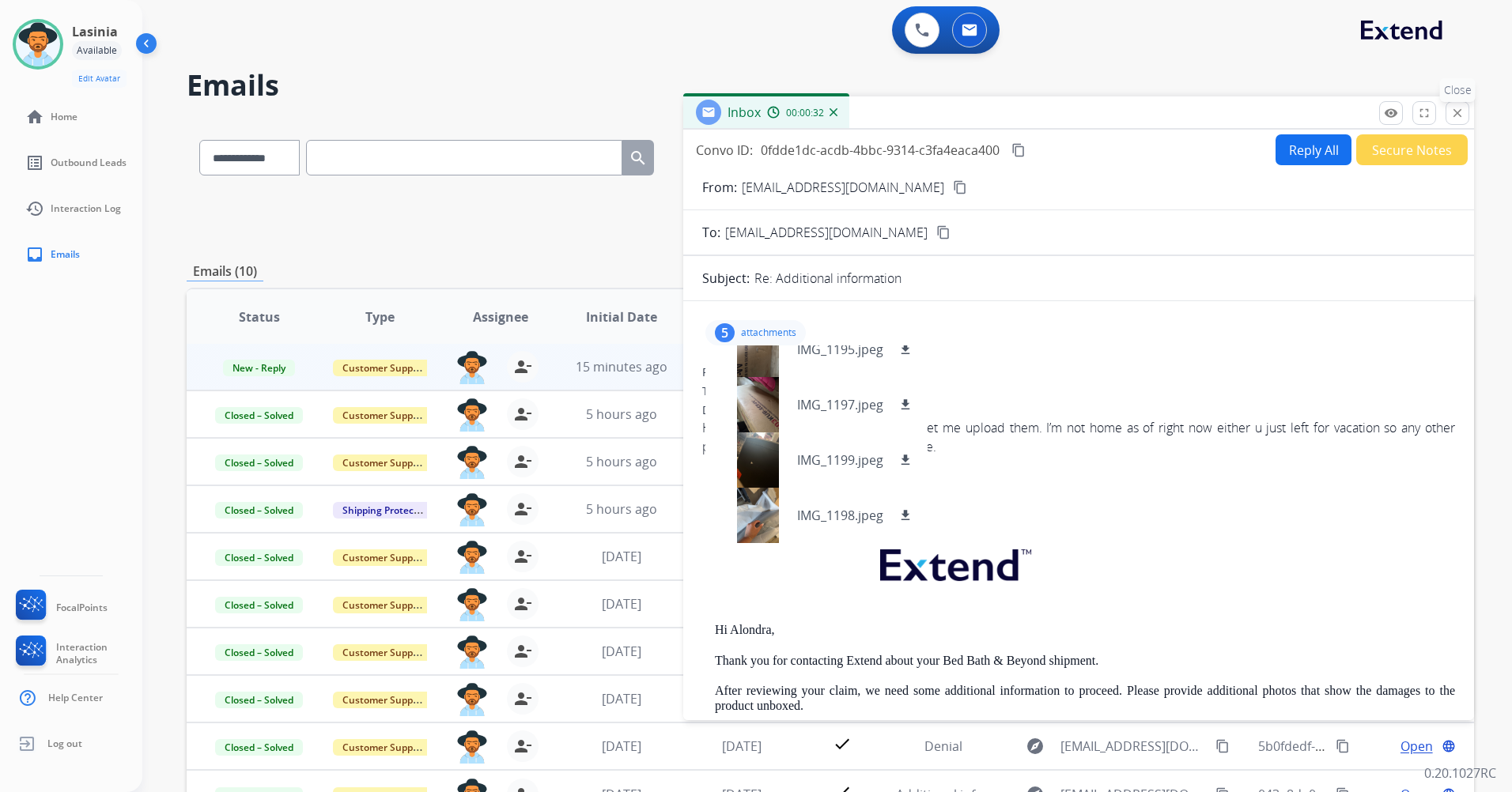 click on "close" at bounding box center (1457, 113) 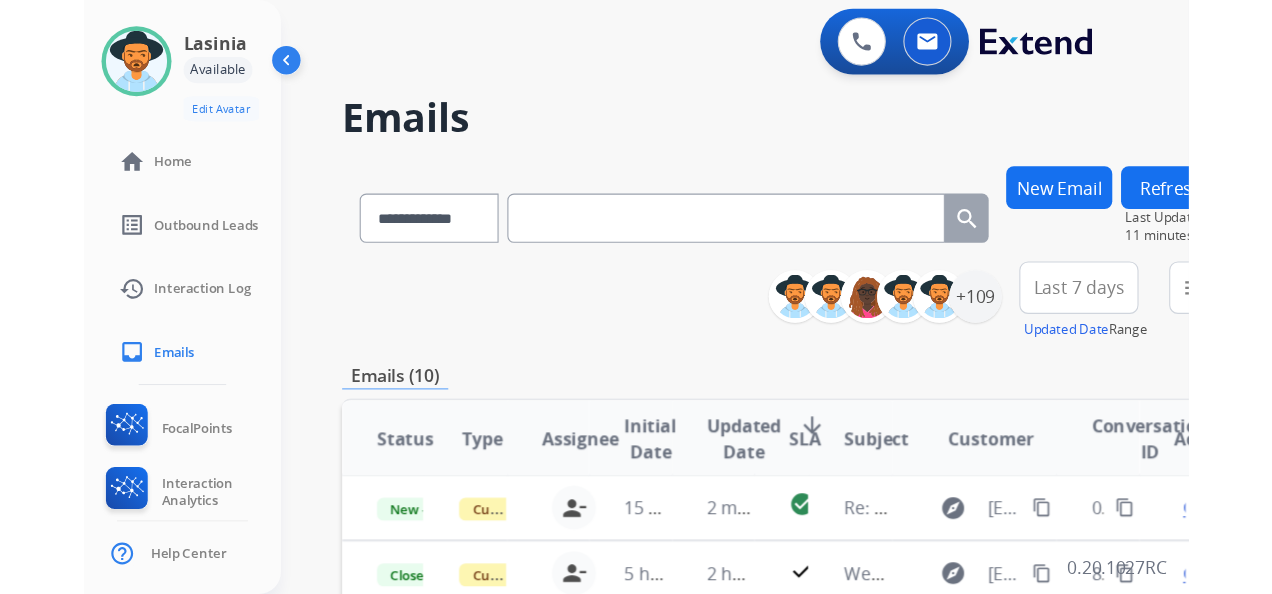 scroll, scrollTop: 2, scrollLeft: 0, axis: vertical 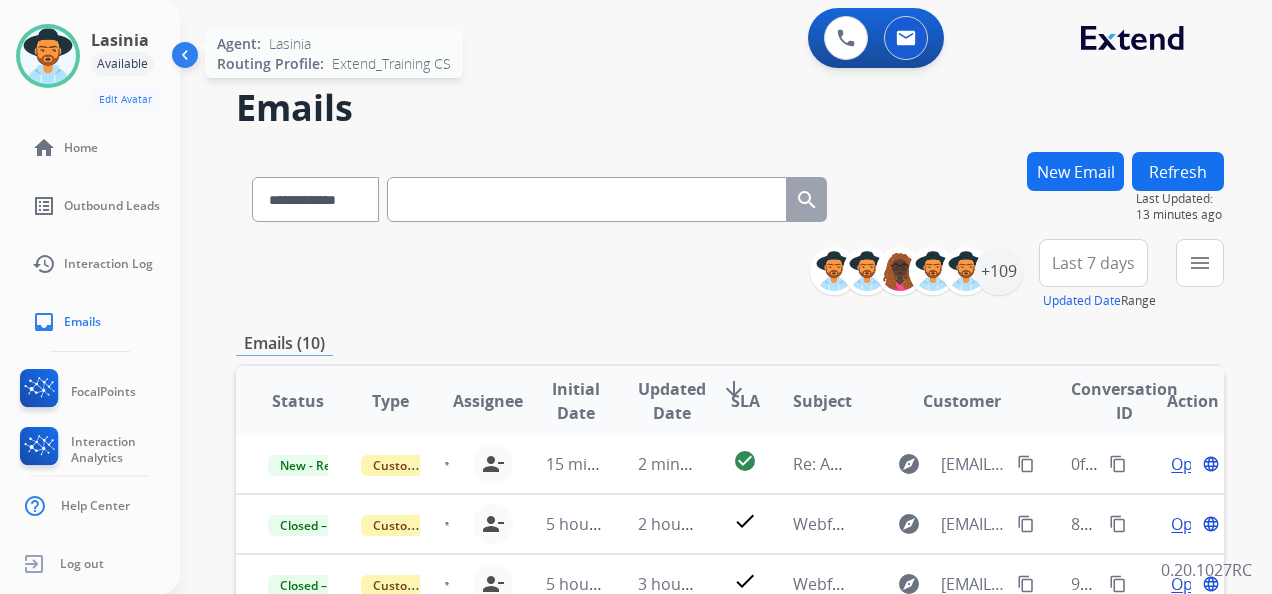 click at bounding box center [48, 56] 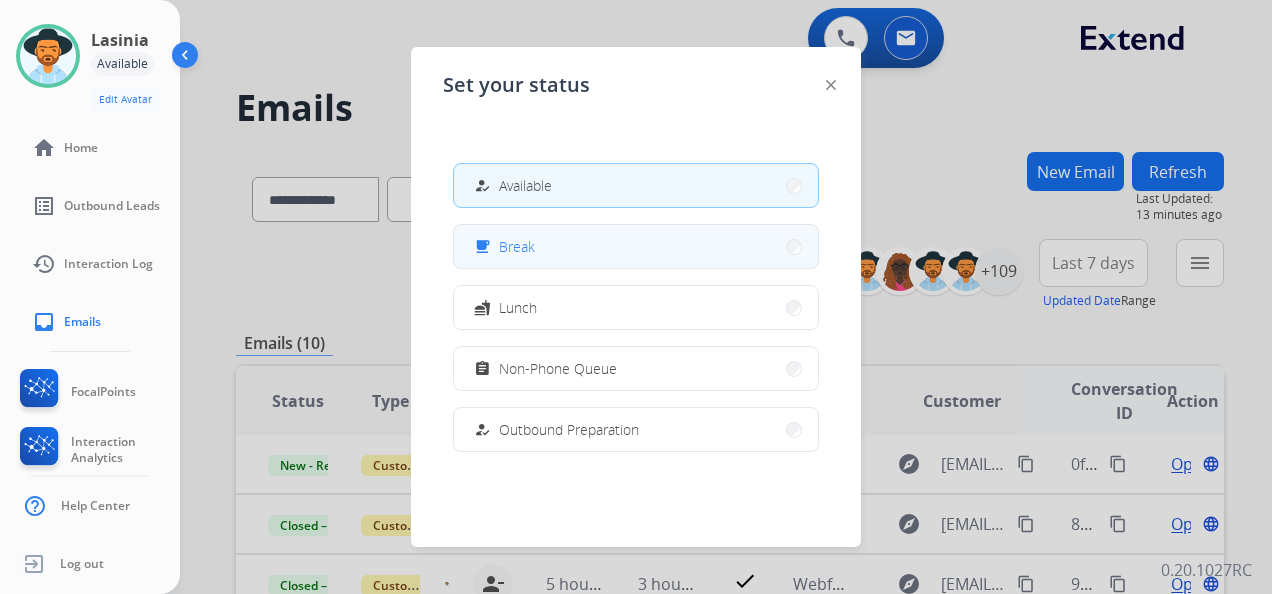 click on "free_breakfast Break" at bounding box center (636, 246) 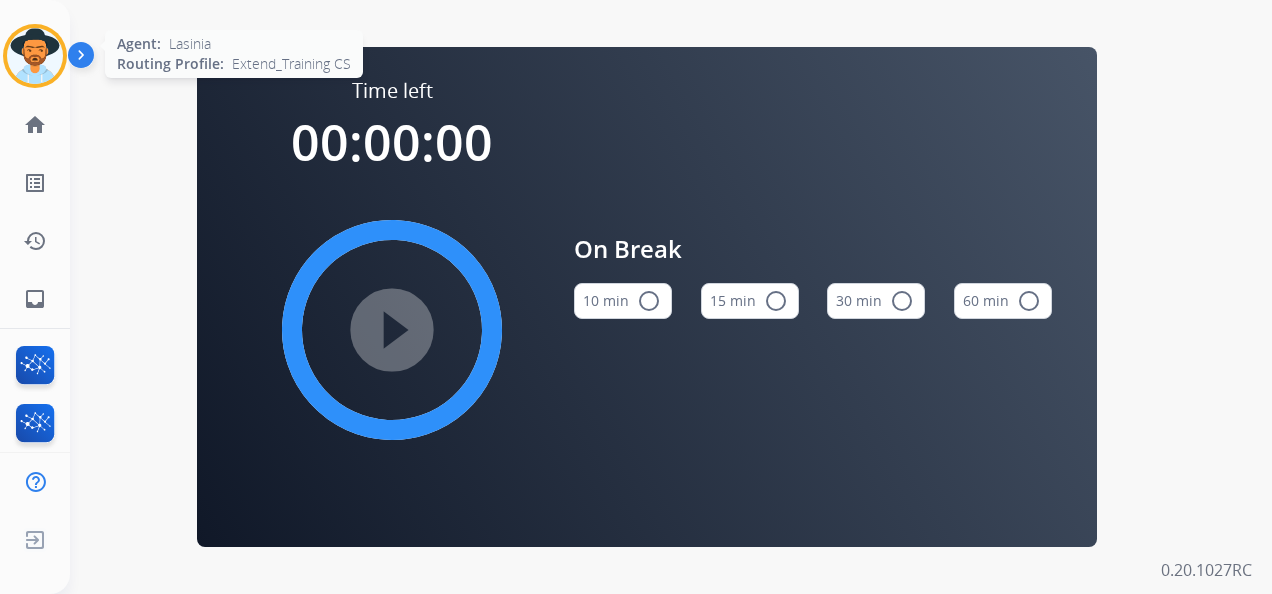 click at bounding box center (35, 56) 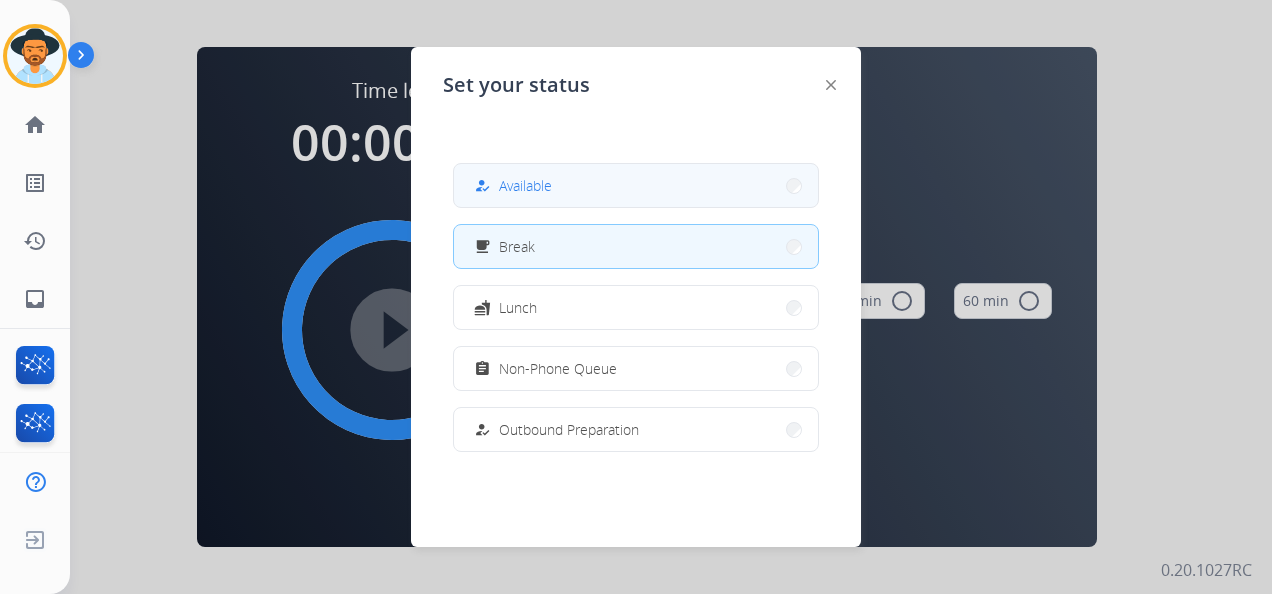 click on "Available" at bounding box center [525, 185] 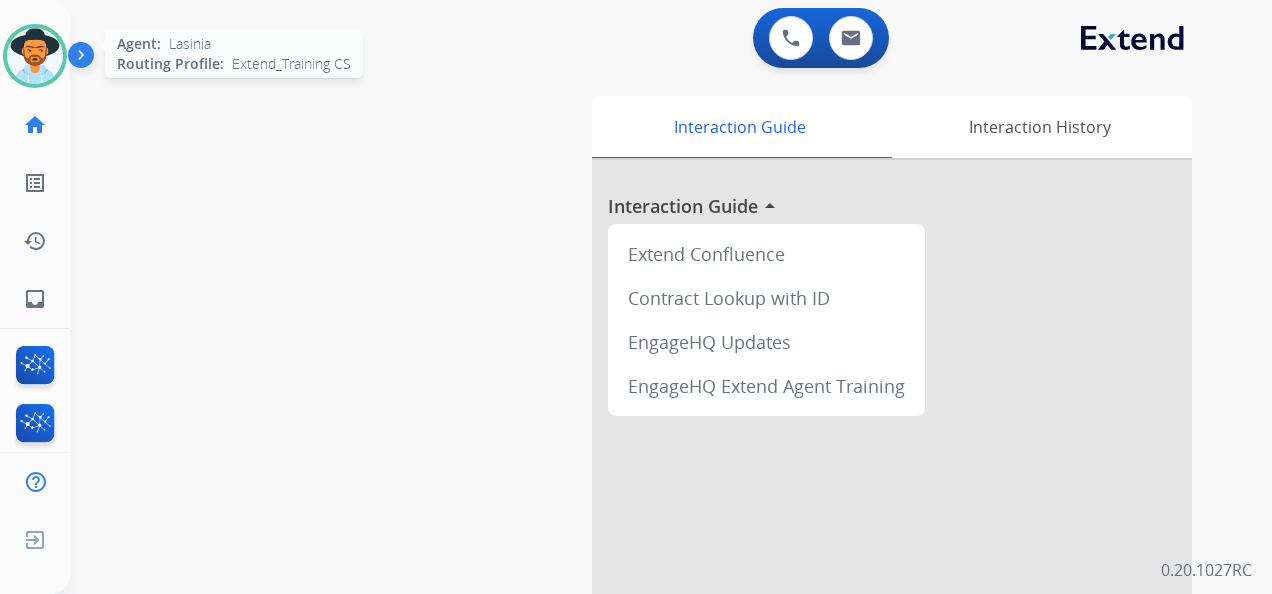 click at bounding box center (35, 56) 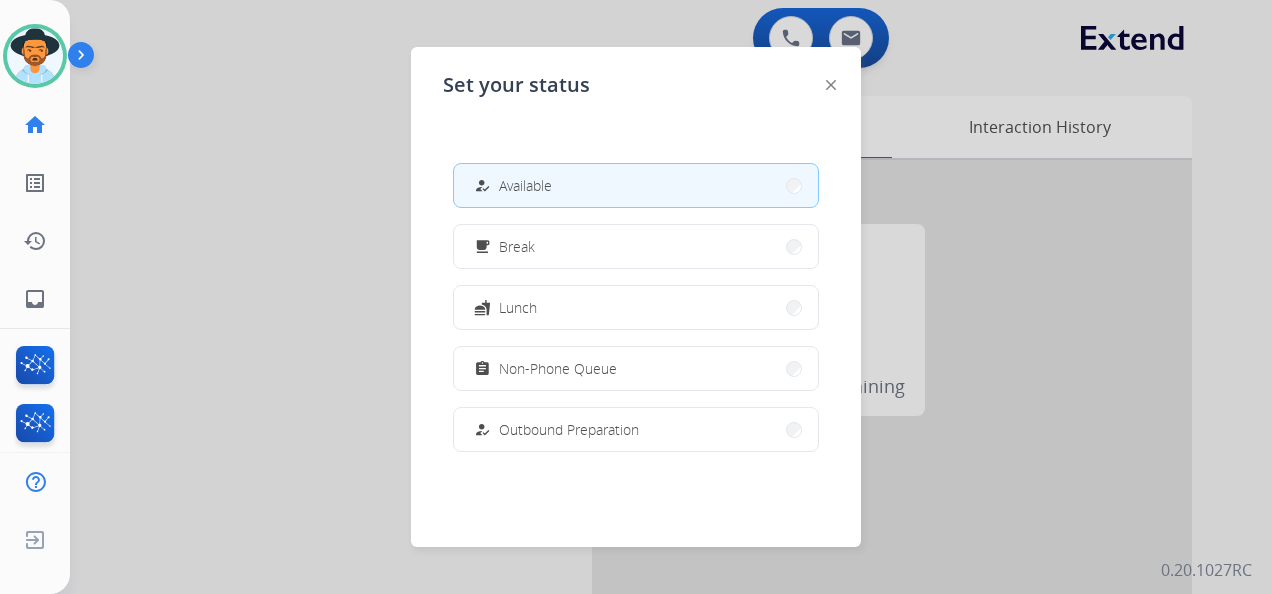 click at bounding box center [636, 297] 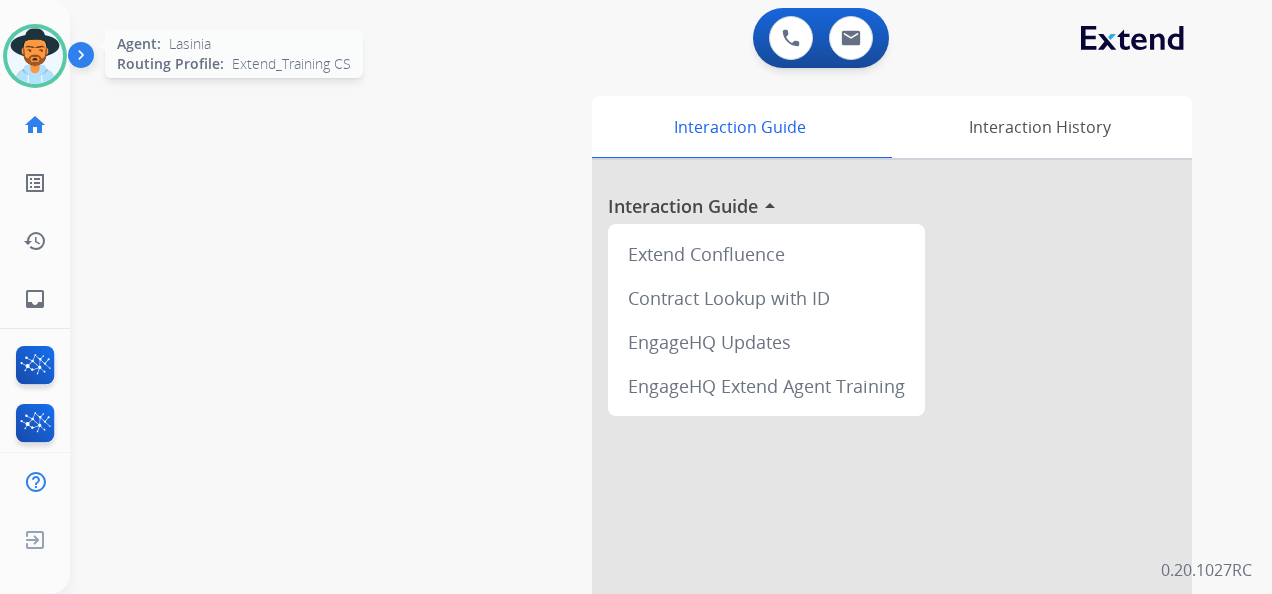 click at bounding box center [35, 56] 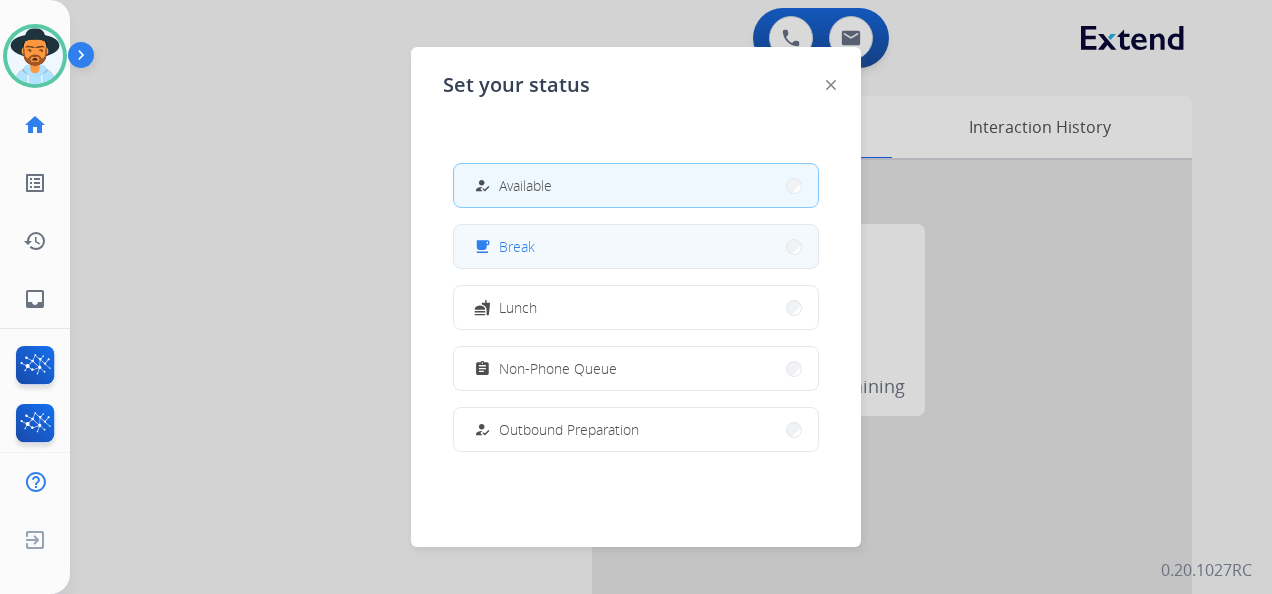 drag, startPoint x: 546, startPoint y: 248, endPoint x: 537, endPoint y: 242, distance: 10.816654 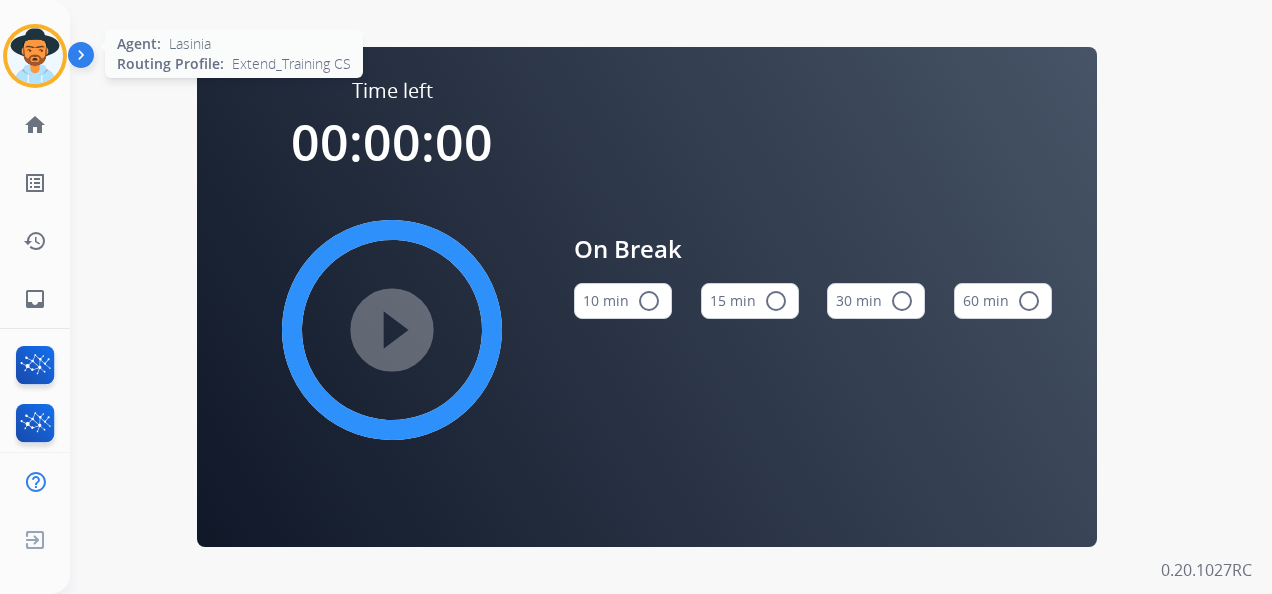 click at bounding box center (35, 56) 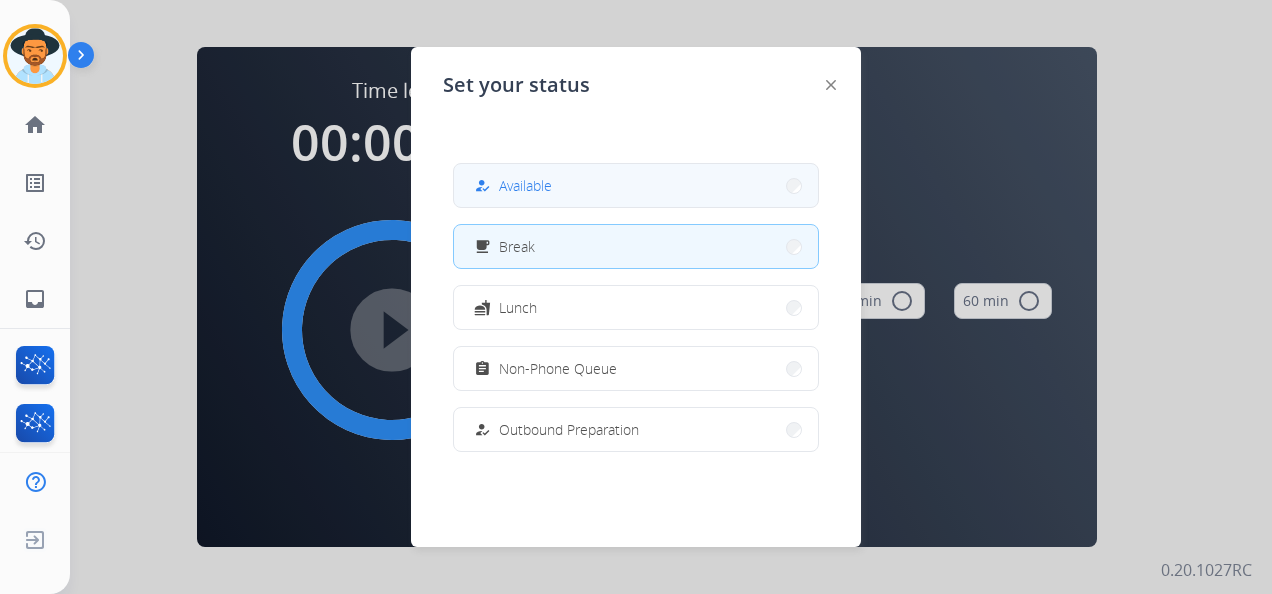 click on "how_to_reg Available" at bounding box center [636, 185] 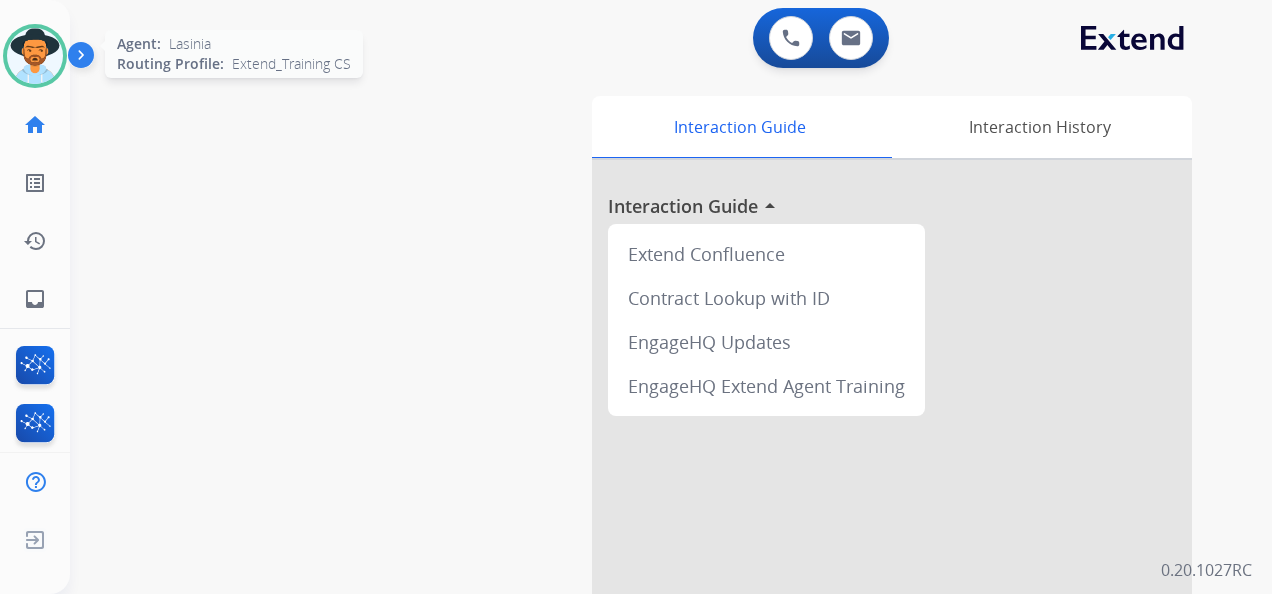 click at bounding box center [35, 56] 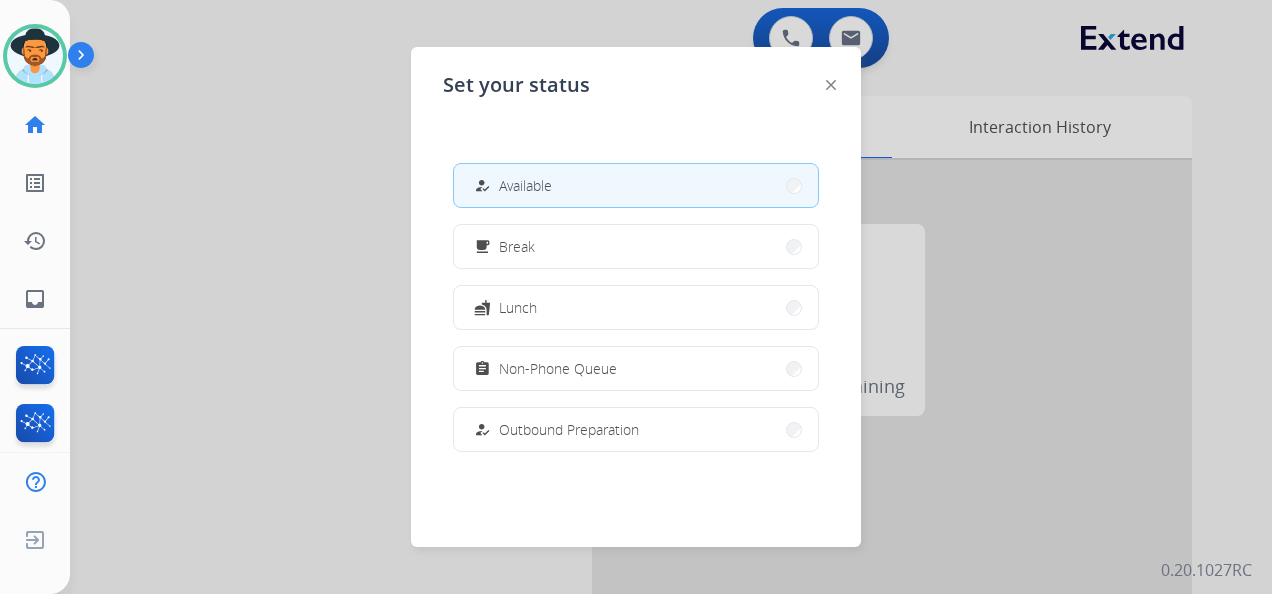 drag, startPoint x: 190, startPoint y: 189, endPoint x: 199, endPoint y: 180, distance: 12.727922 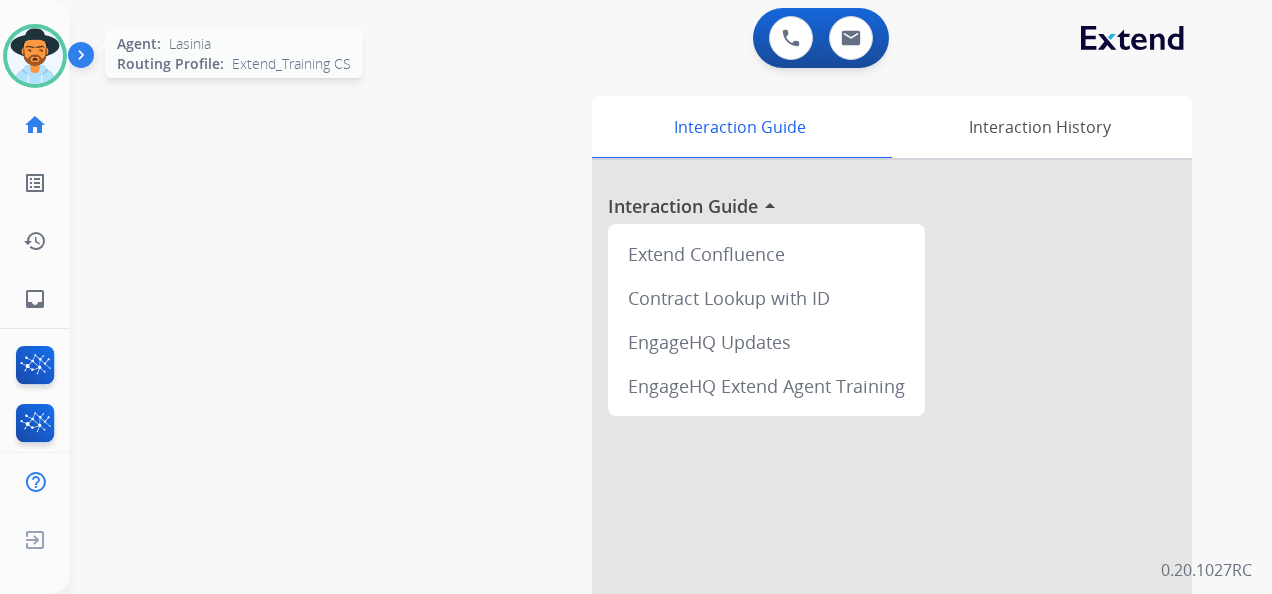 click at bounding box center (35, 56) 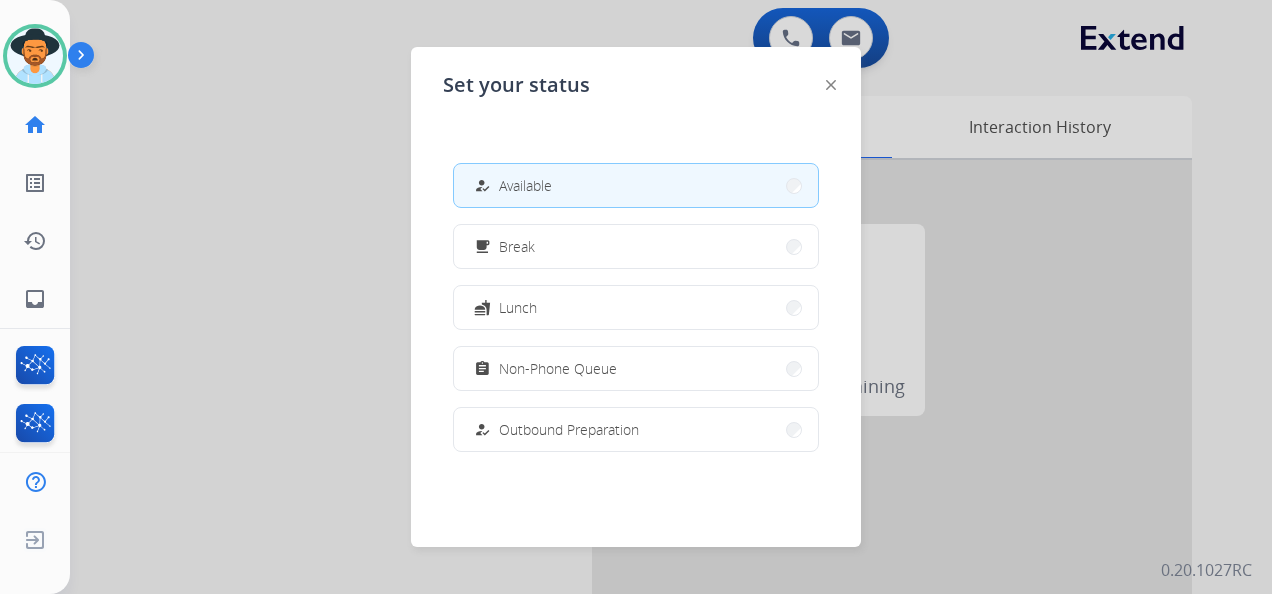 click at bounding box center (636, 297) 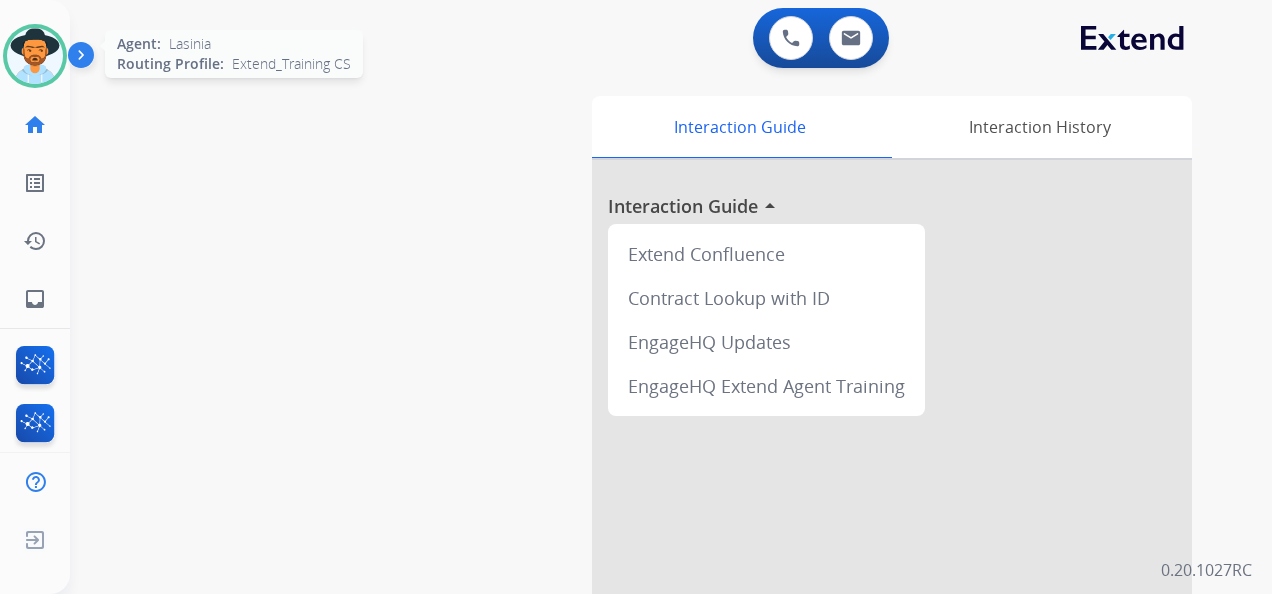 click at bounding box center [35, 56] 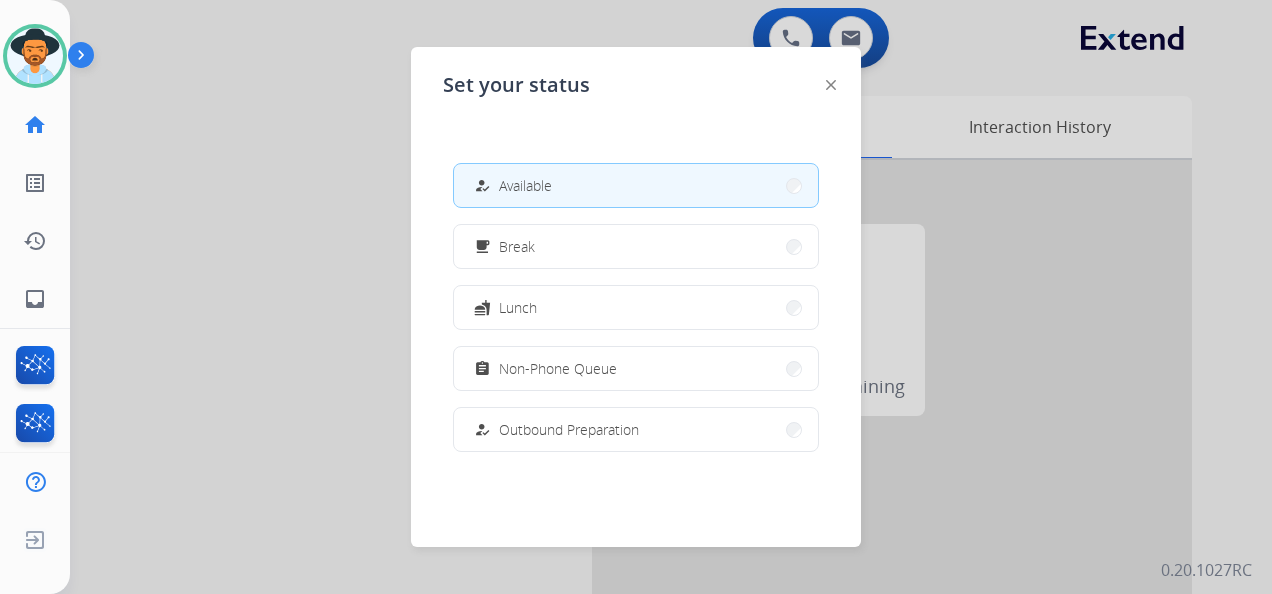click at bounding box center (636, 297) 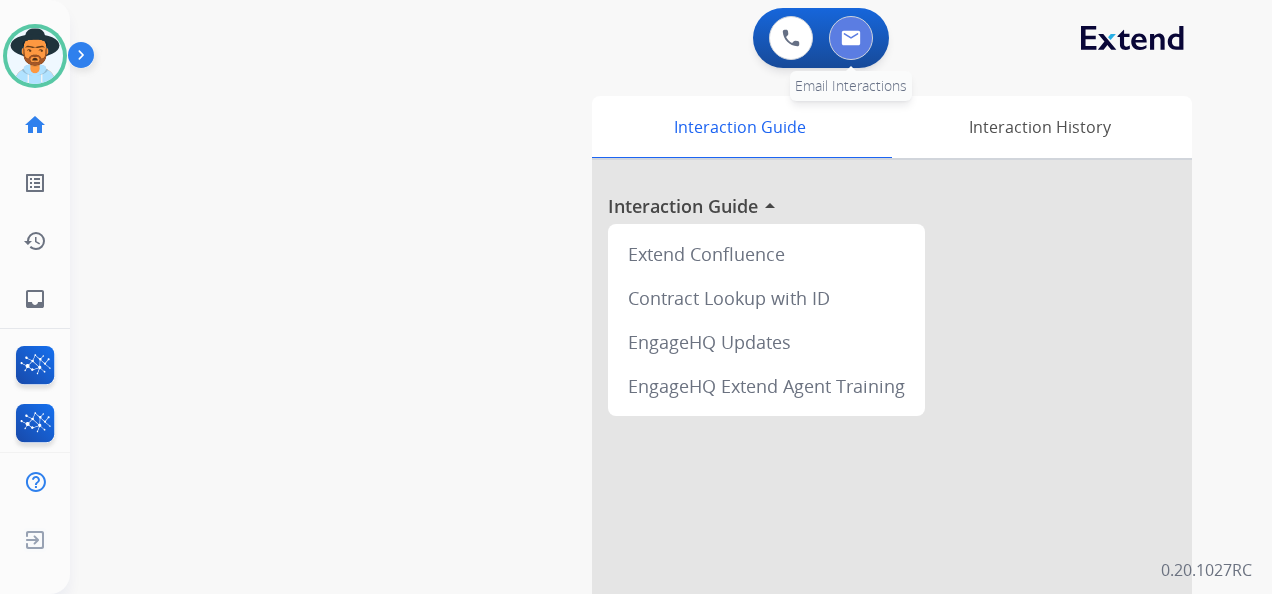 click at bounding box center [851, 38] 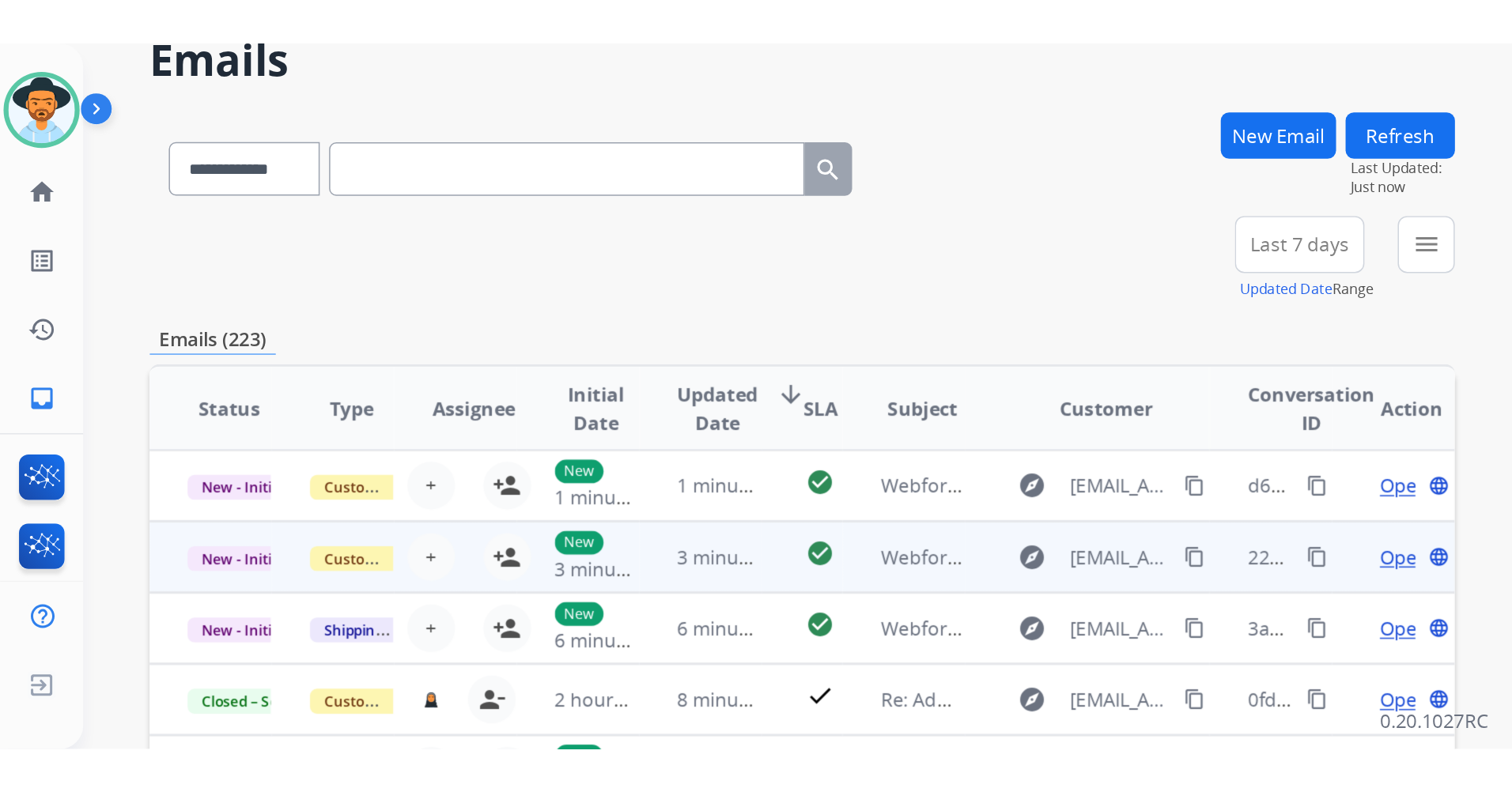 scroll, scrollTop: 0, scrollLeft: 0, axis: both 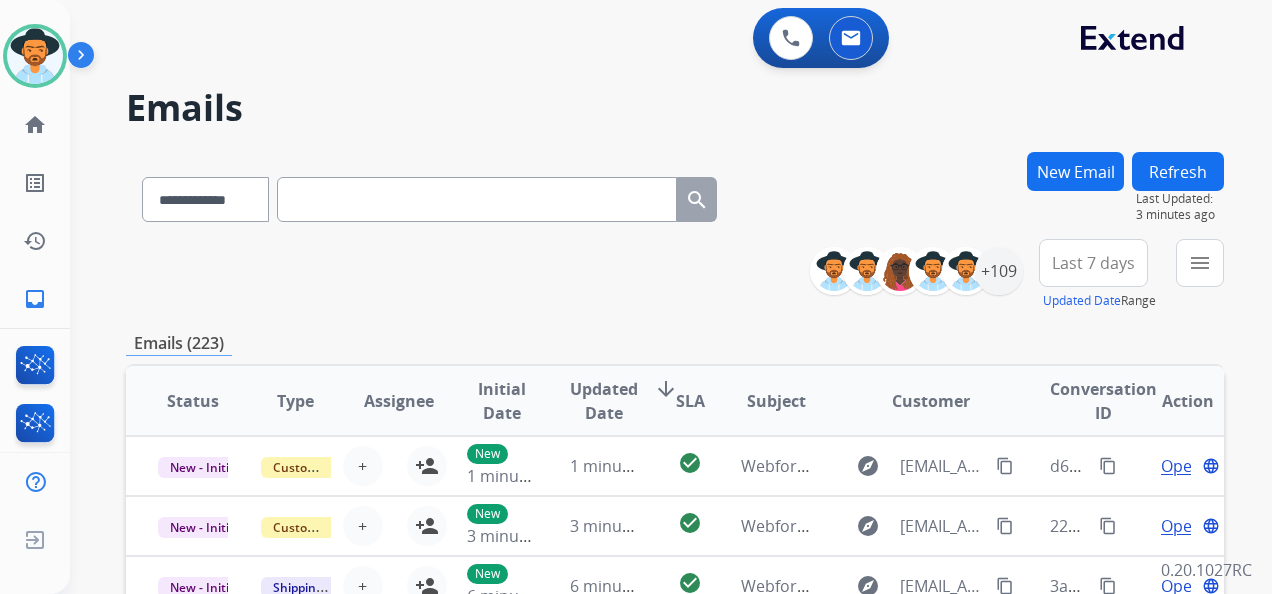 click at bounding box center (477, 199) 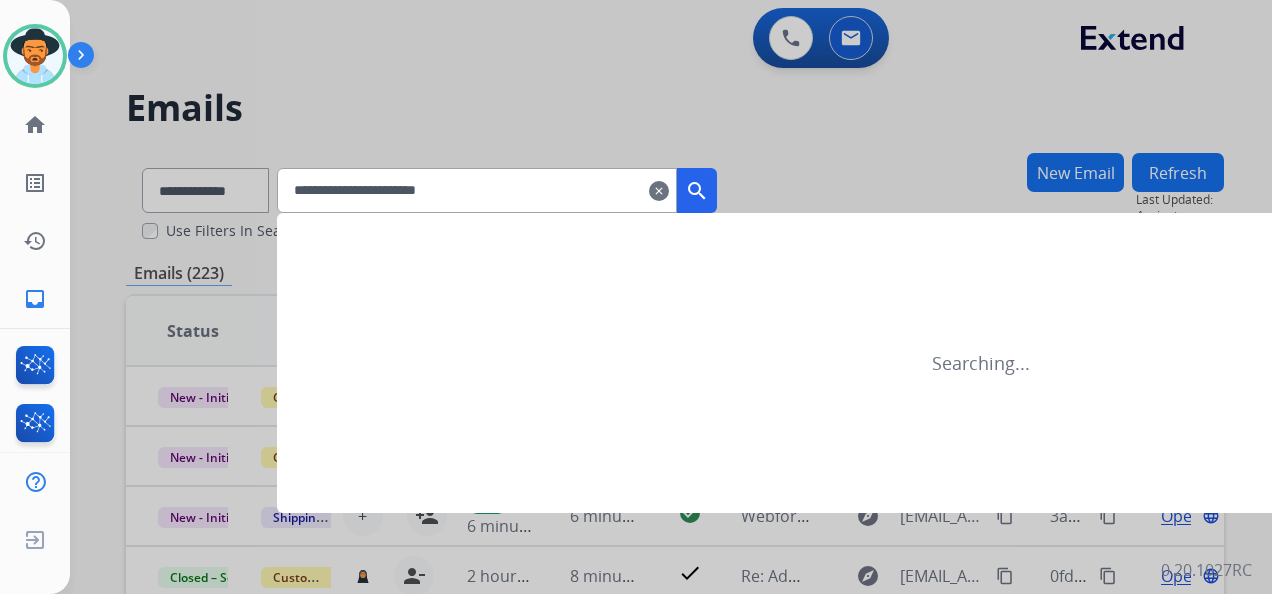 type on "**********" 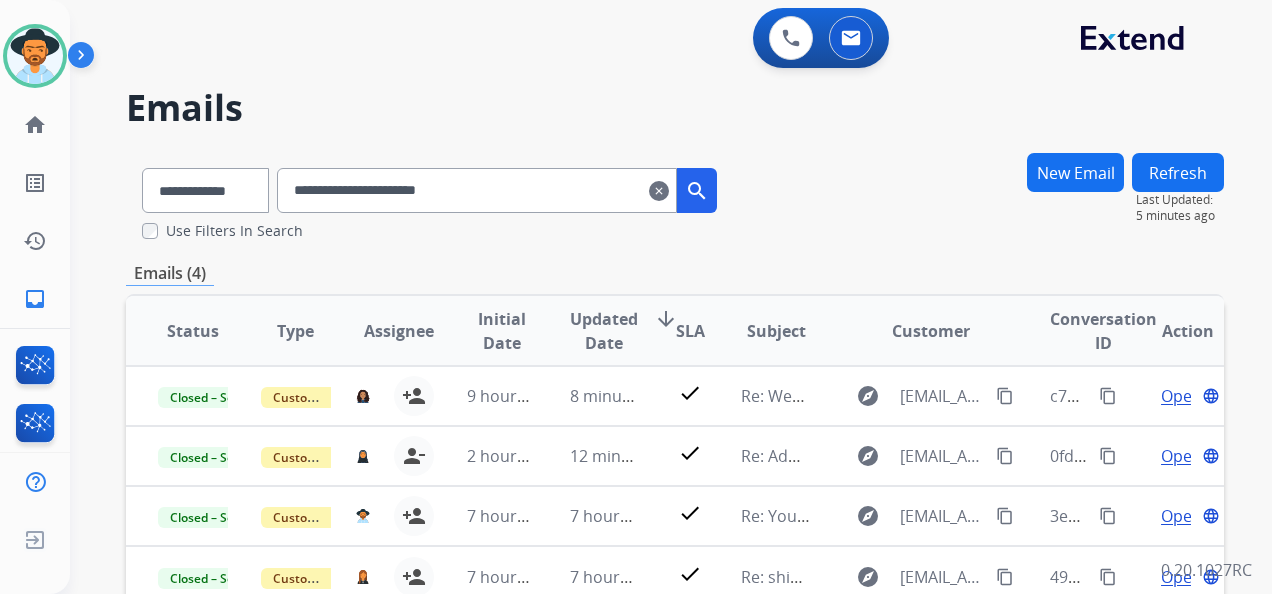 click on "search" at bounding box center (697, 191) 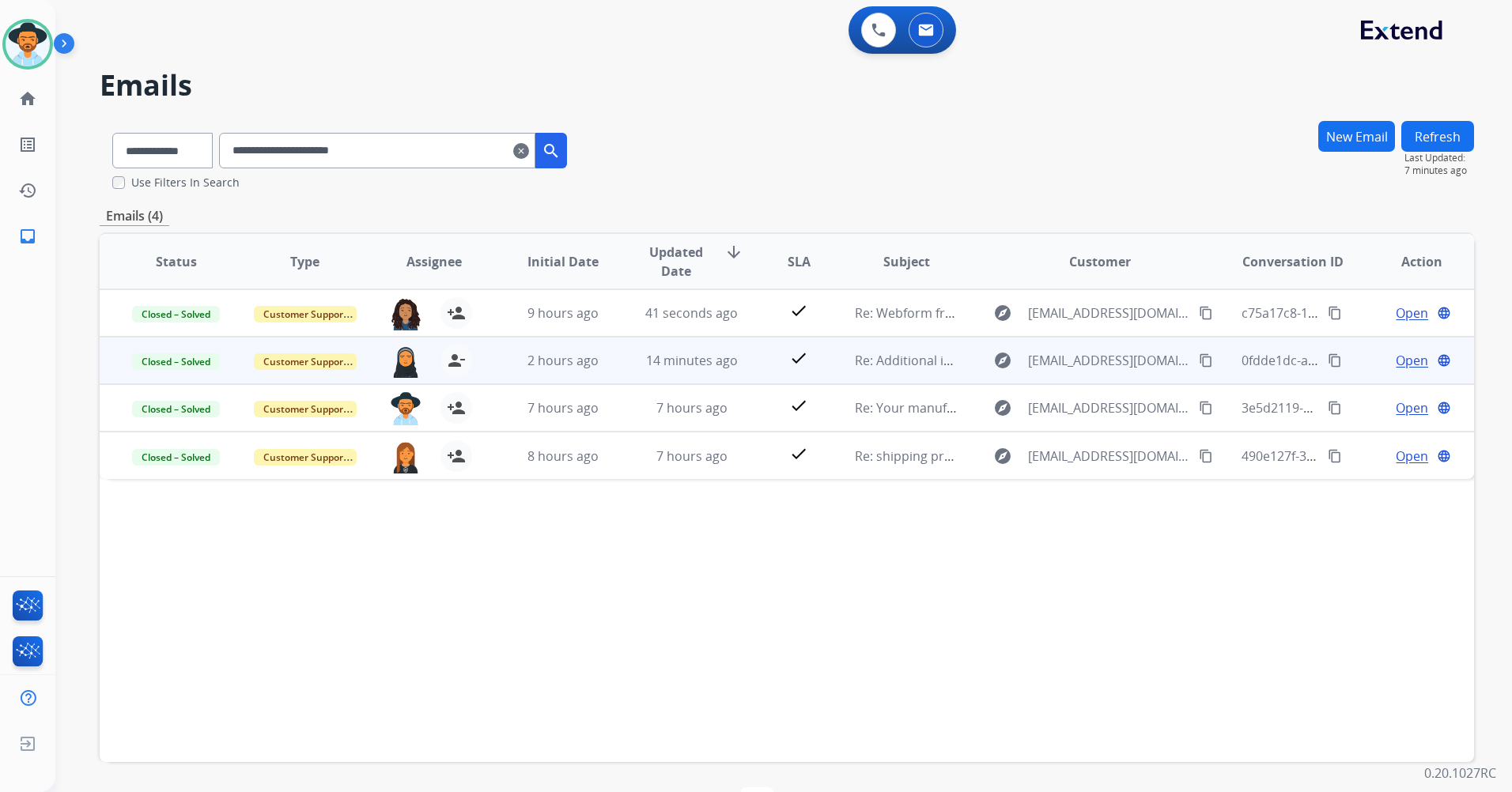 click on "Open" at bounding box center (1412, 360) 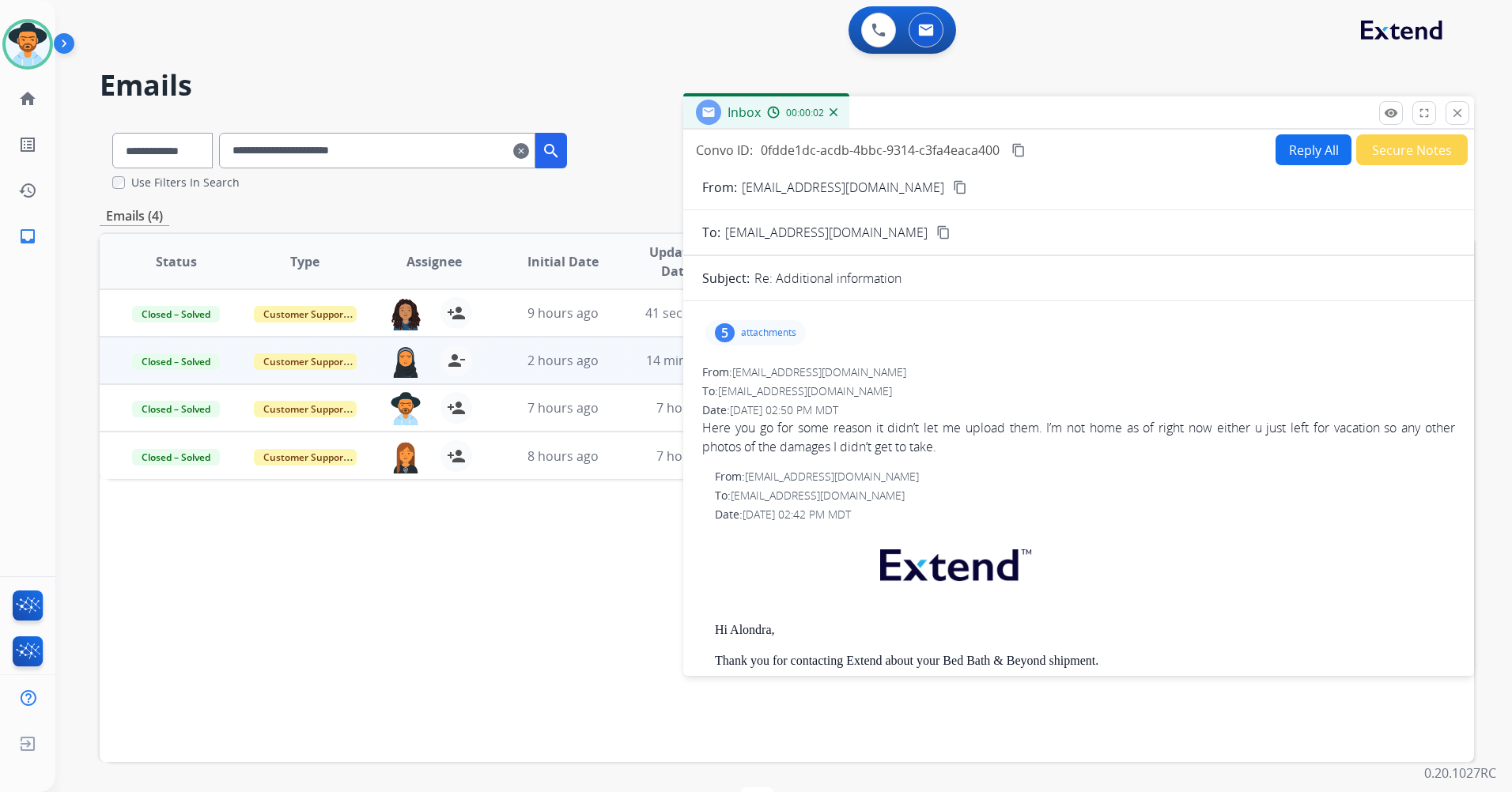 click on "attachments" at bounding box center [769, 333] 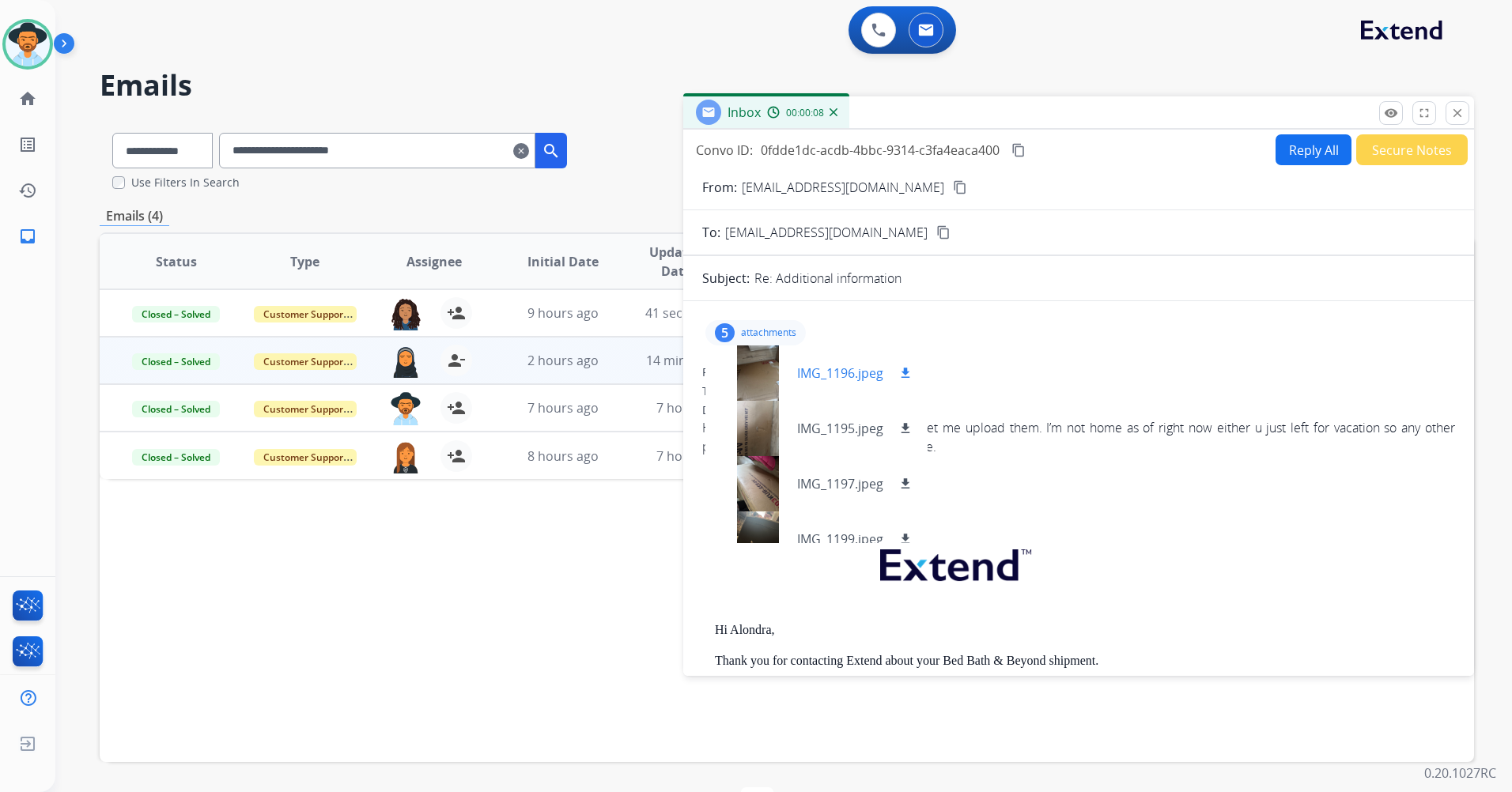 click on "download" at bounding box center [905, 373] 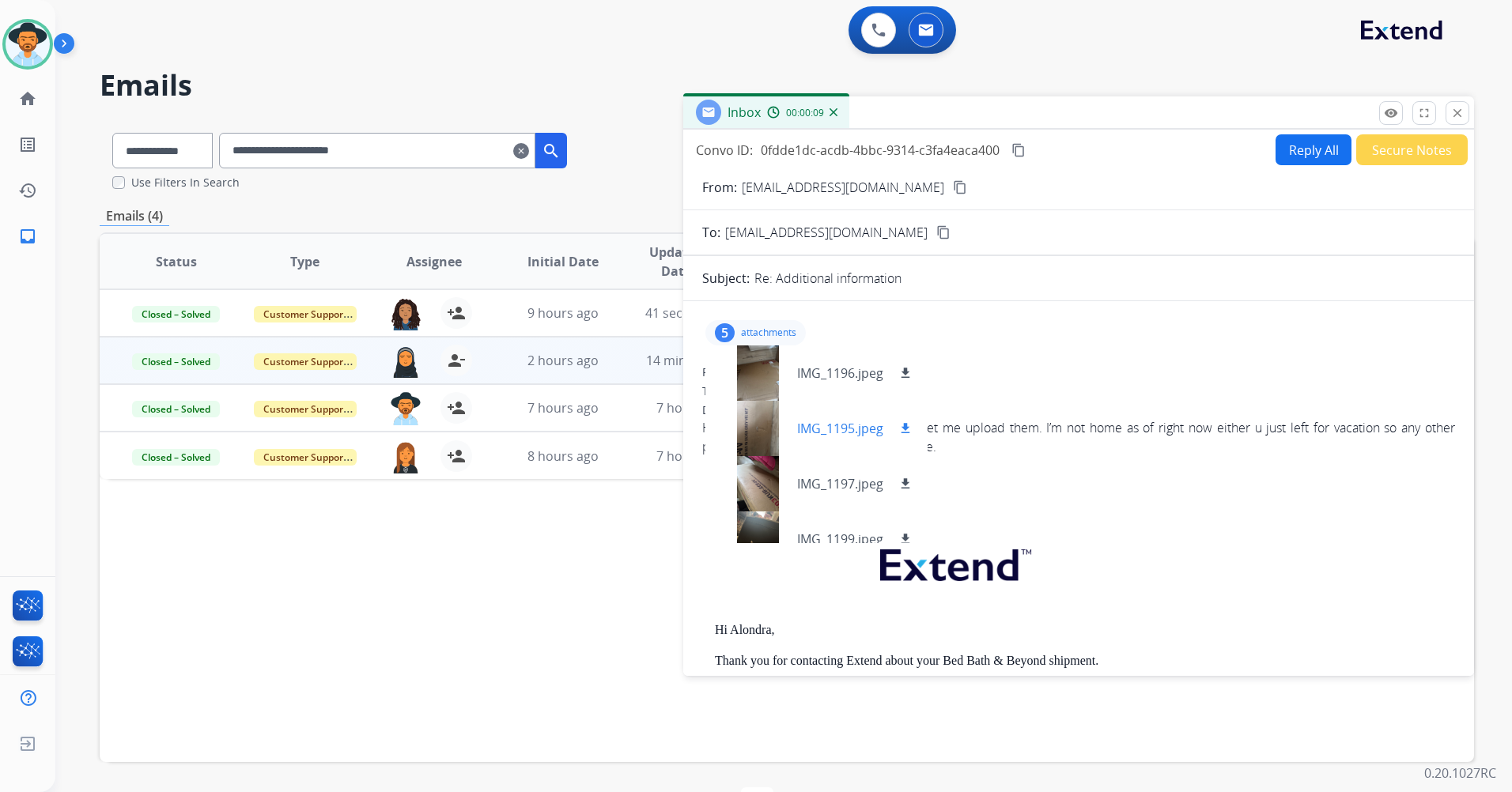 click on "download" at bounding box center (905, 428) 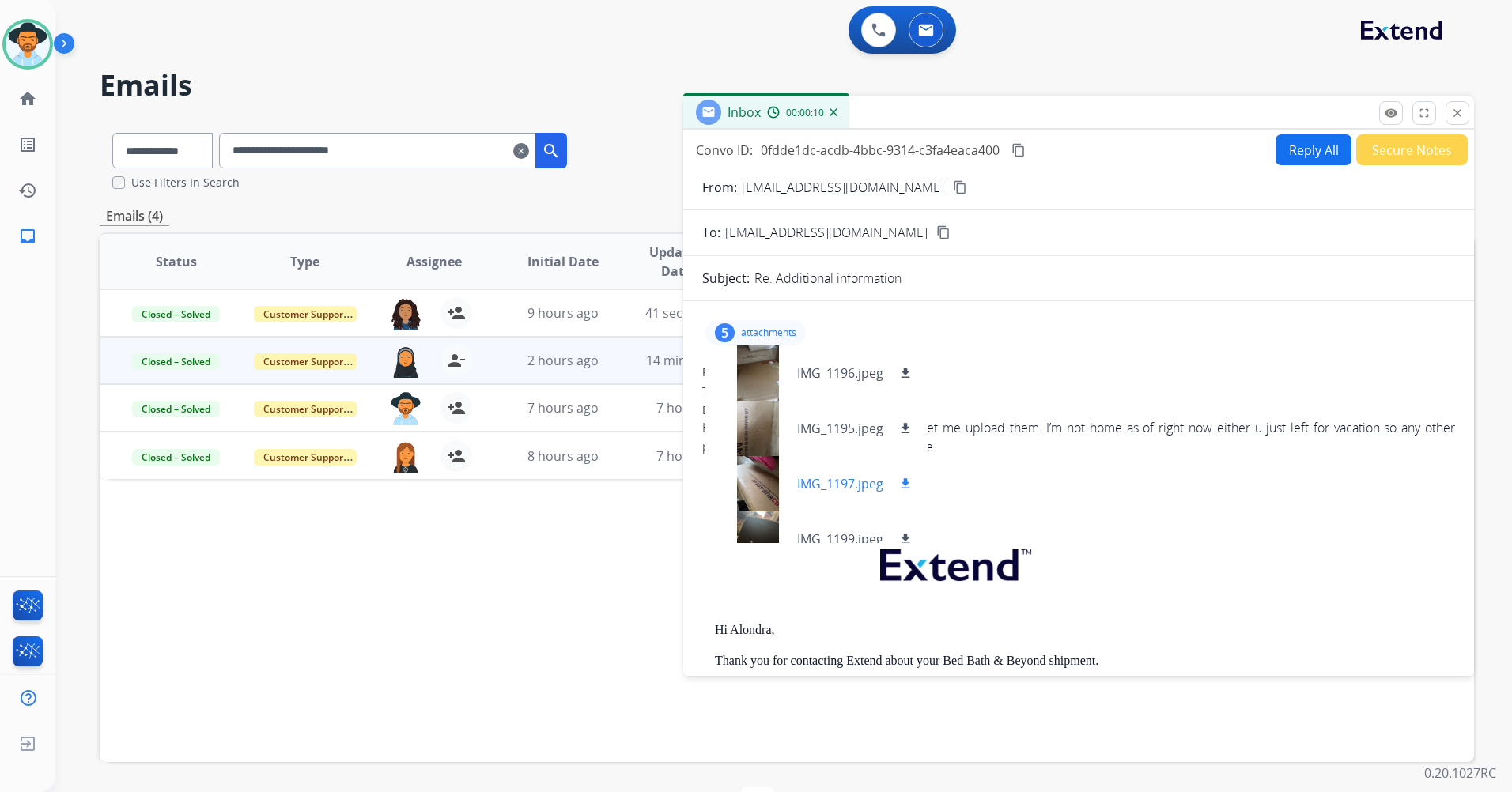 click on "download" at bounding box center (905, 484) 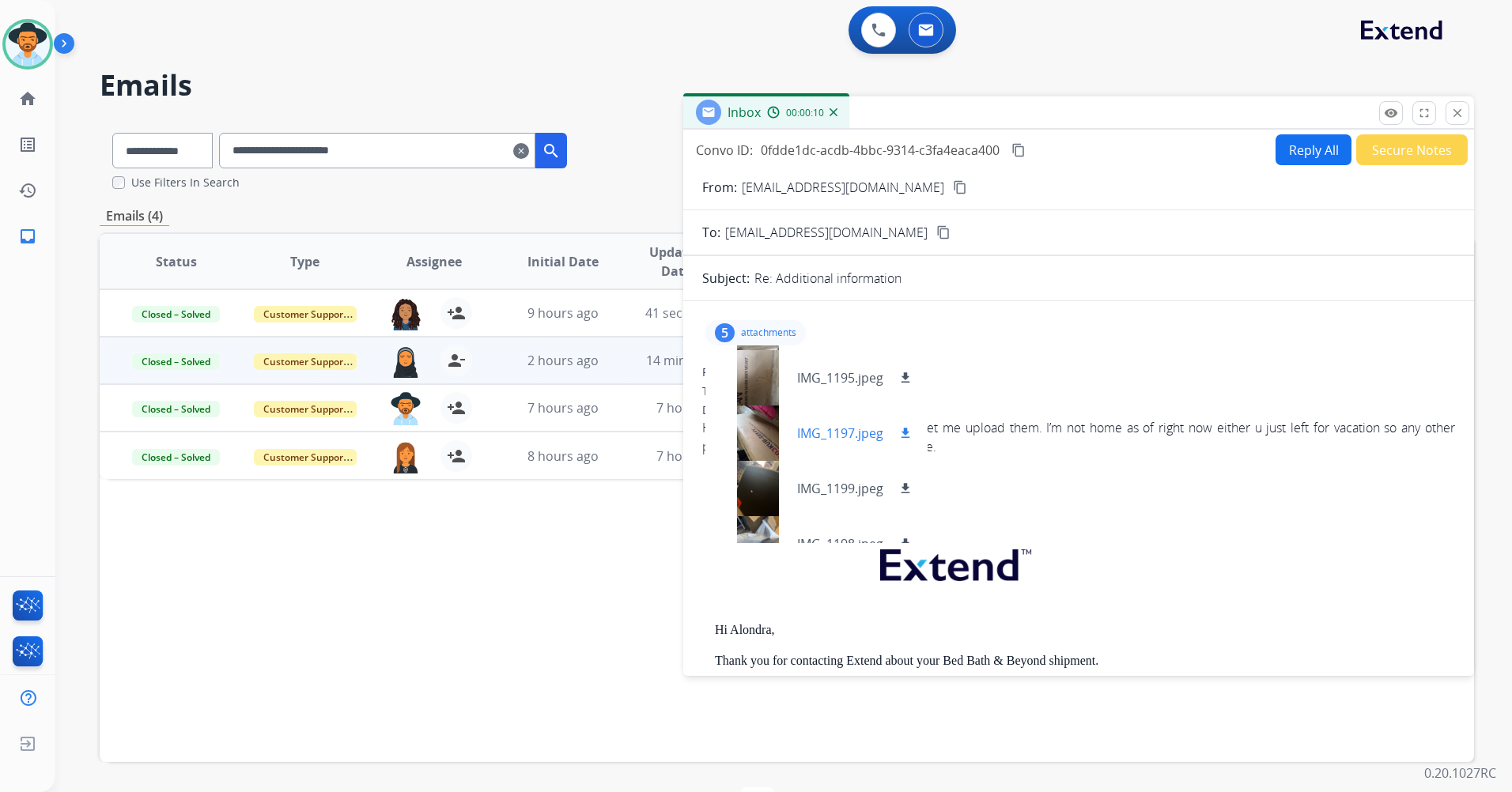 scroll, scrollTop: 79, scrollLeft: 0, axis: vertical 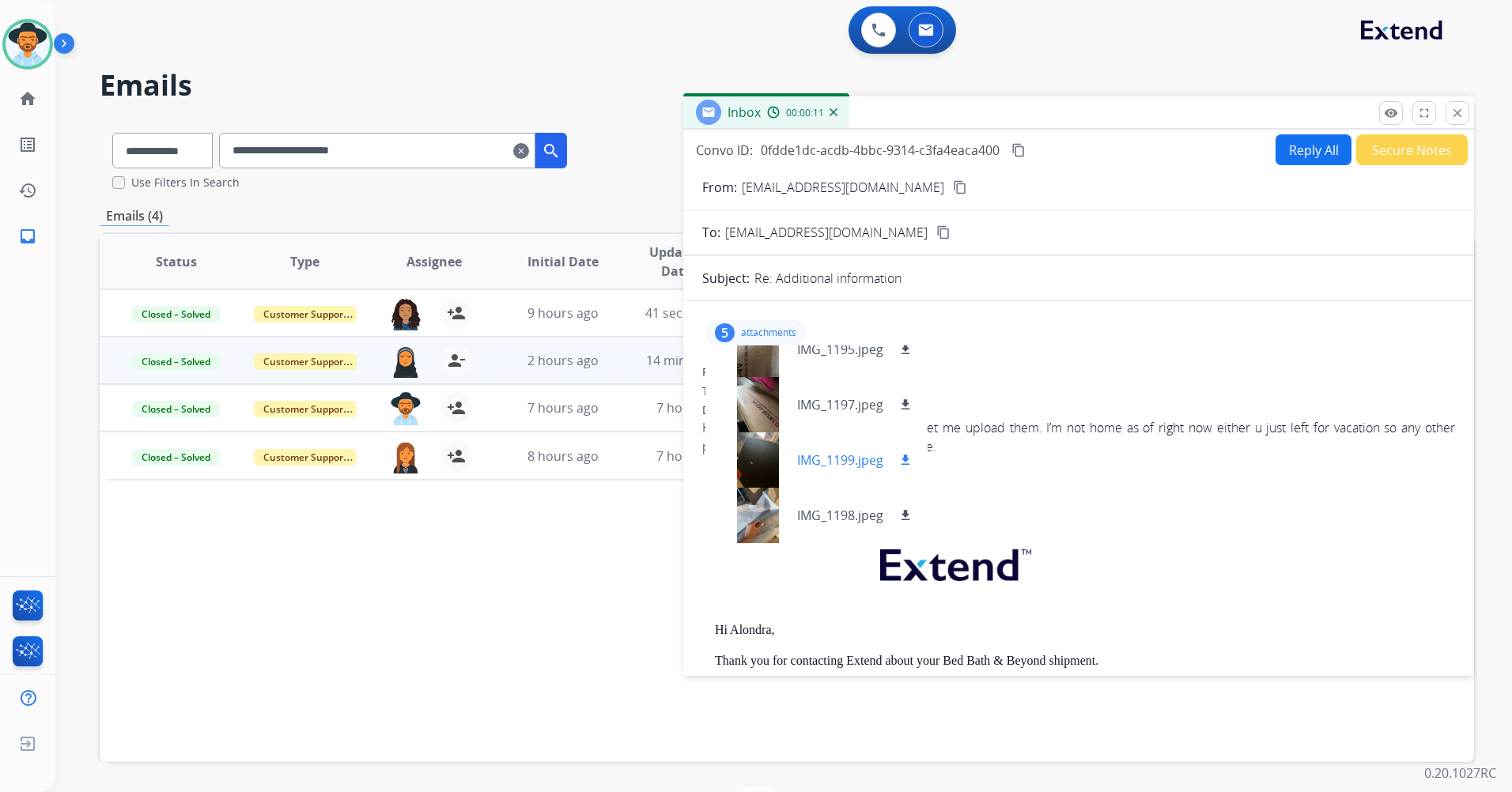 click on "download" at bounding box center [905, 460] 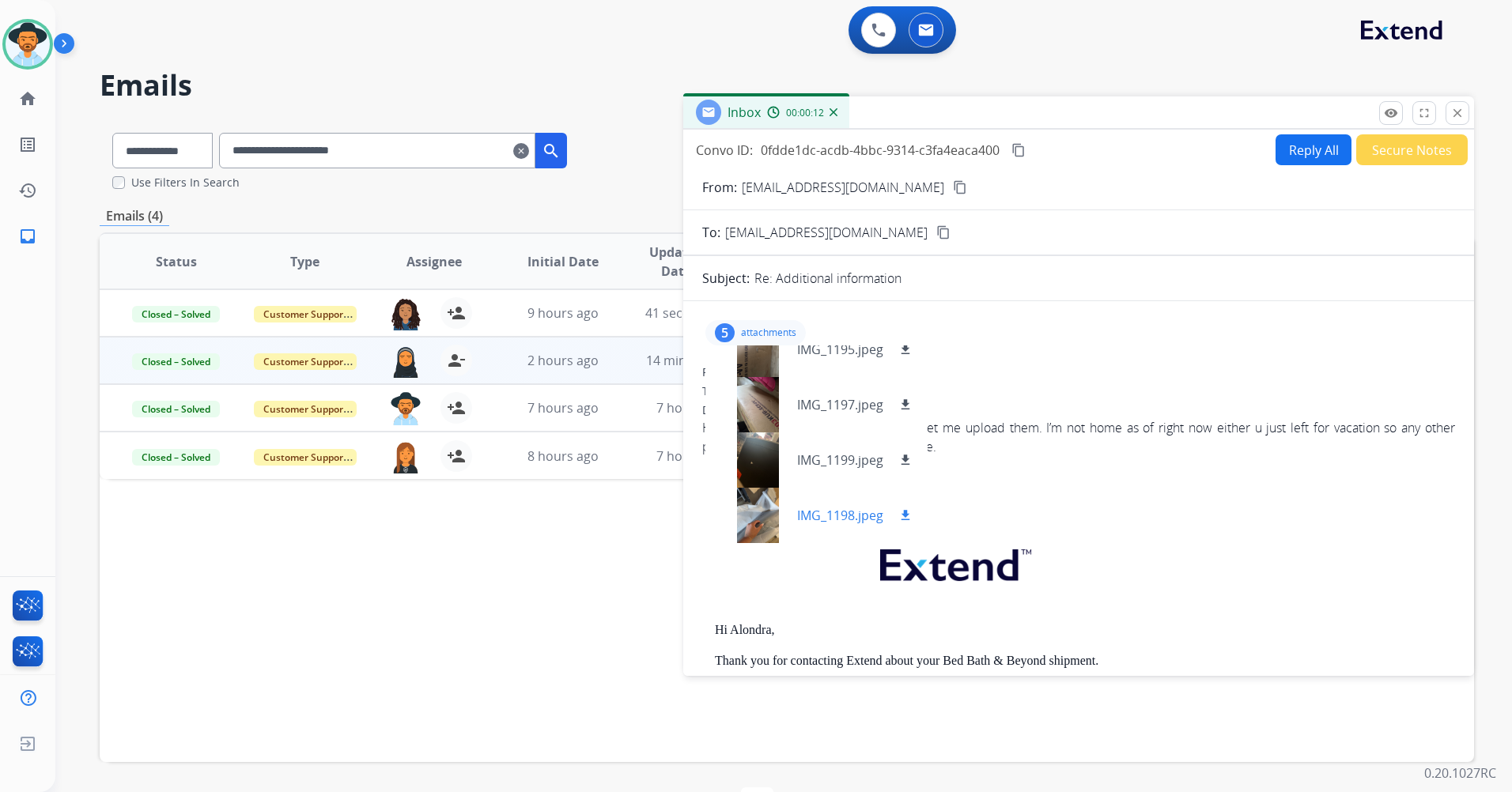 click on "download" at bounding box center (905, 515) 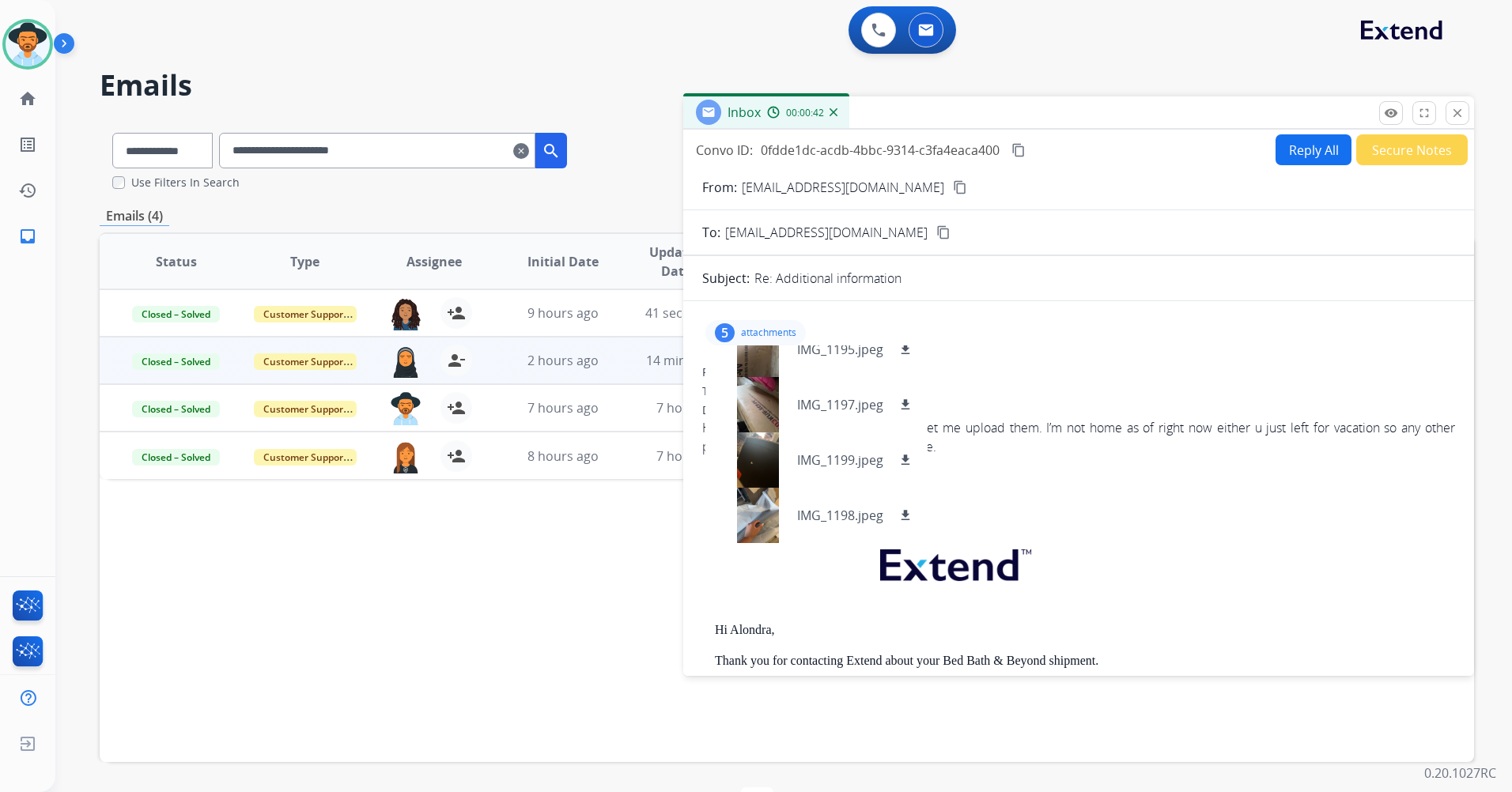 click on "5 attachments  IMG_1196.jpeg  download  IMG_1195.jpeg  download  IMG_1197.jpeg  download  IMG_1199.jpeg  download  IMG_1198.jpeg  download" at bounding box center (1079, 333) 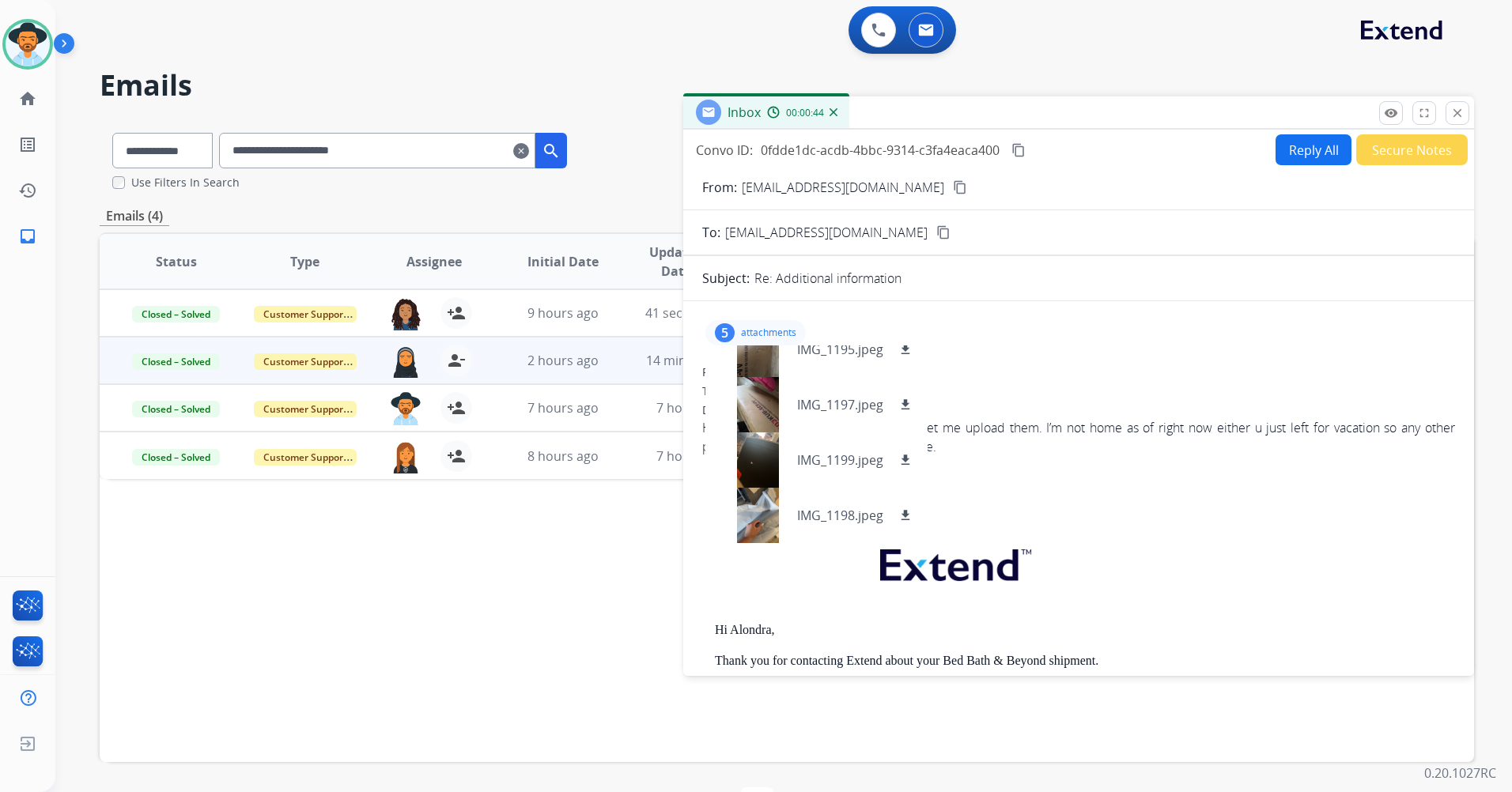 click on "attachments" at bounding box center [769, 333] 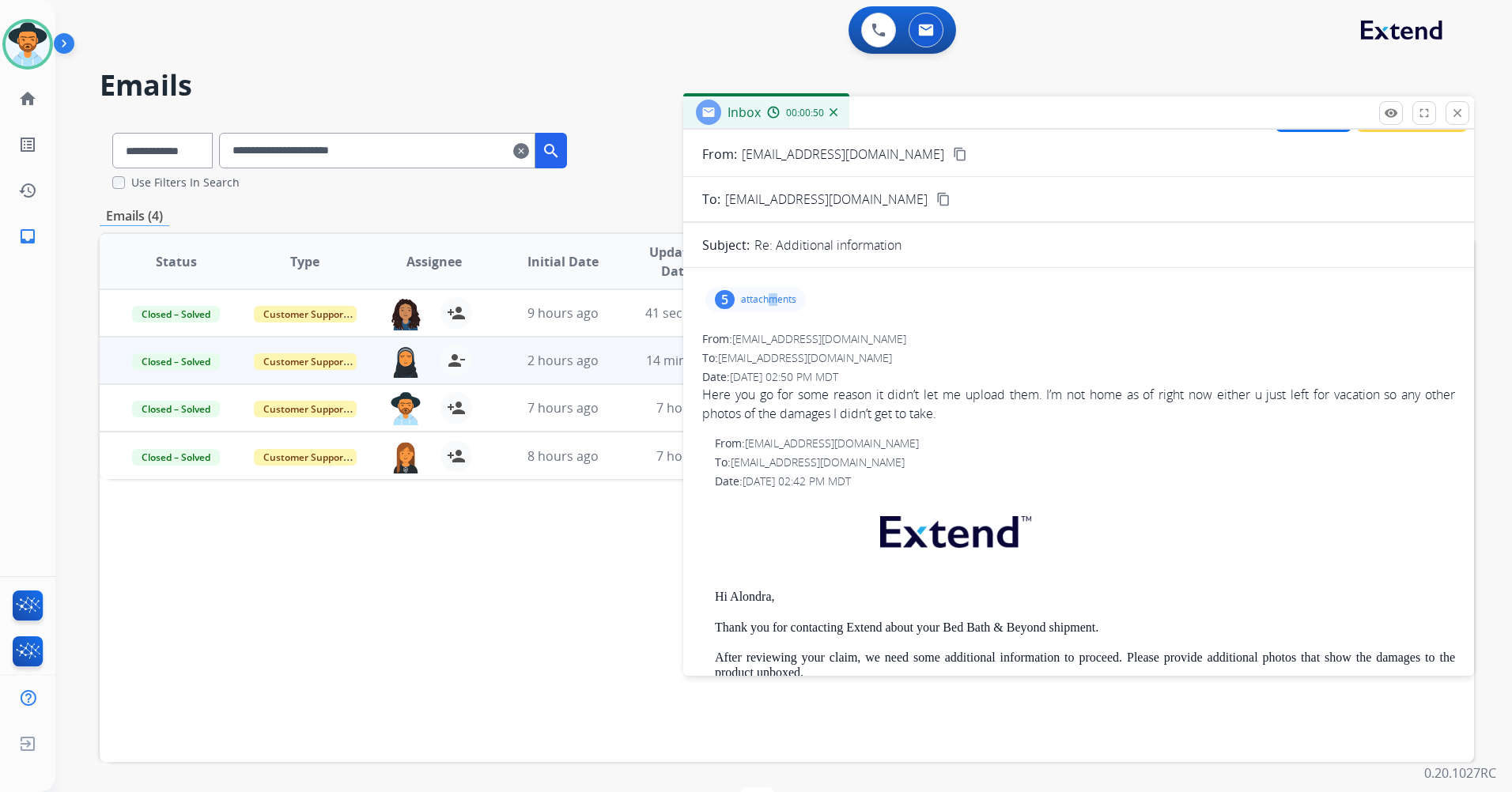scroll, scrollTop: 0, scrollLeft: 0, axis: both 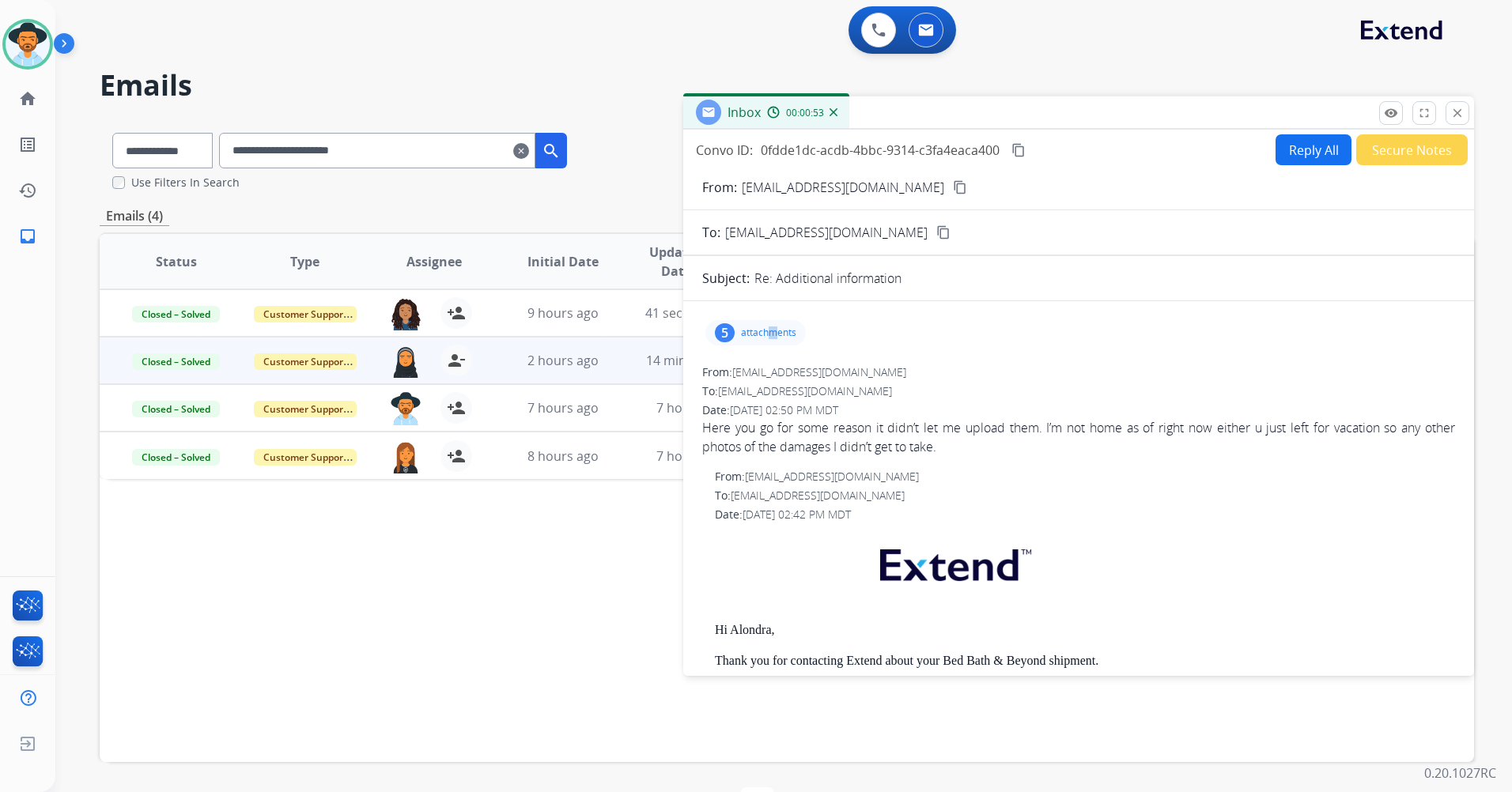 click on "Reply All" at bounding box center (1314, 149) 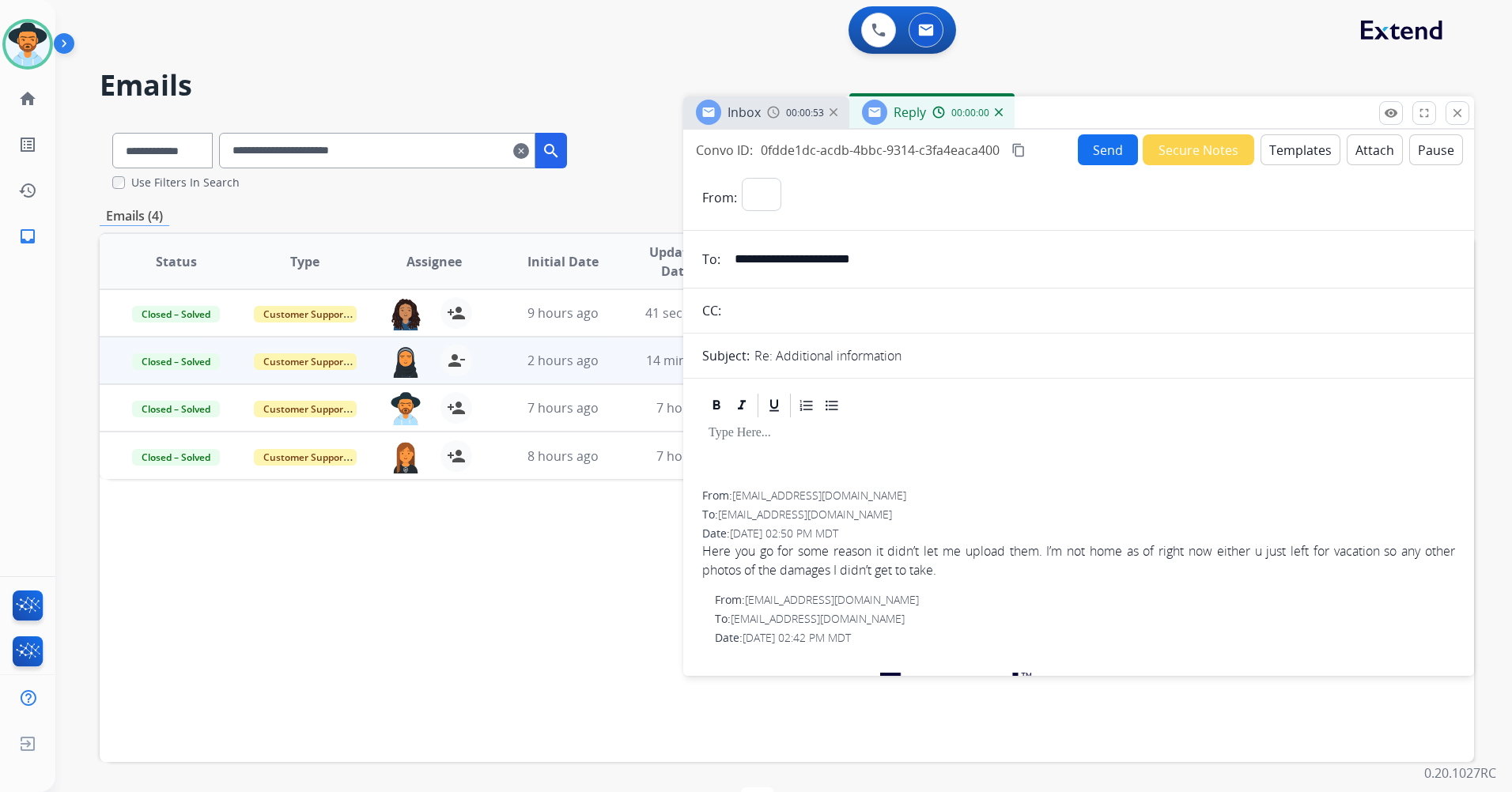 select on "**********" 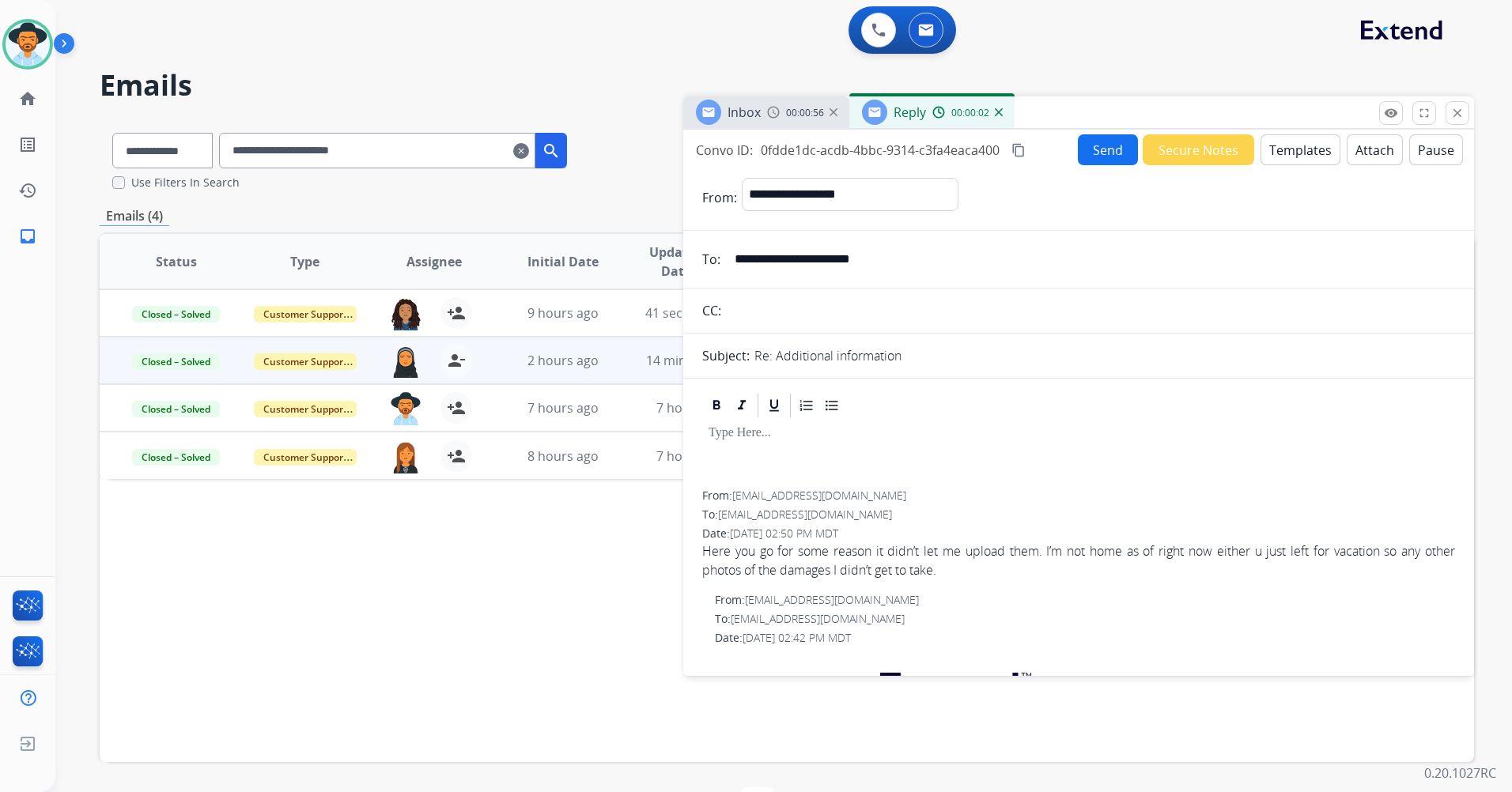 click on "Templates" at bounding box center (1300, 149) 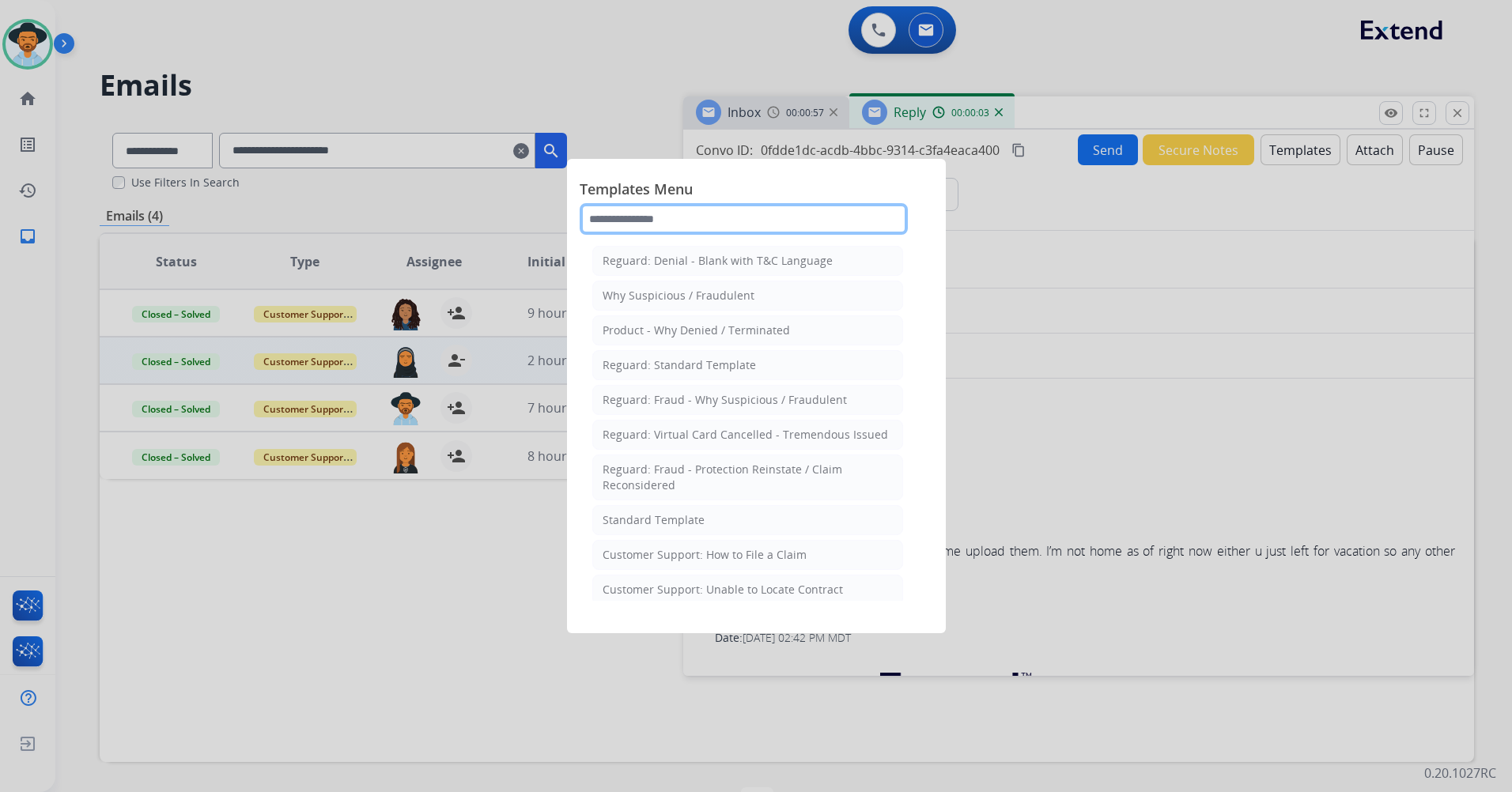 click 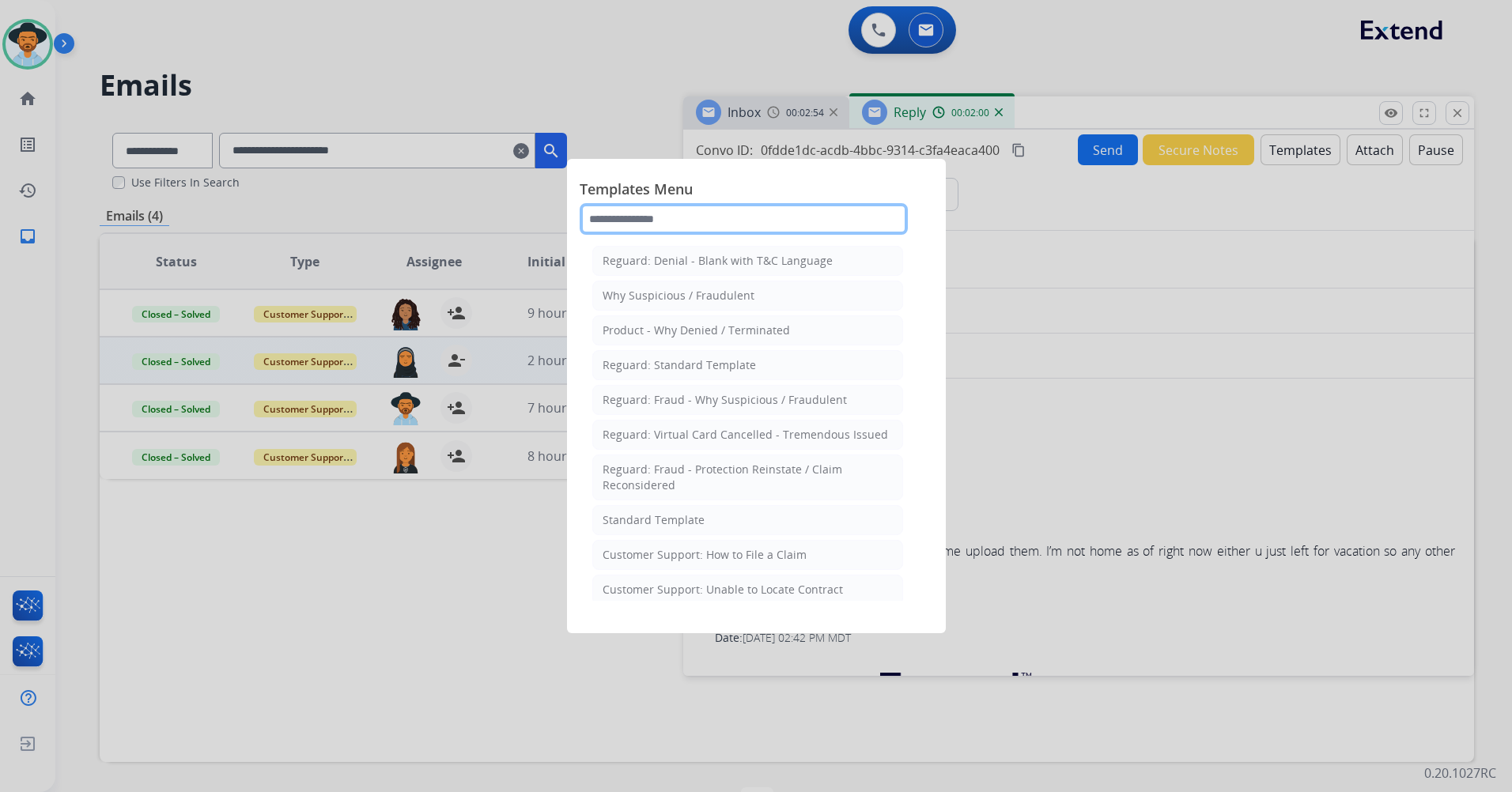 click 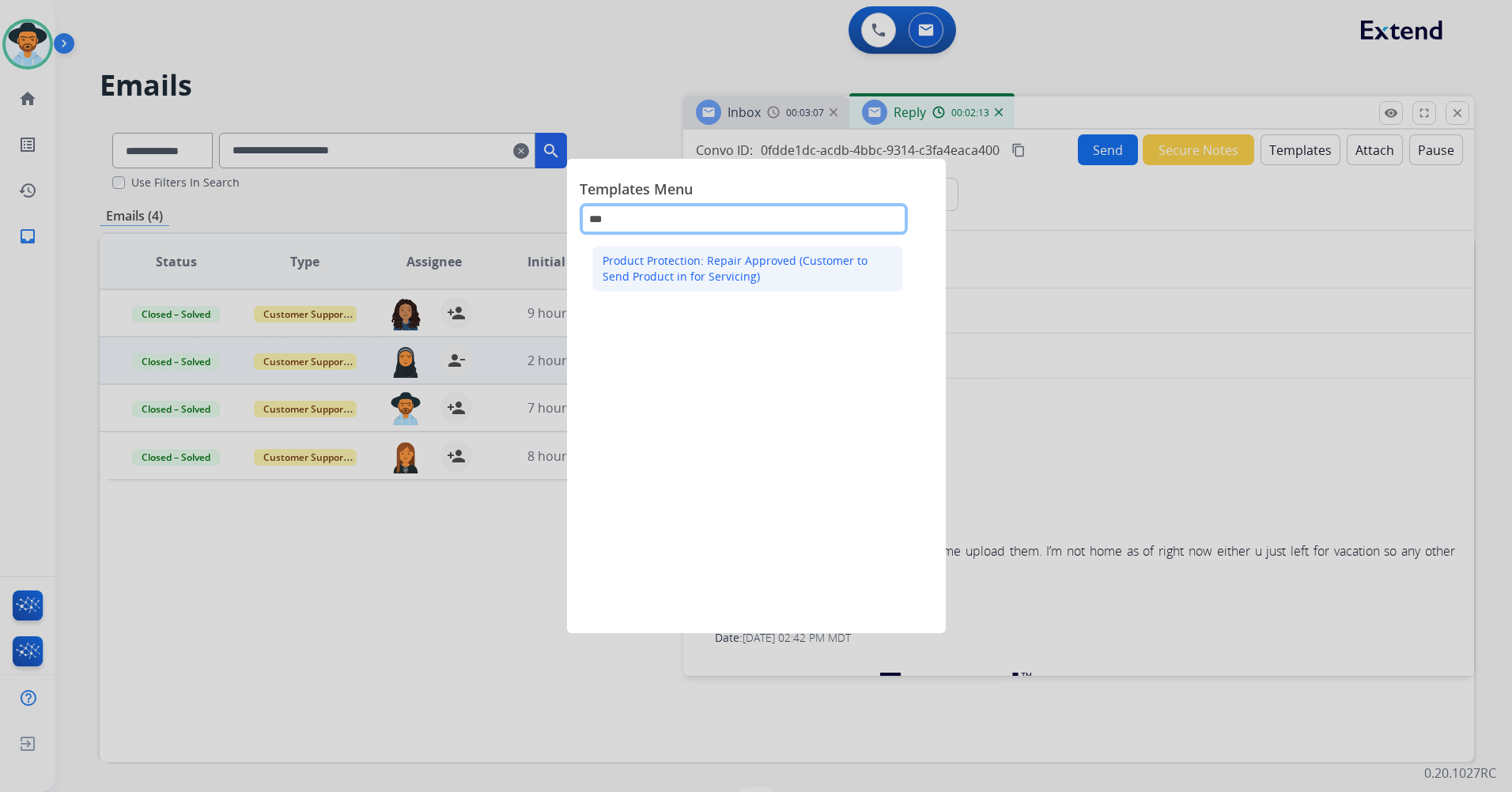 type on "***" 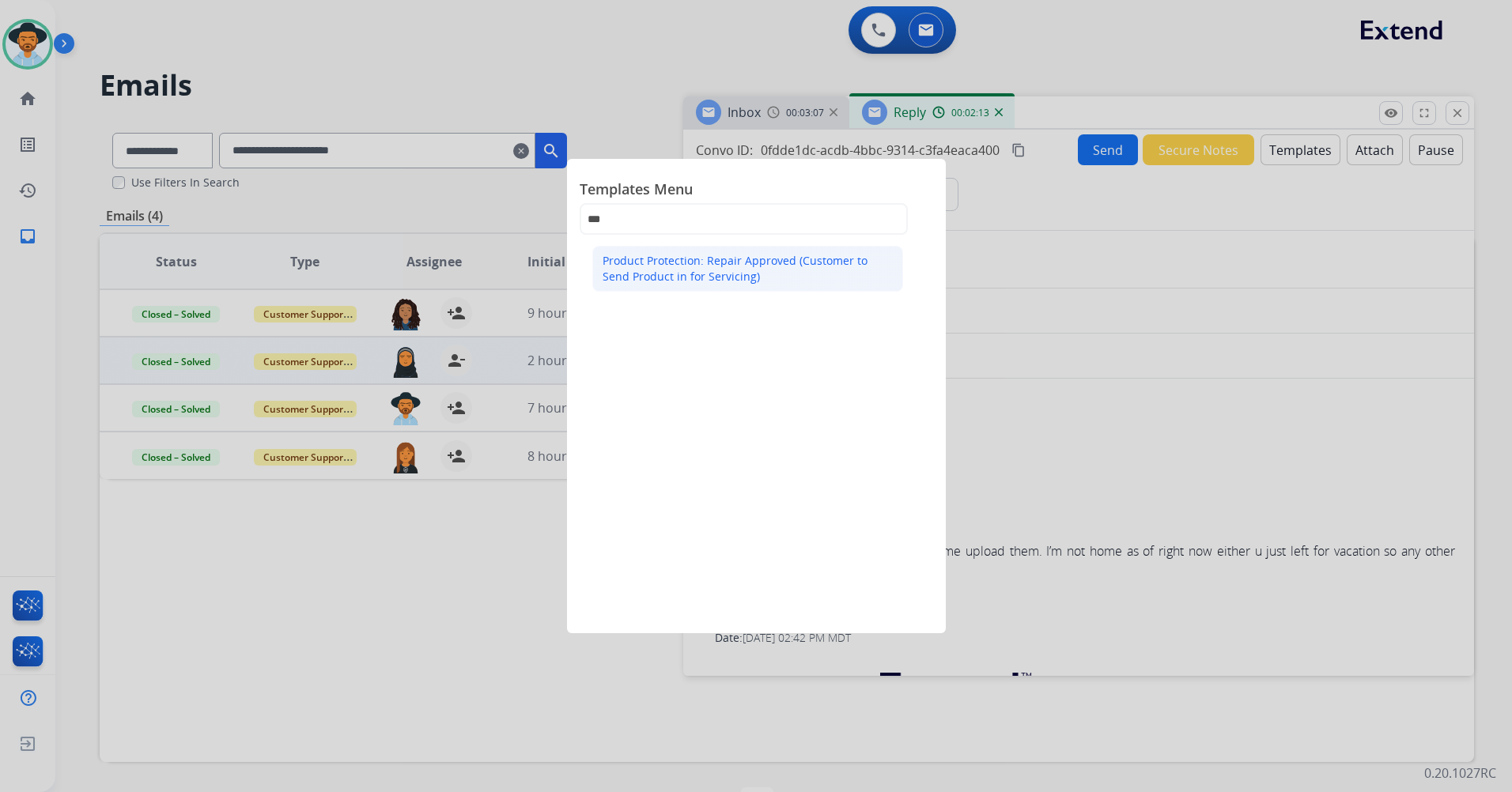 click on "Product Protection: Repair Approved (Customer to Send Product in for Servicing)" 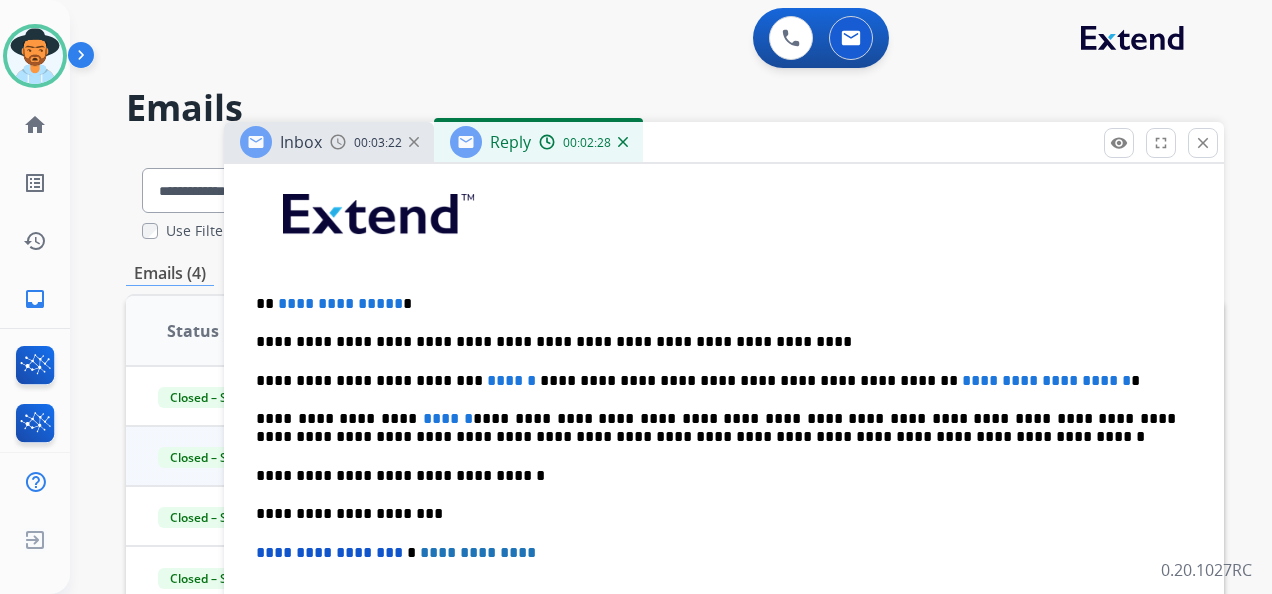 scroll, scrollTop: 500, scrollLeft: 0, axis: vertical 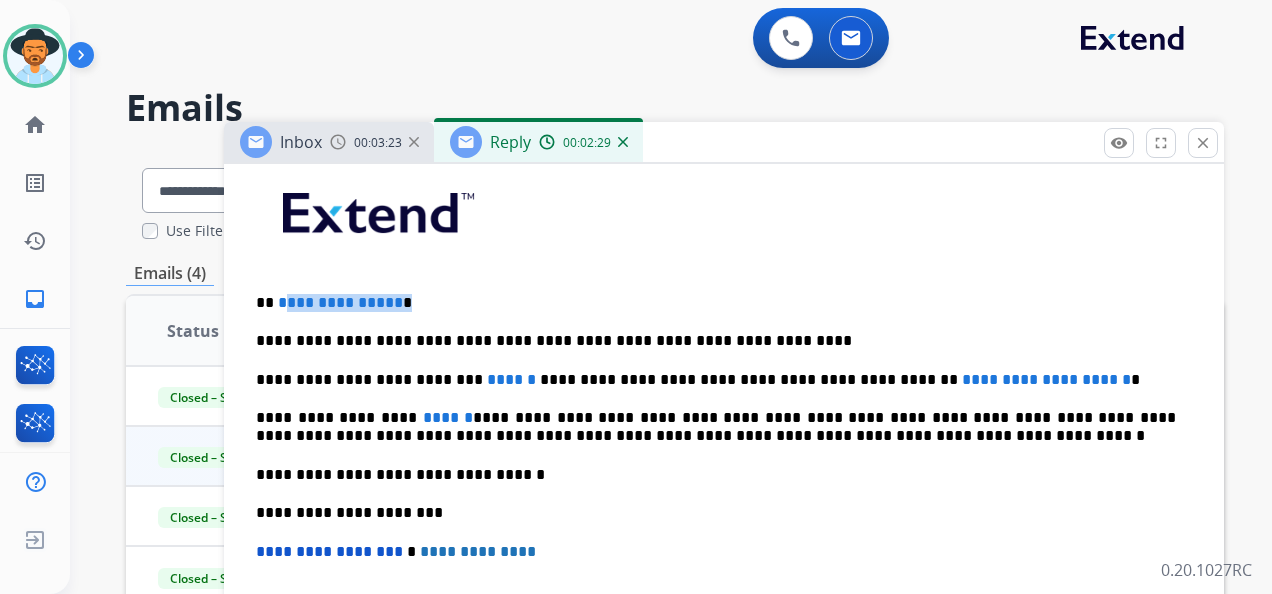 drag, startPoint x: 416, startPoint y: 294, endPoint x: 285, endPoint y: 296, distance: 131.01526 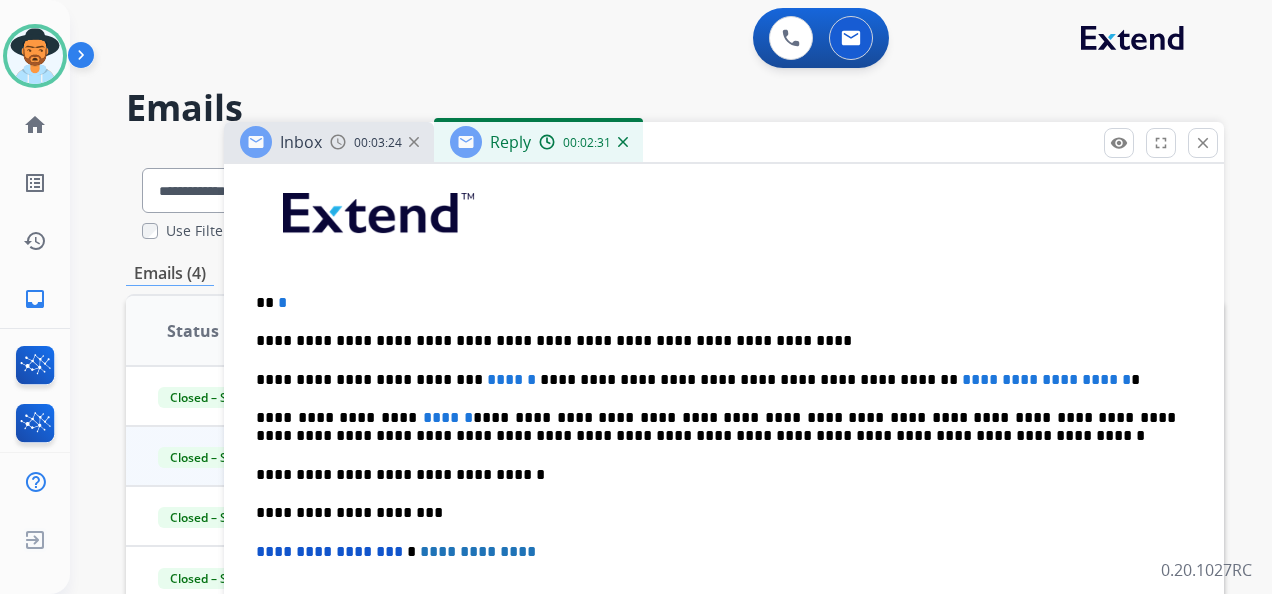 type 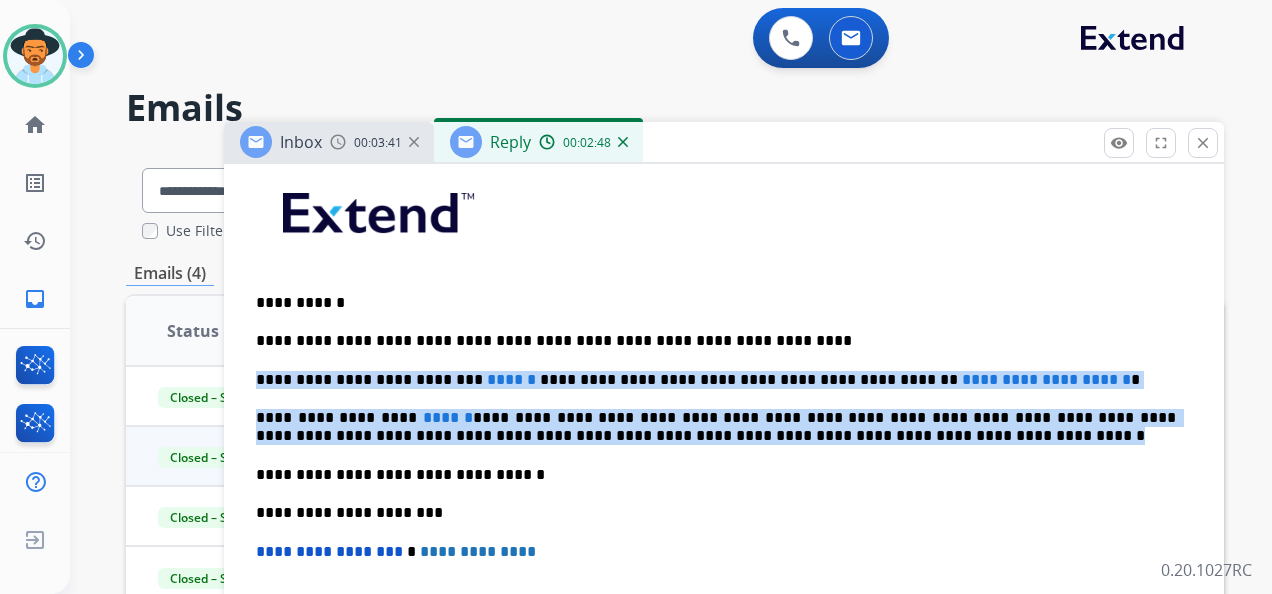 drag, startPoint x: 258, startPoint y: 370, endPoint x: 847, endPoint y: 435, distance: 592.57574 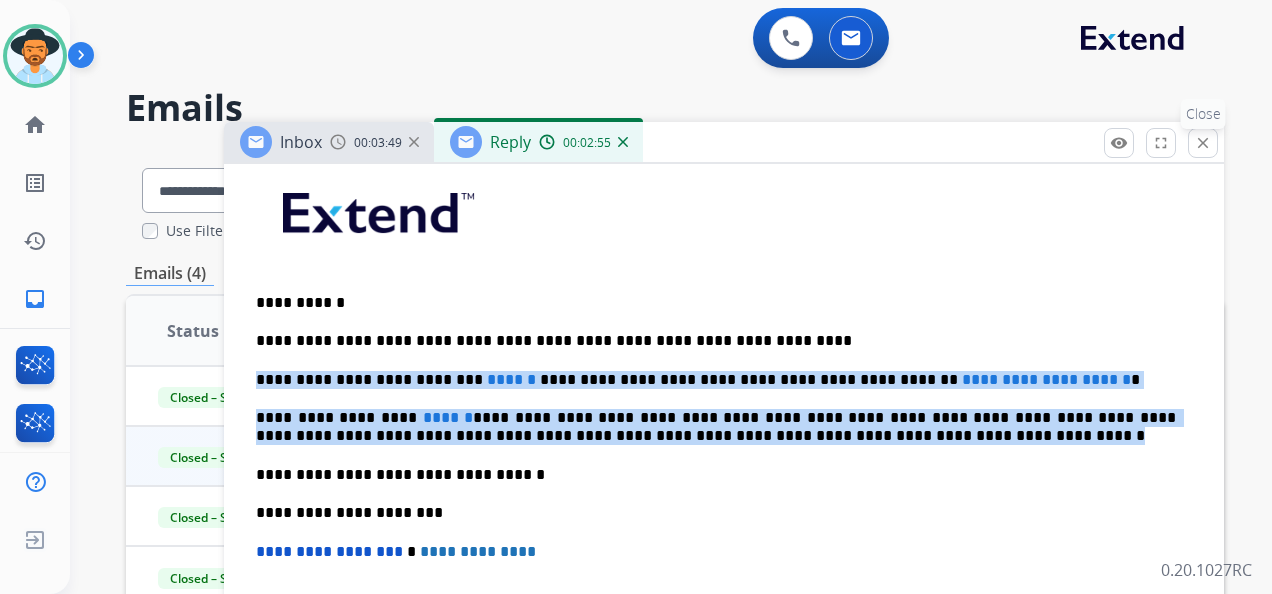 click on "close" at bounding box center [1203, 143] 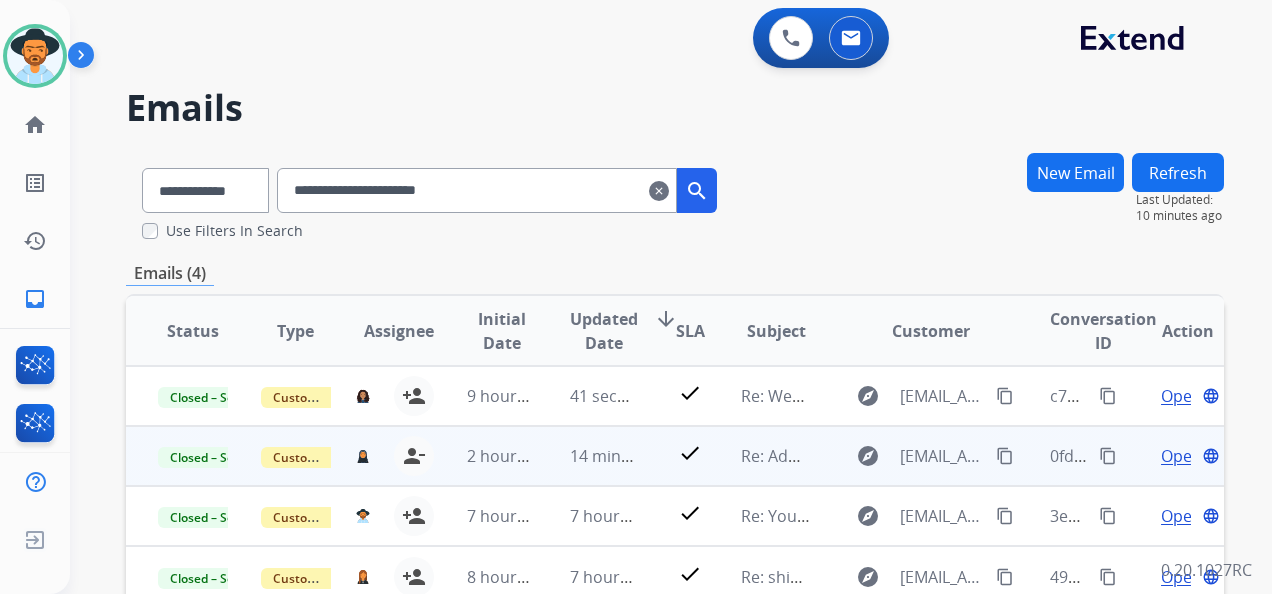 click on "Open" at bounding box center (1181, 456) 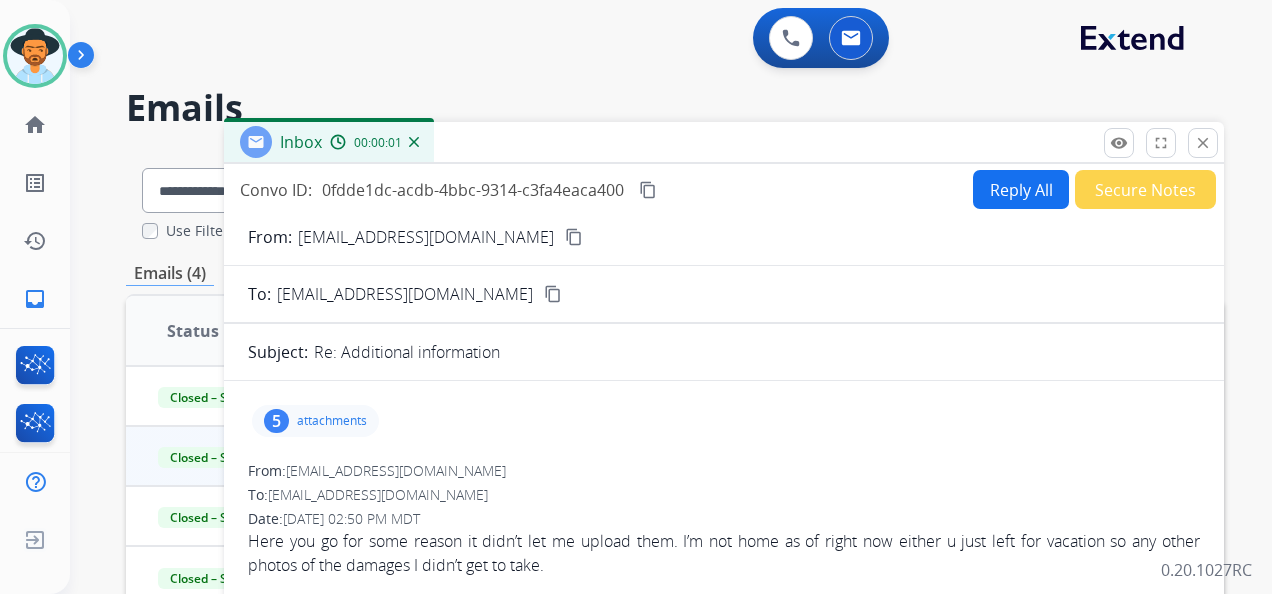click on "Reply All" at bounding box center [1021, 189] 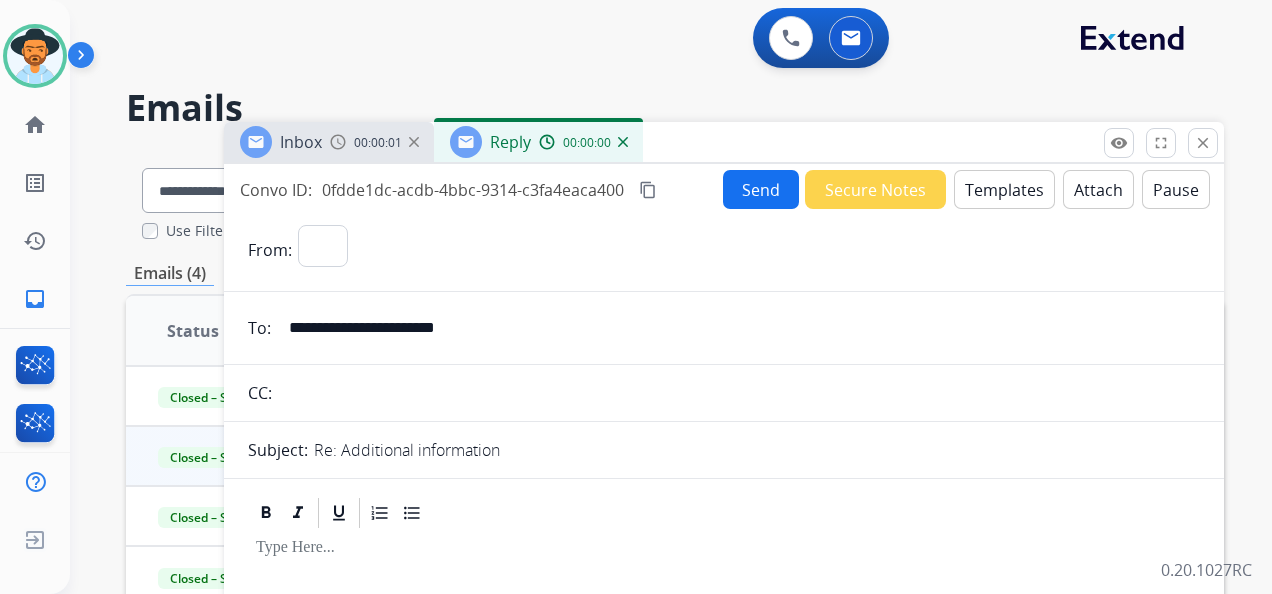 select on "**********" 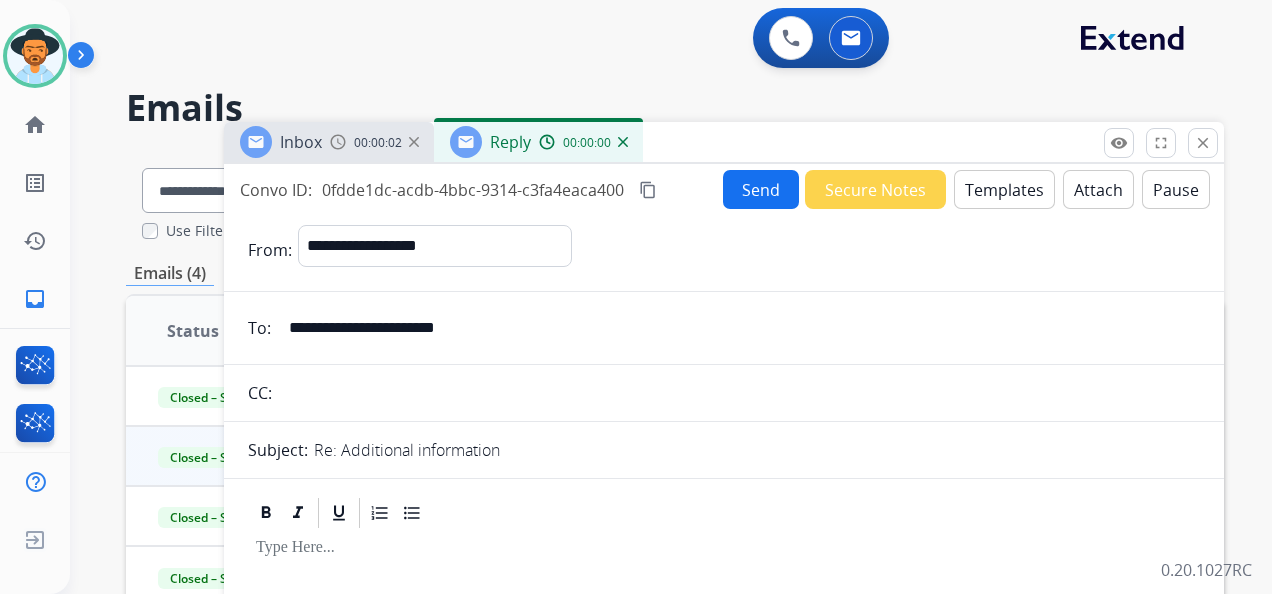 click on "Templates" at bounding box center (1004, 189) 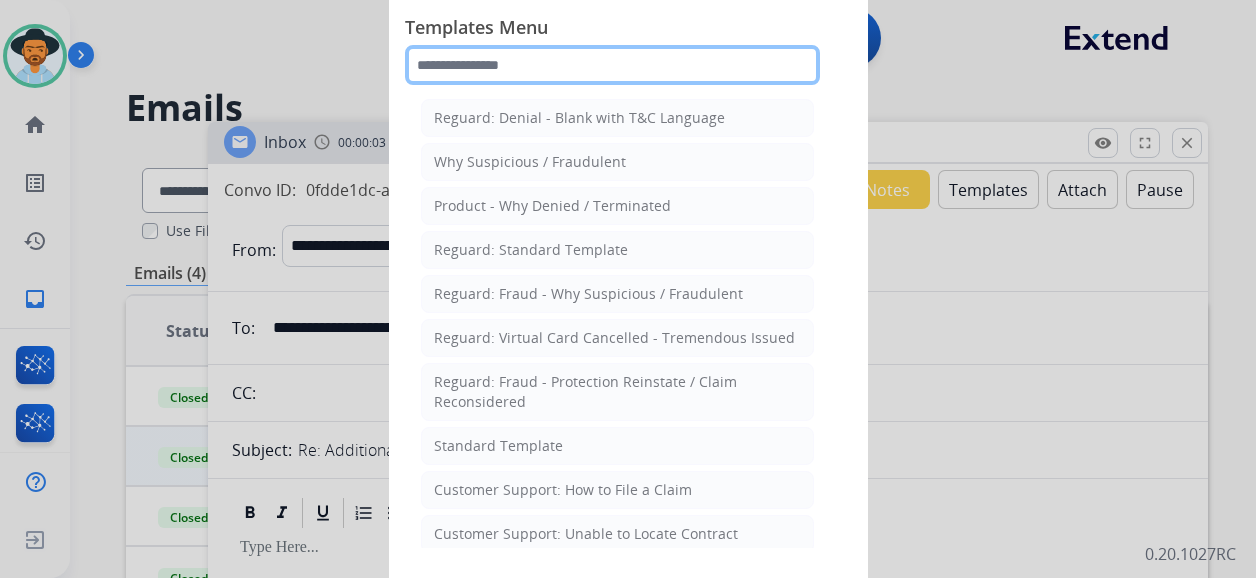 click 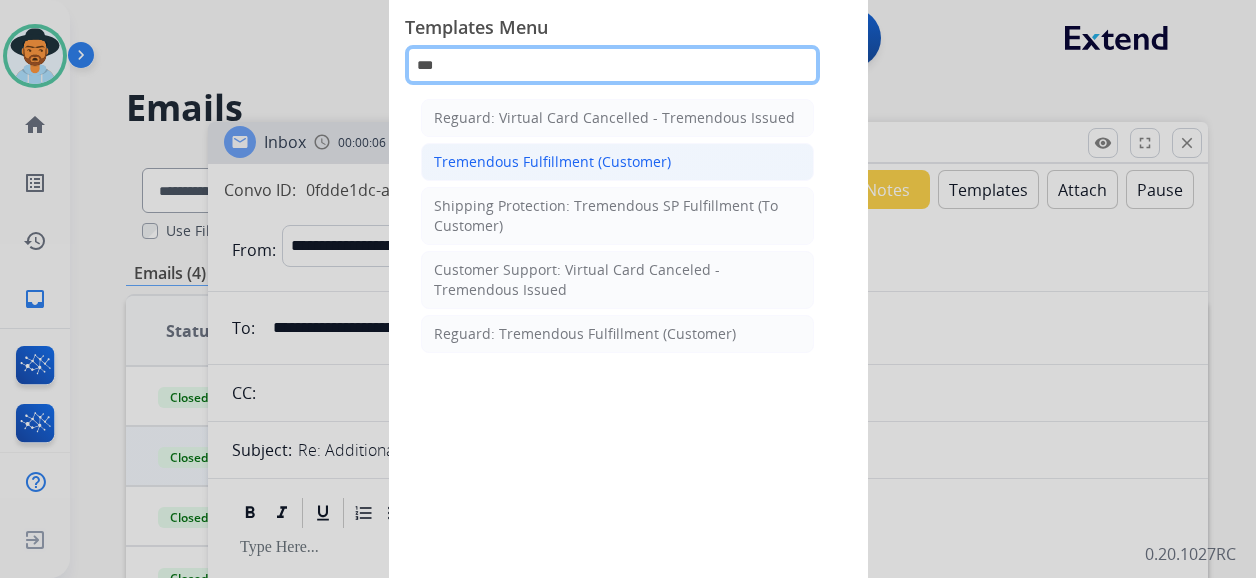 type on "***" 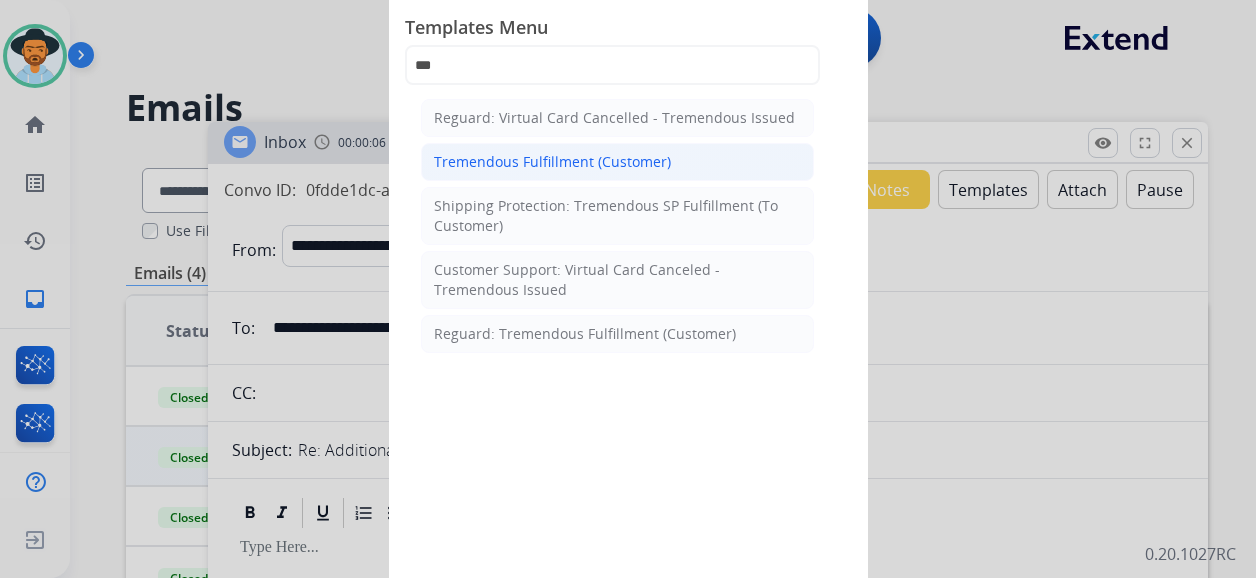 click on "Tremendous Fulfillment (Customer)" 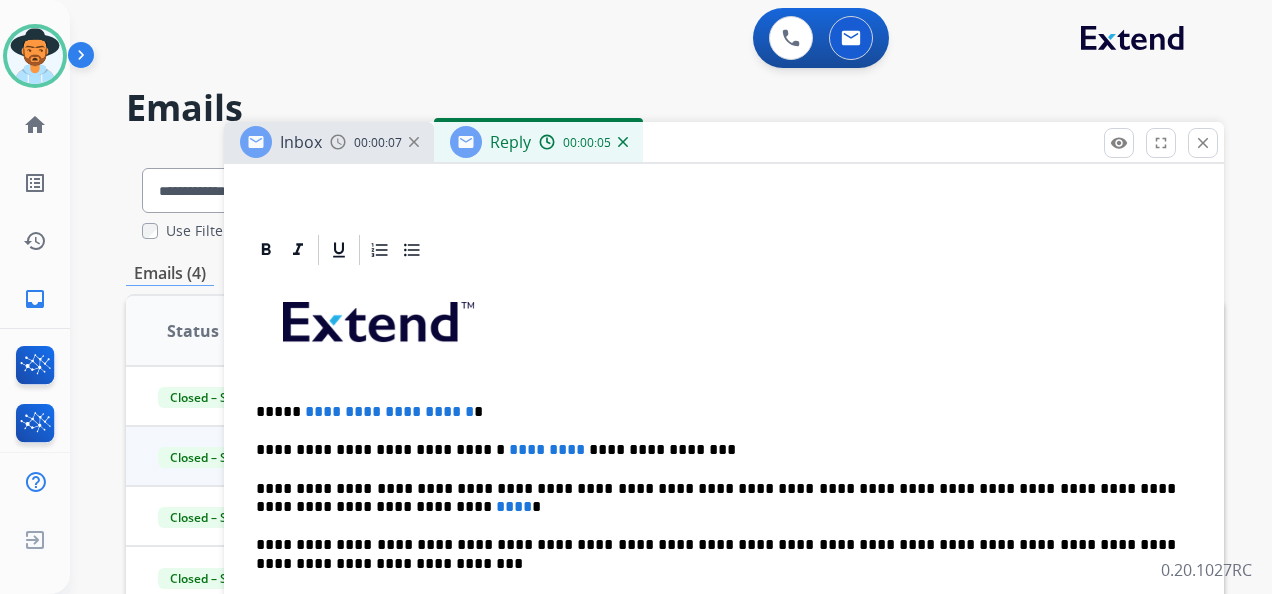 scroll, scrollTop: 400, scrollLeft: 0, axis: vertical 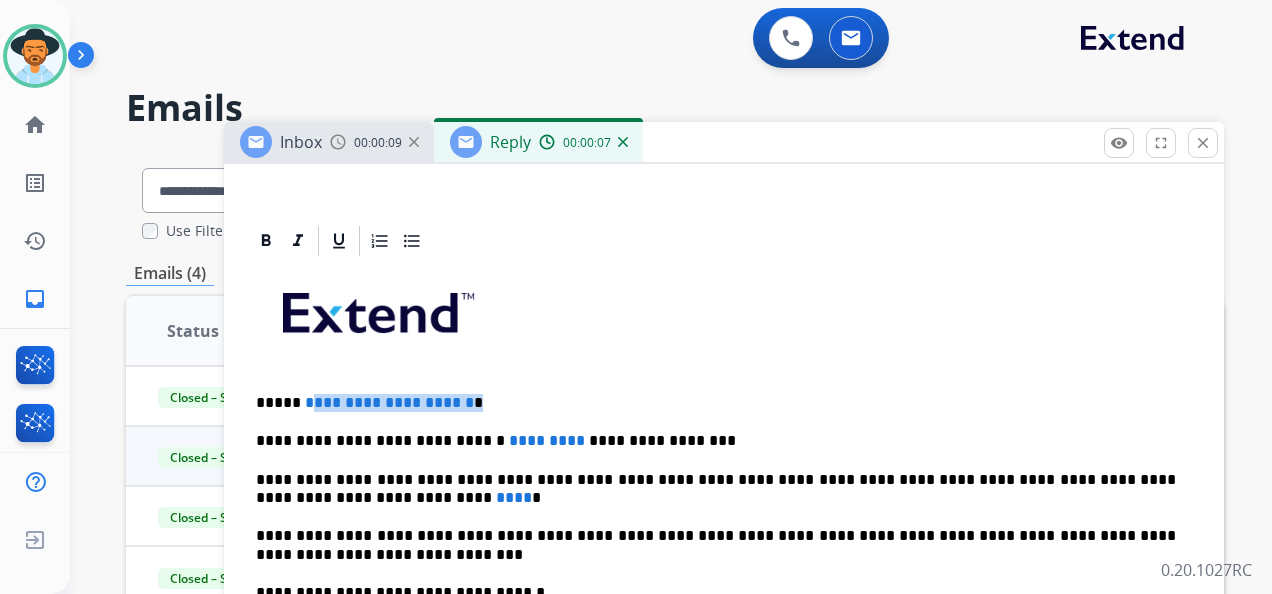 drag, startPoint x: 516, startPoint y: 386, endPoint x: 305, endPoint y: 390, distance: 211.03792 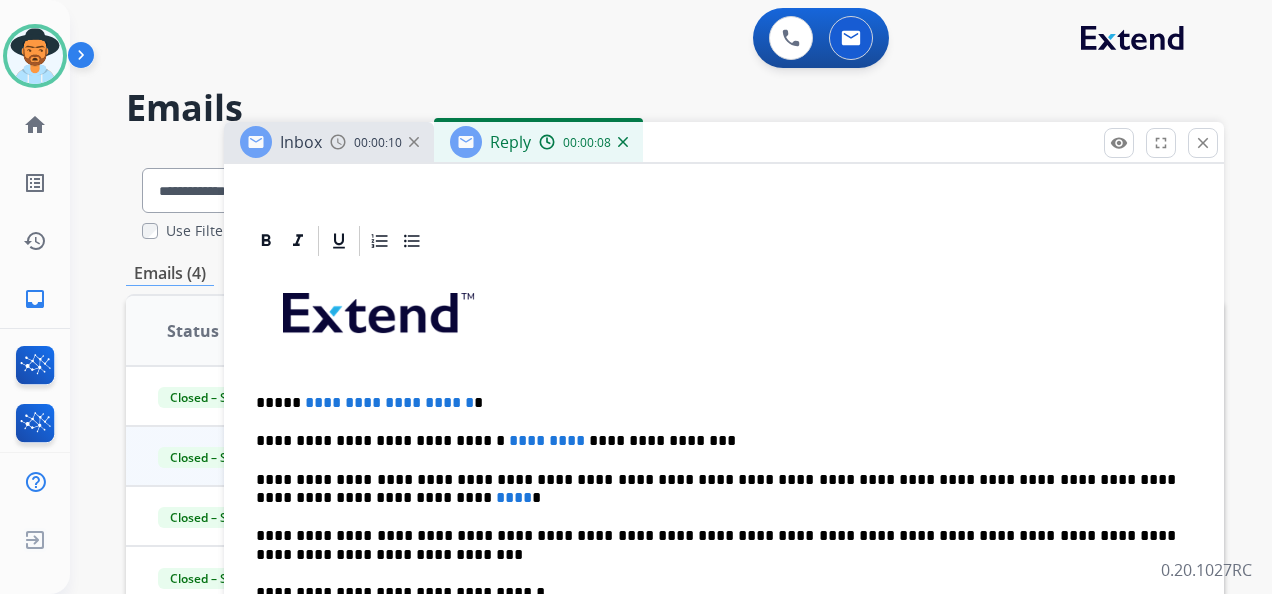 type 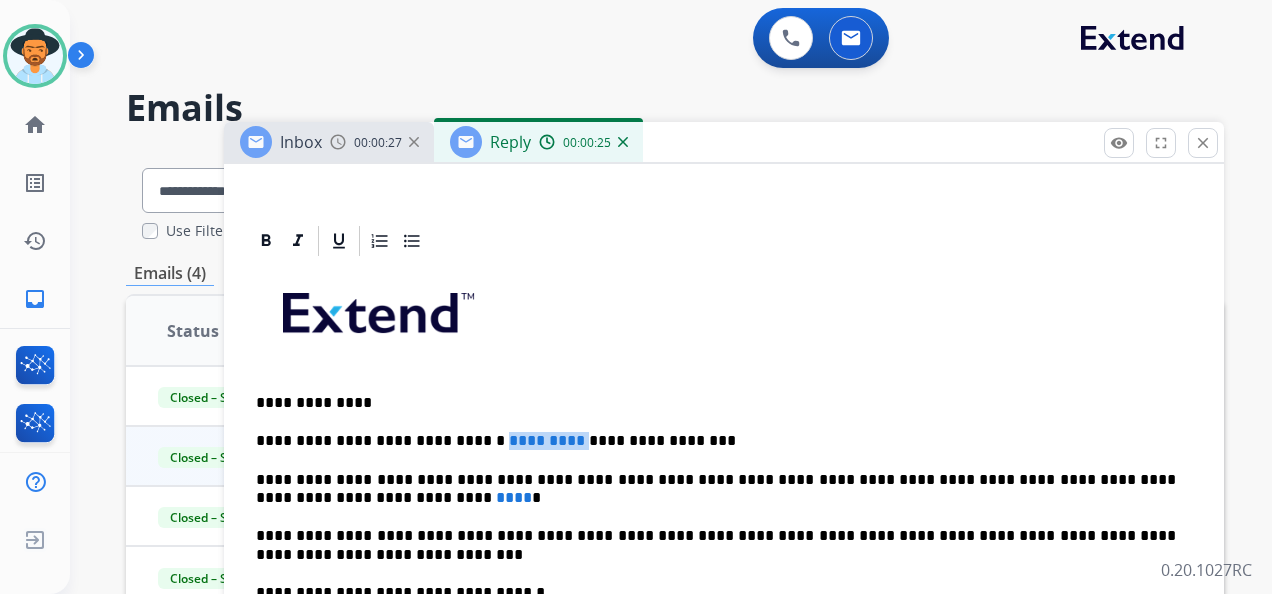 drag, startPoint x: 469, startPoint y: 435, endPoint x: 533, endPoint y: 434, distance: 64.00781 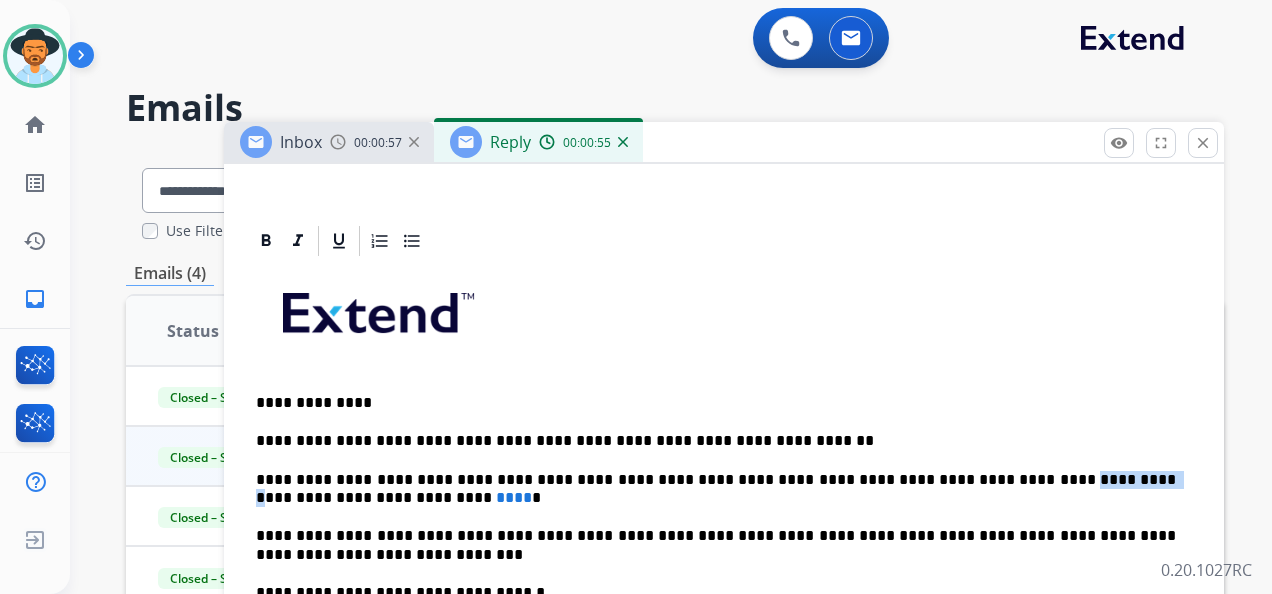 drag, startPoint x: 935, startPoint y: 469, endPoint x: 1010, endPoint y: 469, distance: 75 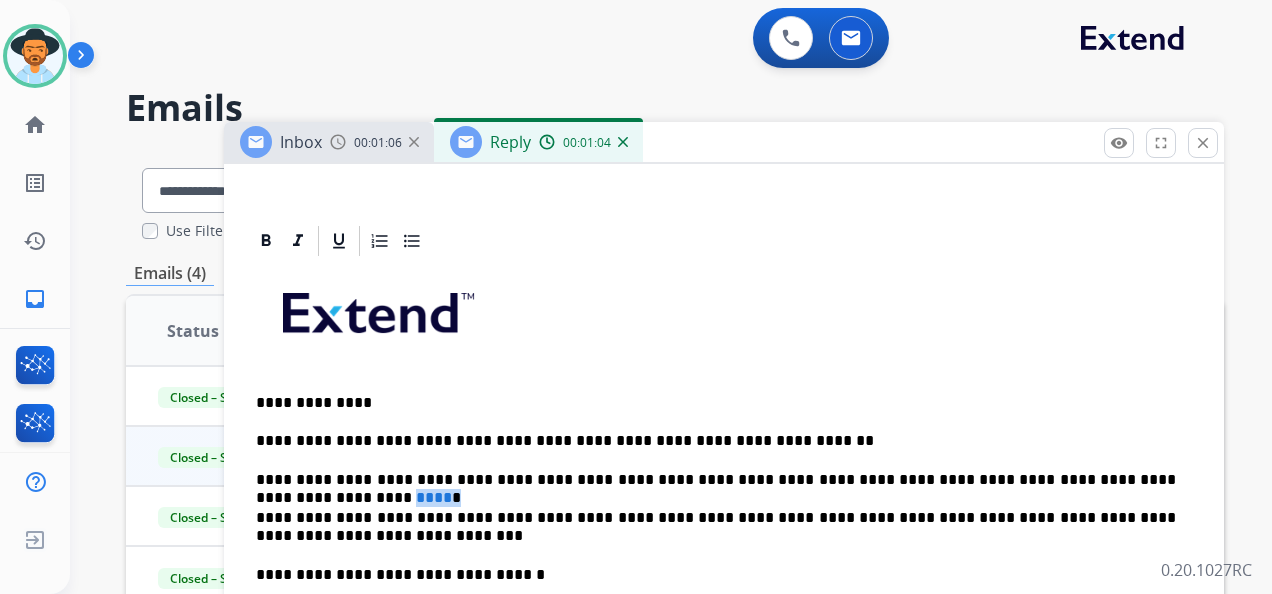 drag, startPoint x: 1123, startPoint y: 477, endPoint x: 1152, endPoint y: 476, distance: 29.017237 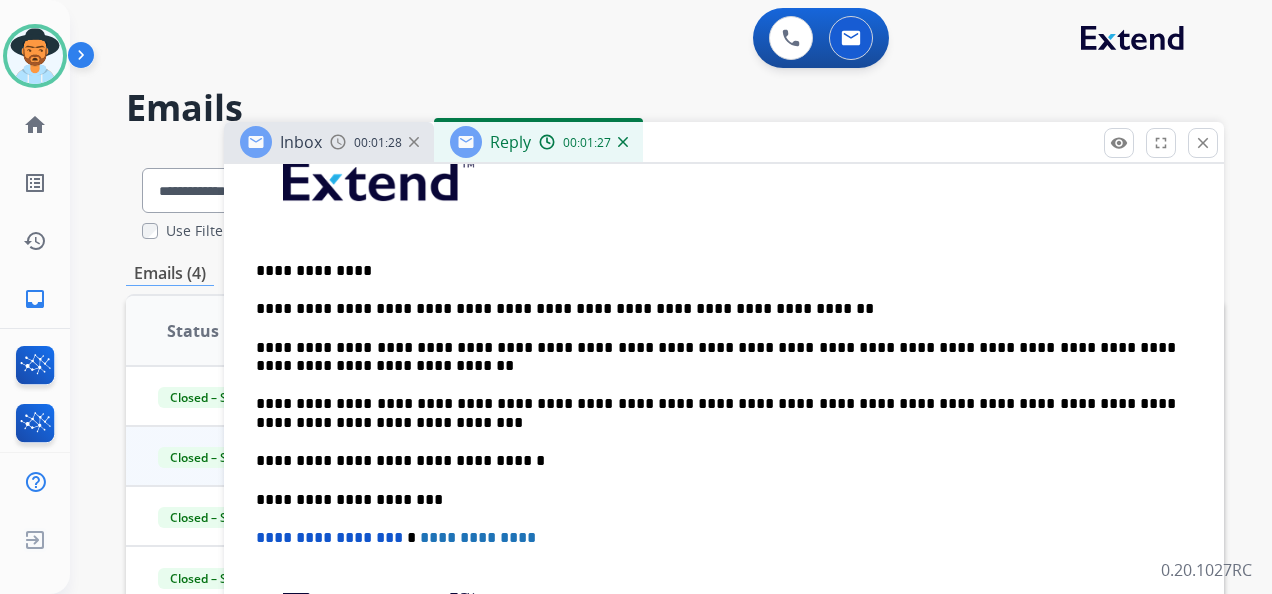 scroll, scrollTop: 600, scrollLeft: 0, axis: vertical 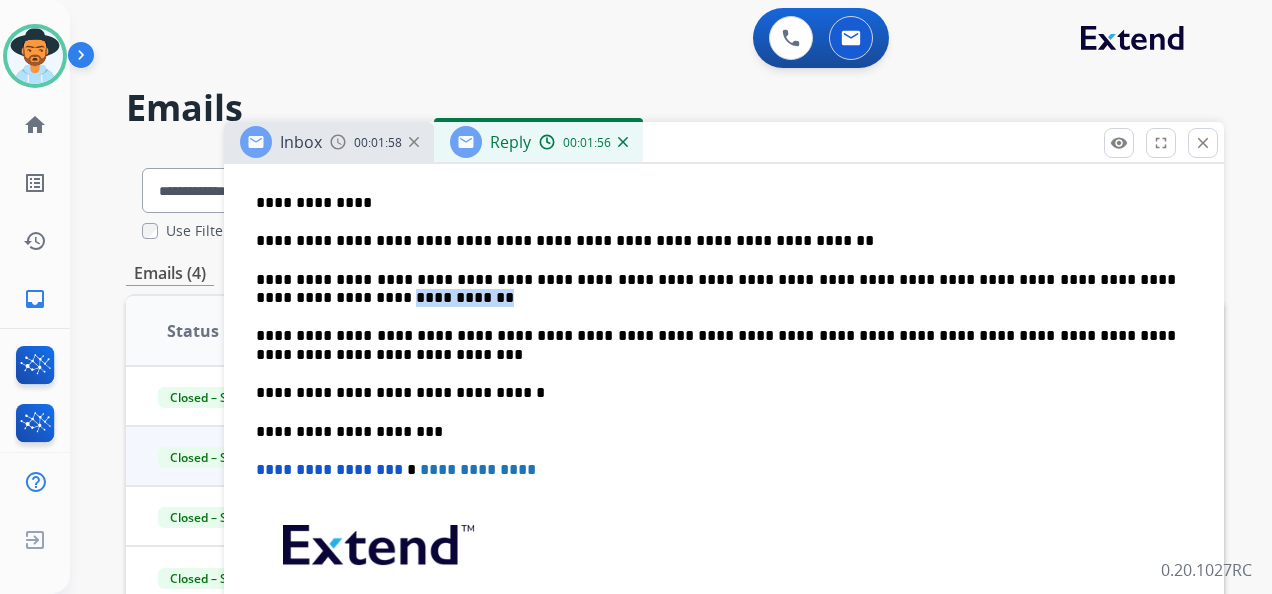 drag, startPoint x: 1122, startPoint y: 276, endPoint x: 1164, endPoint y: 292, distance: 44.94441 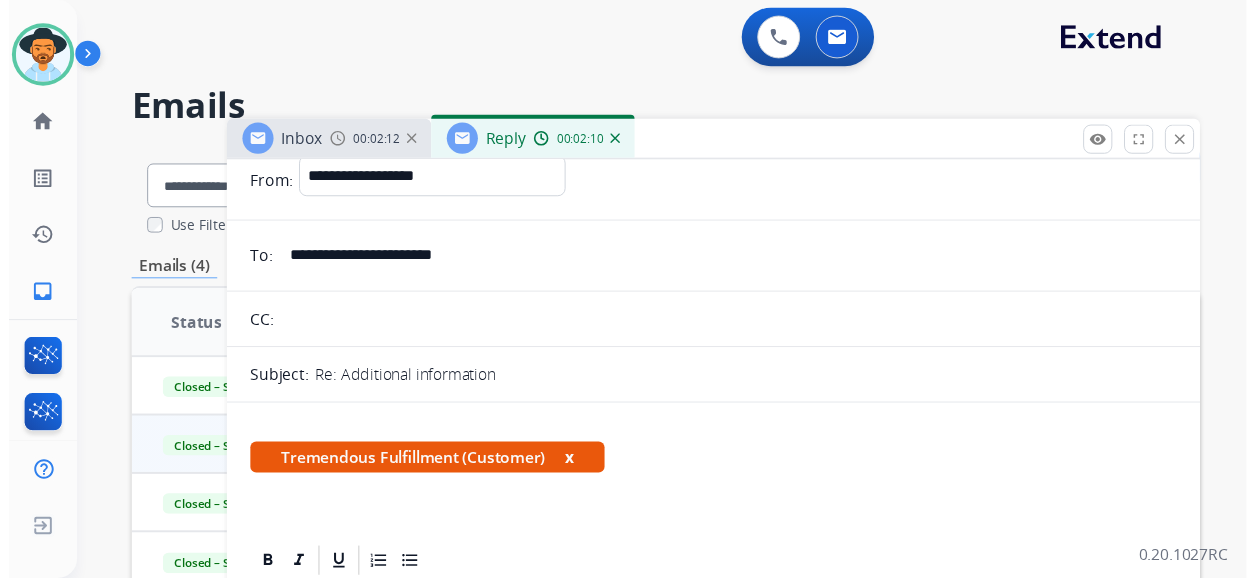 scroll, scrollTop: 0, scrollLeft: 0, axis: both 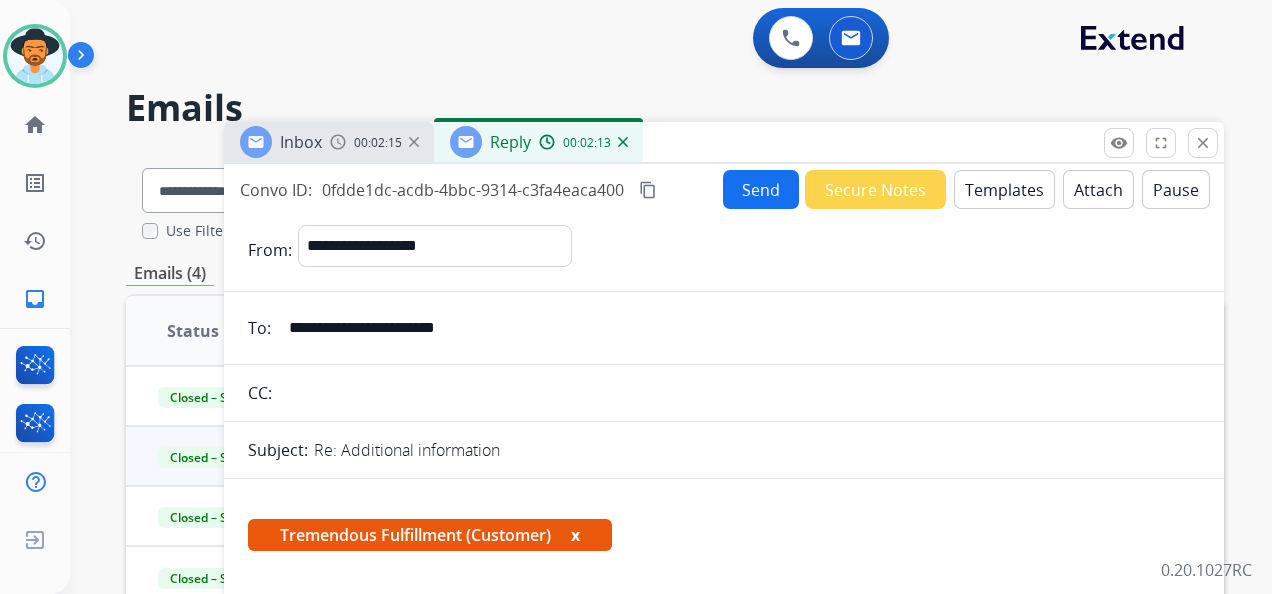 click on "Send" at bounding box center [761, 189] 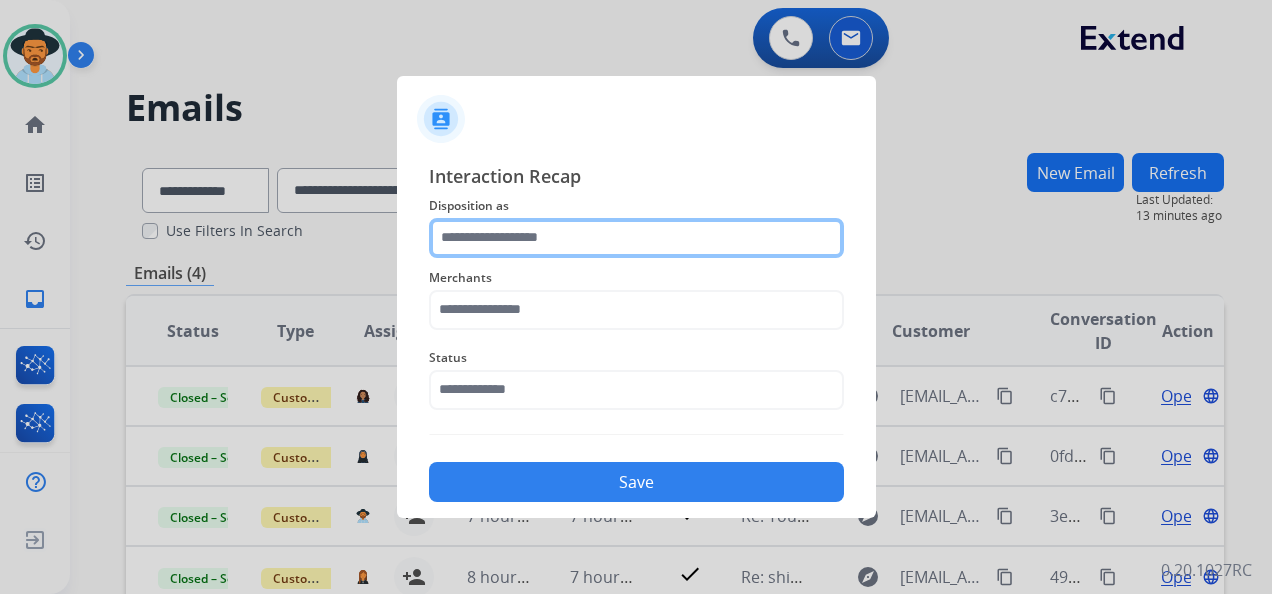 click 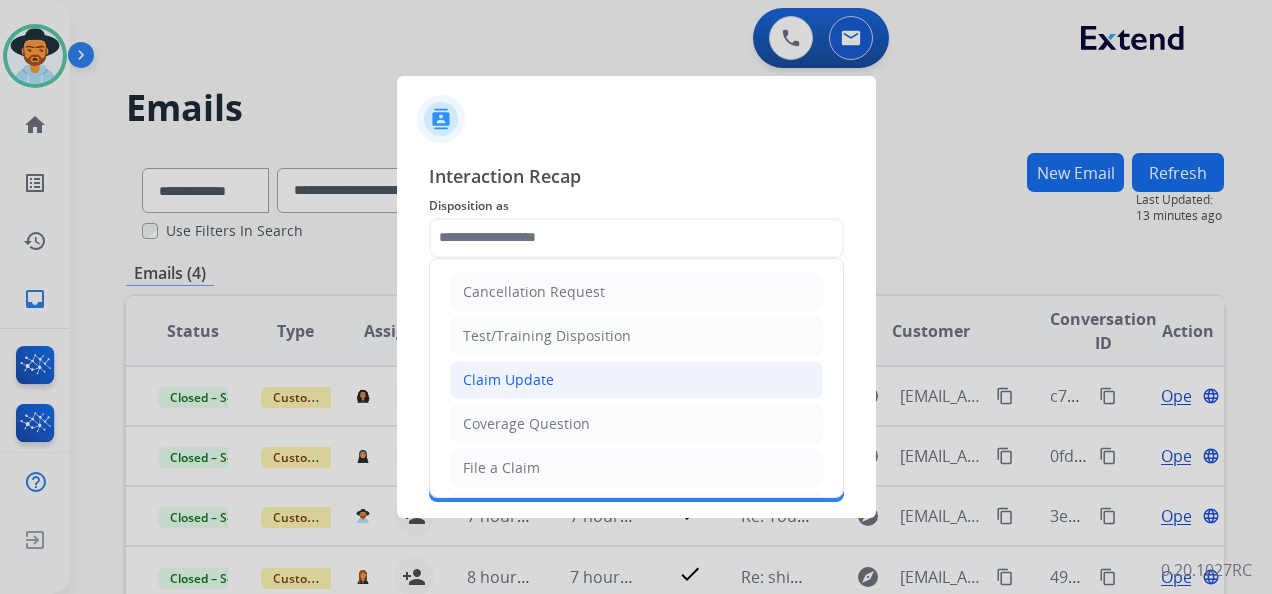 click on "Claim Update" 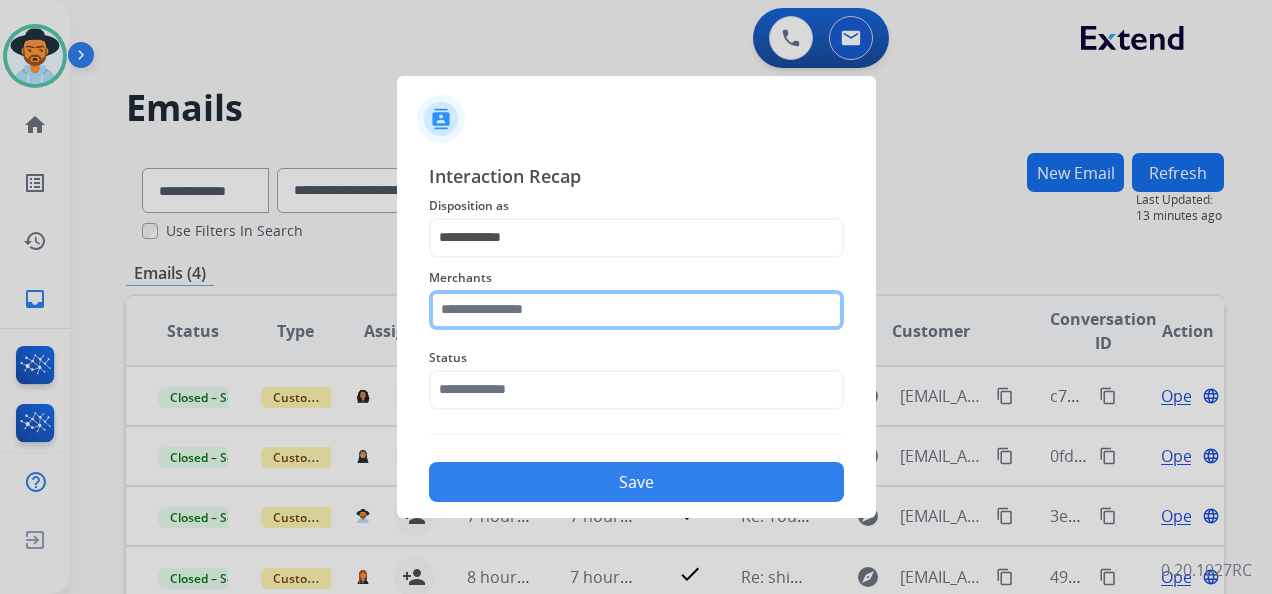 click 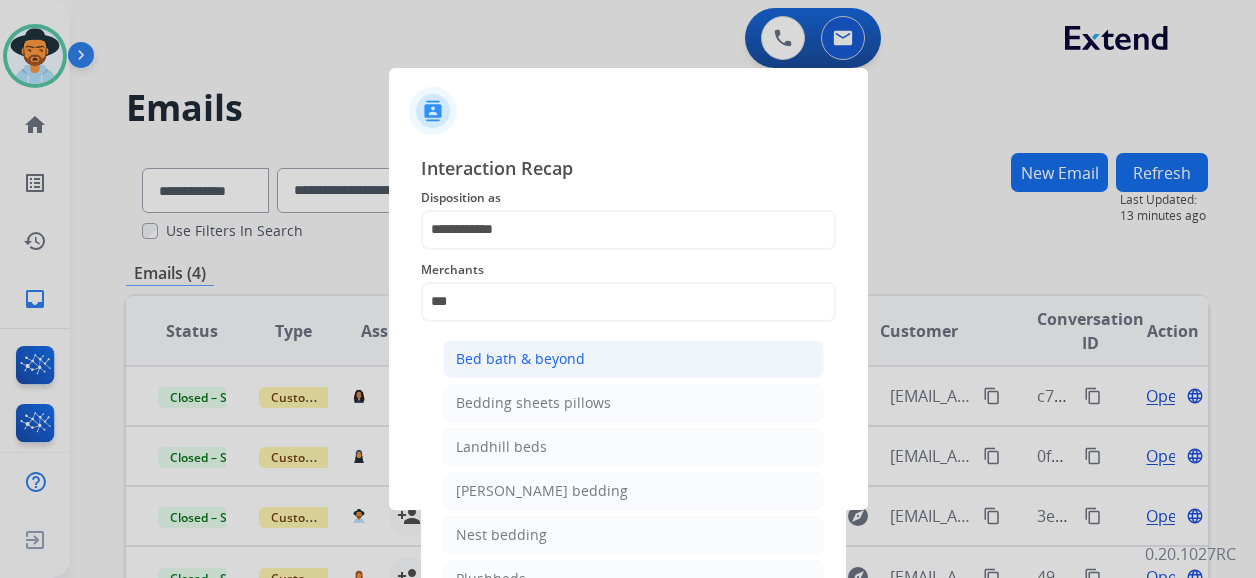 click on "Bed bath & beyond" 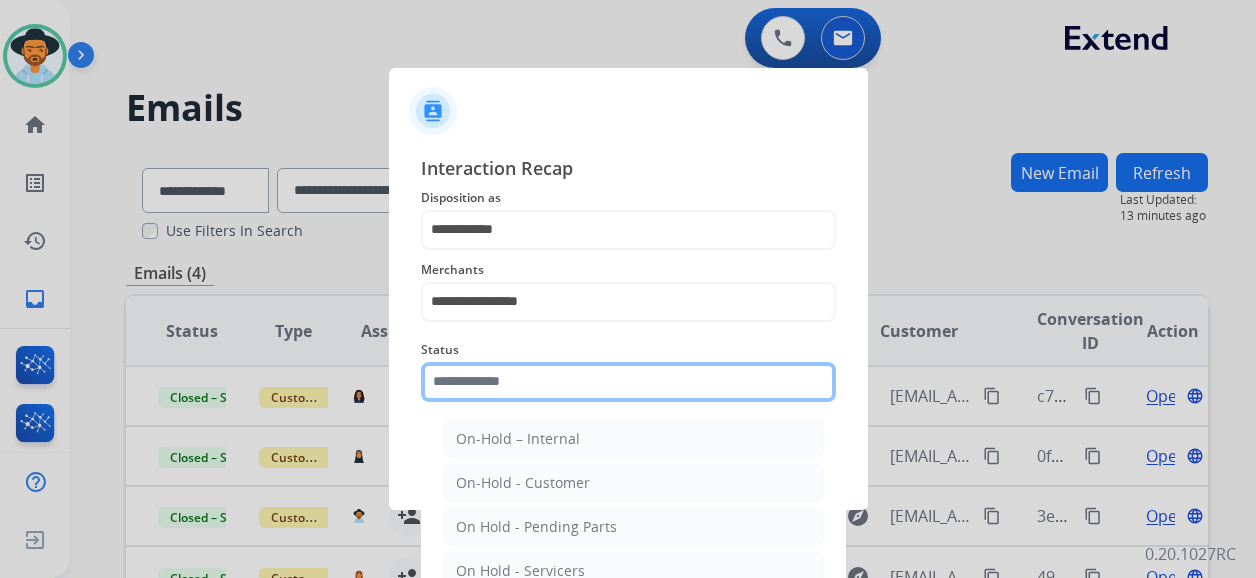 click 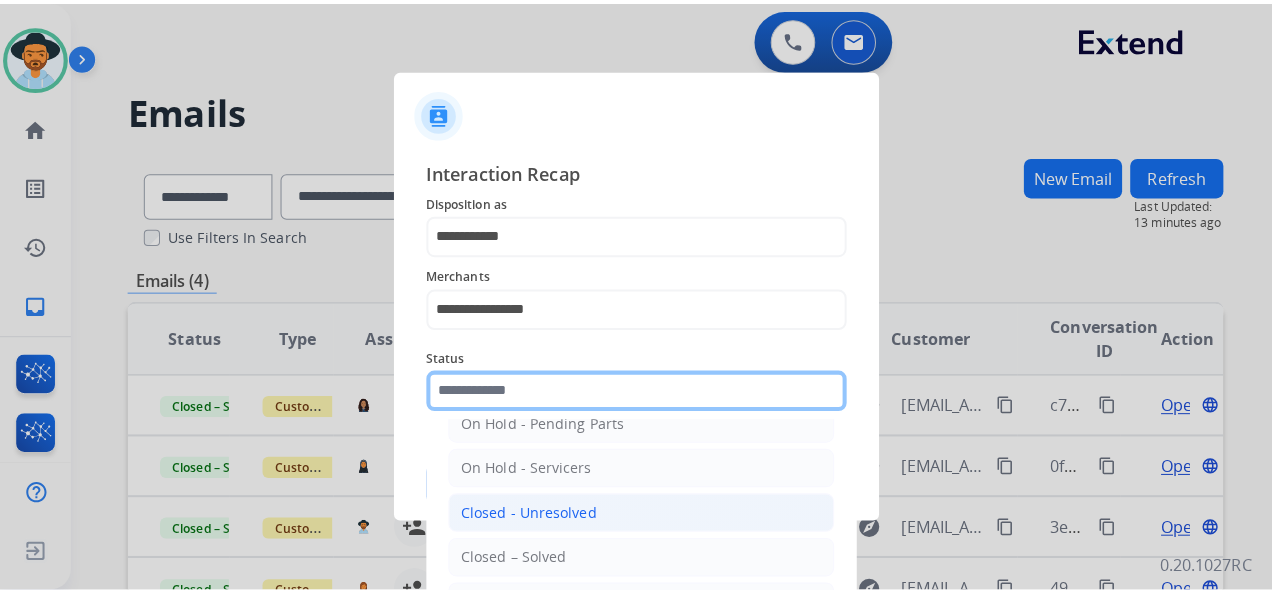 scroll, scrollTop: 114, scrollLeft: 0, axis: vertical 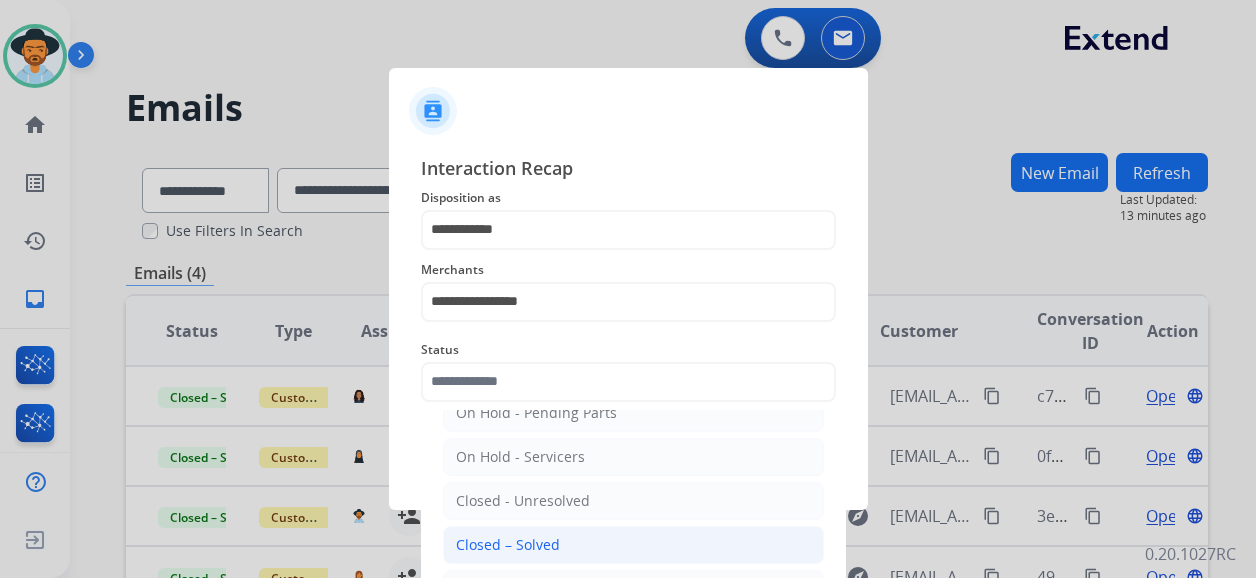 click on "Closed – Solved" 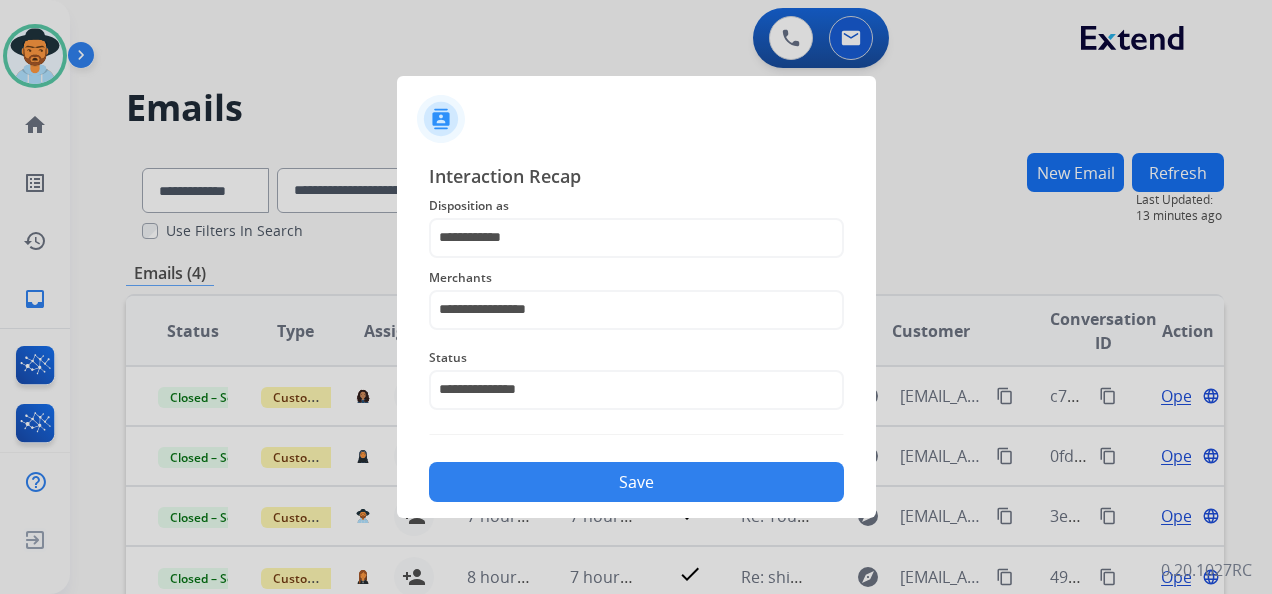 click on "Save" 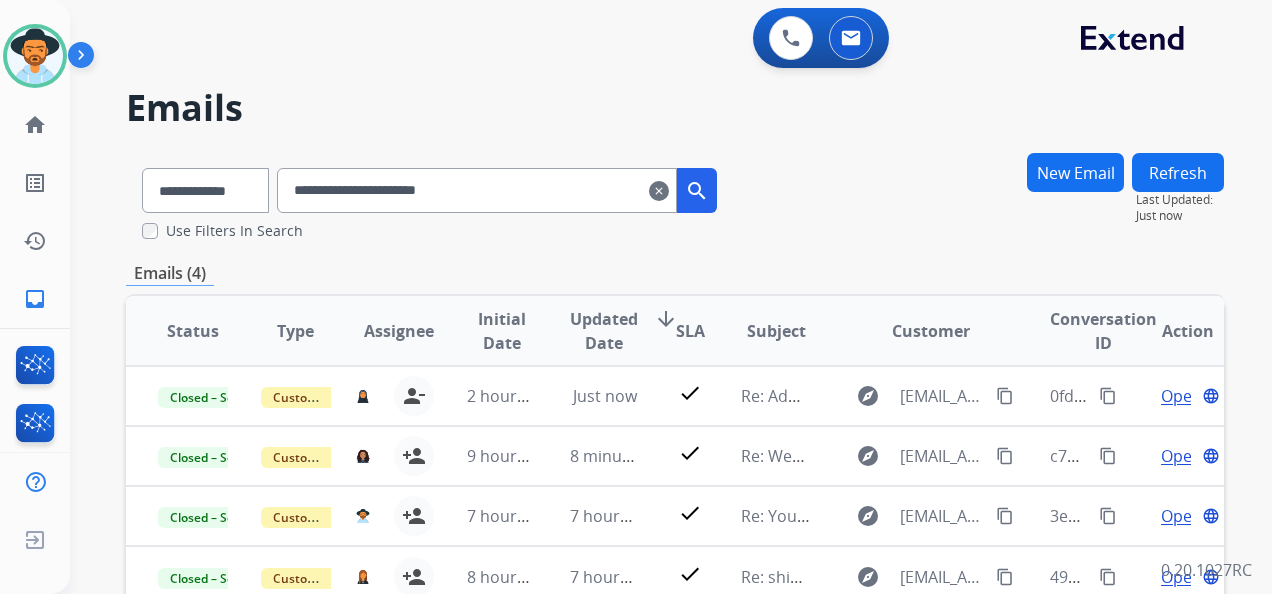 click on "clear" at bounding box center [659, 191] 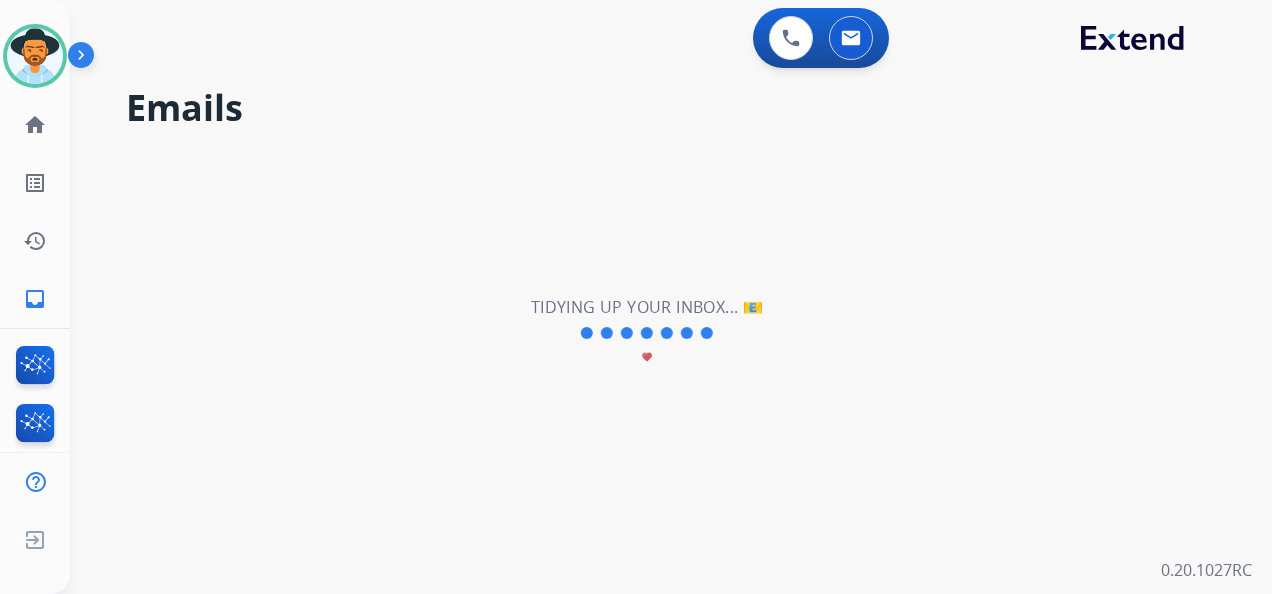 type 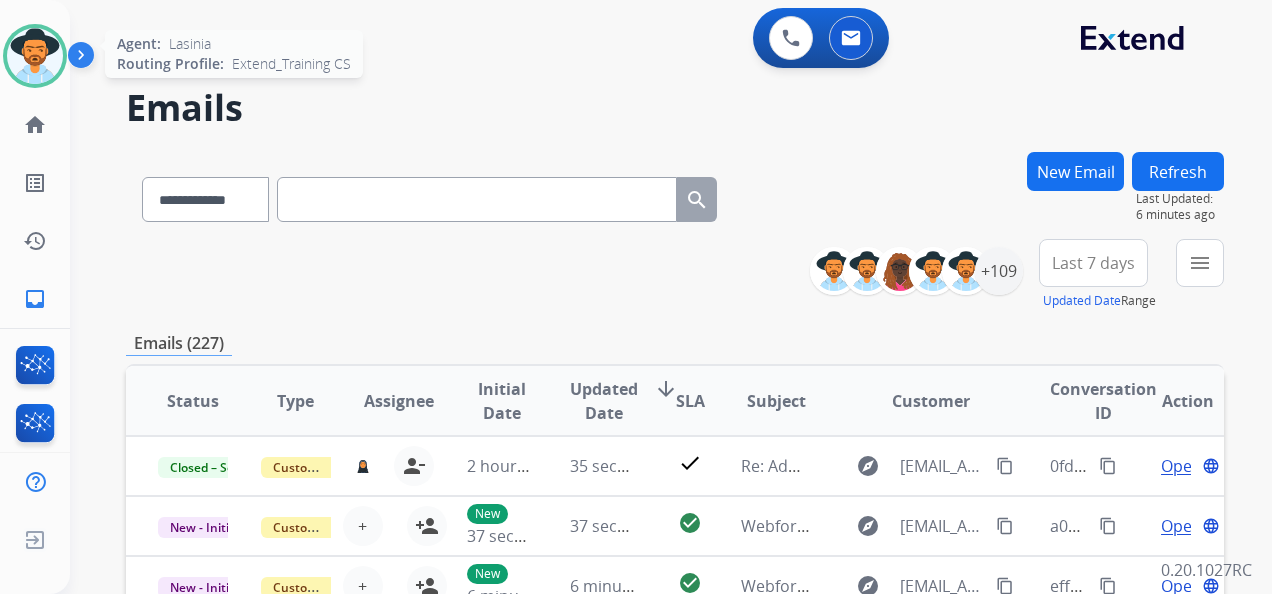 click at bounding box center [35, 56] 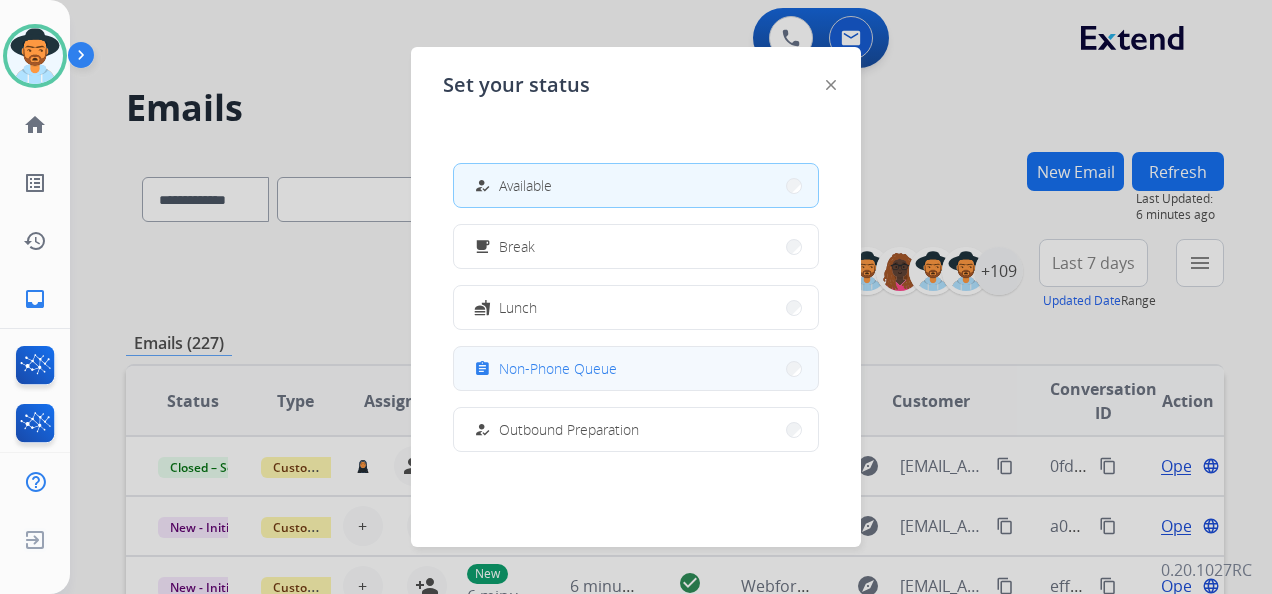 click on "Non-Phone Queue" at bounding box center [558, 368] 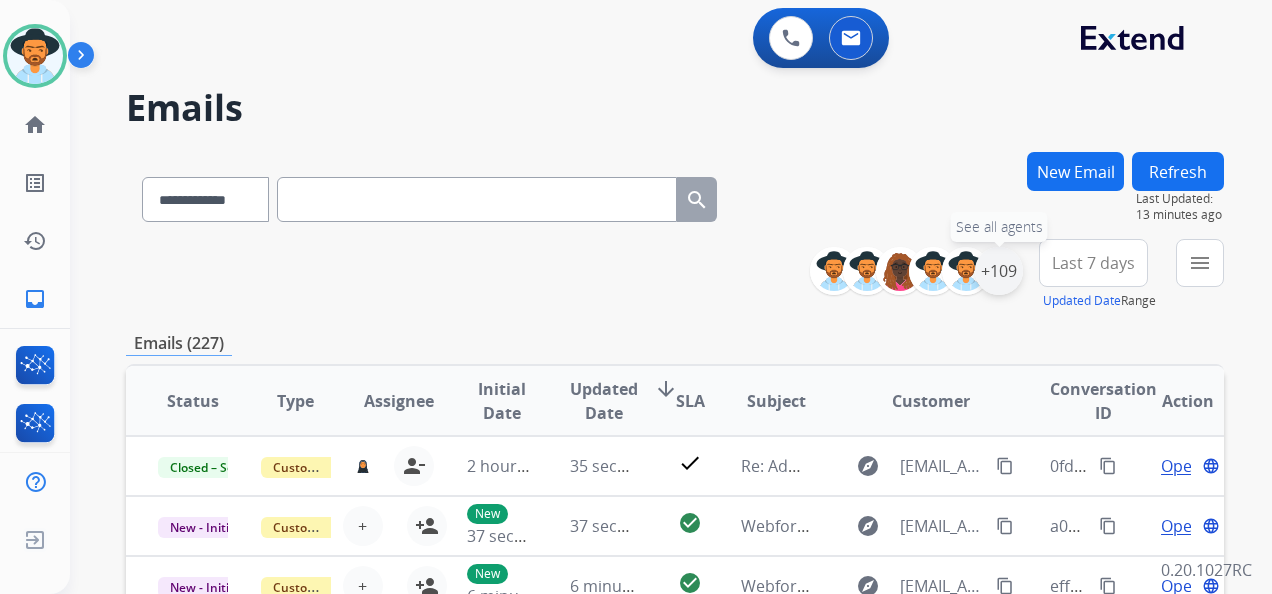 click on "+109" at bounding box center [999, 271] 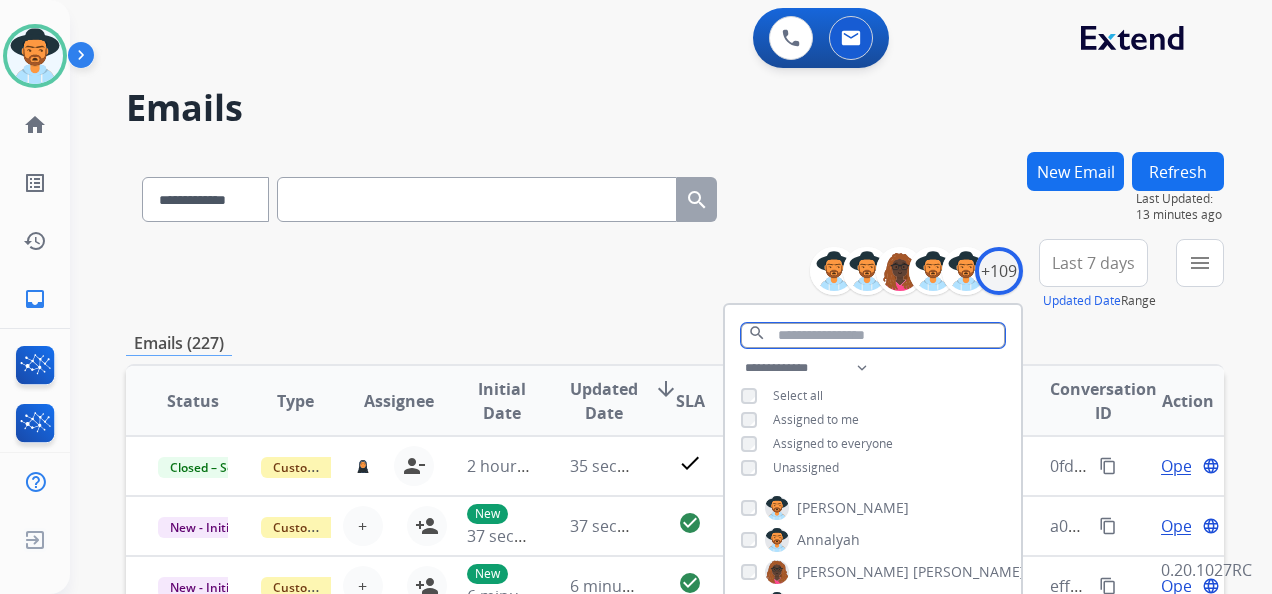click at bounding box center (873, 335) 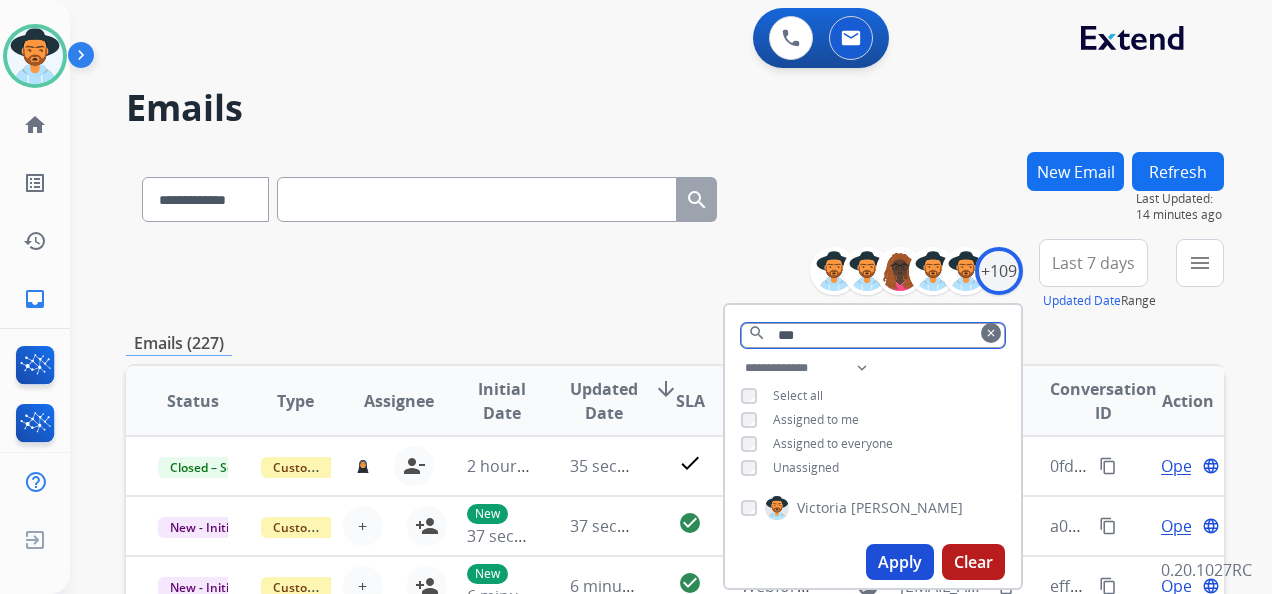 type on "***" 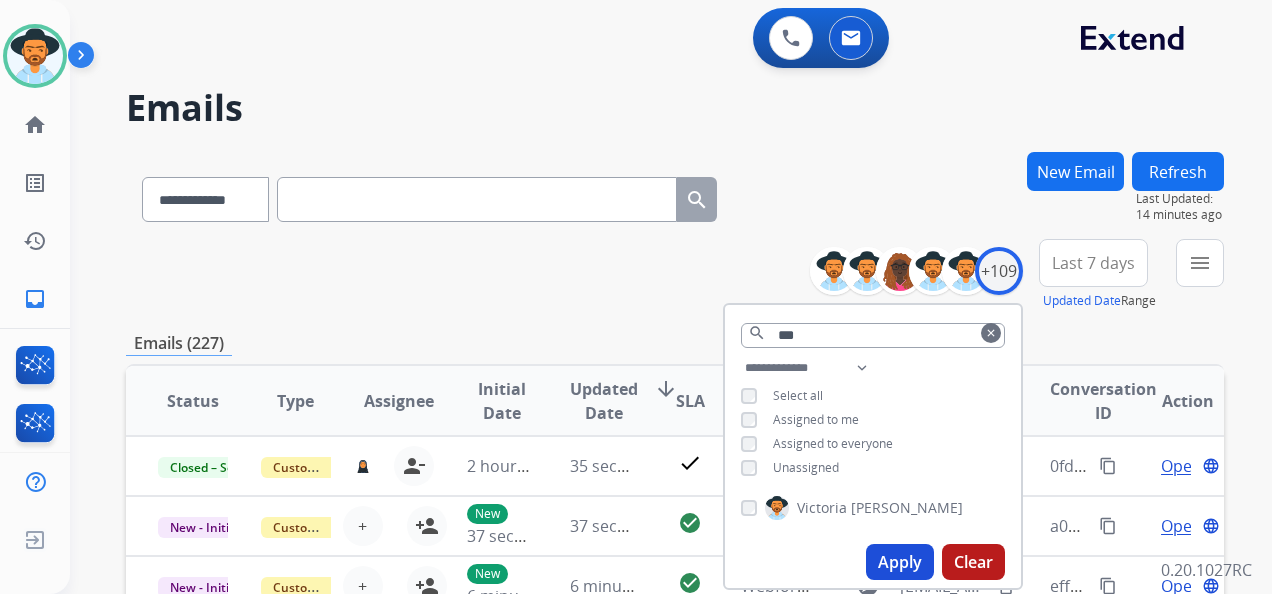 click on "**********" at bounding box center (675, 195) 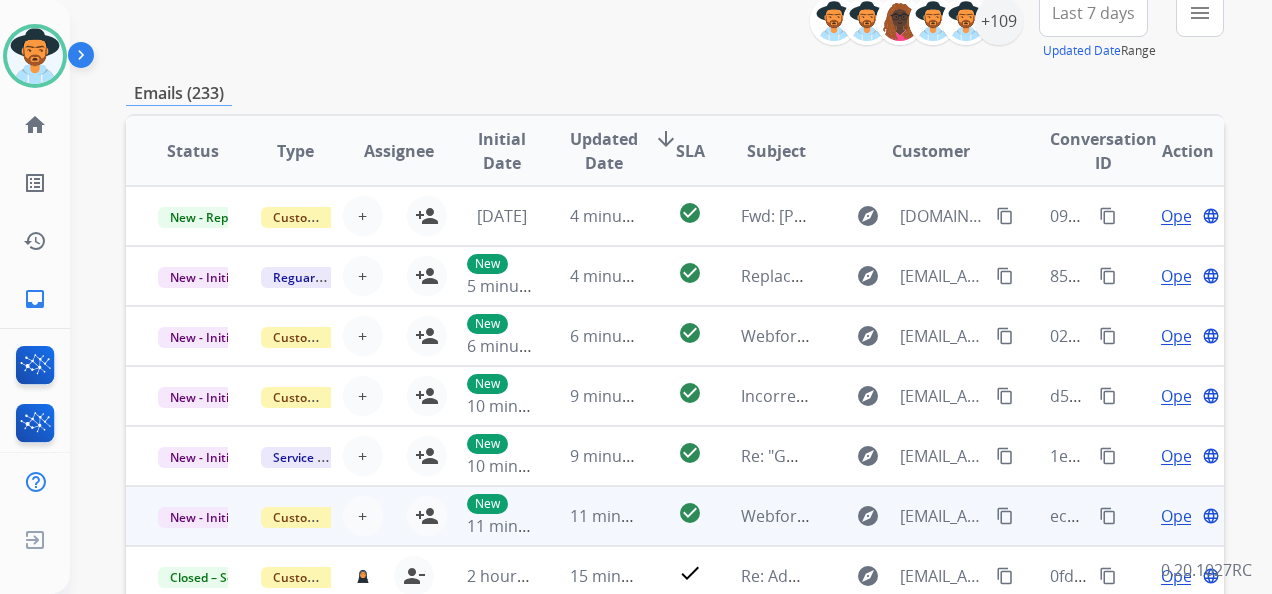 scroll, scrollTop: 400, scrollLeft: 0, axis: vertical 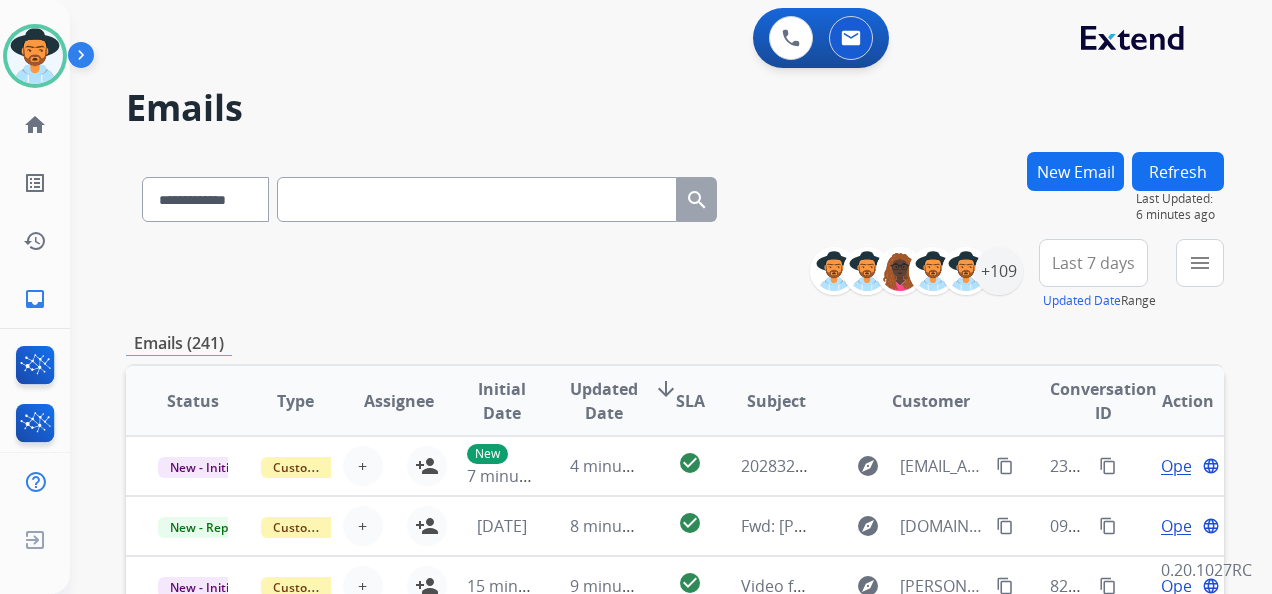 click on "Emails" at bounding box center [675, 108] 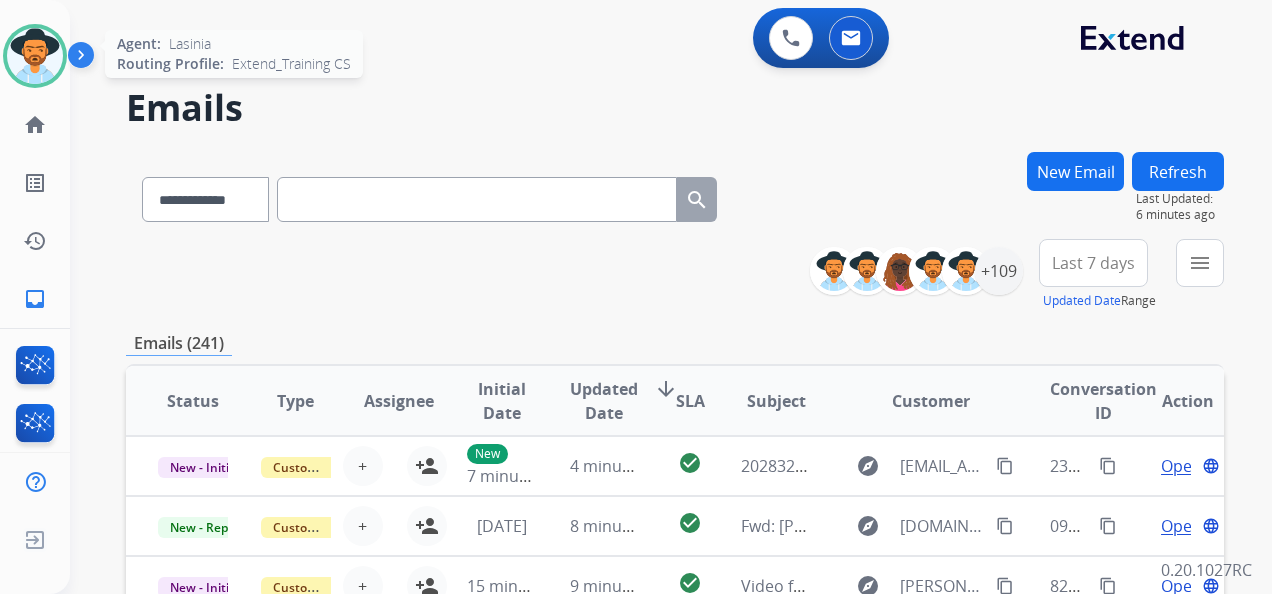 click at bounding box center (35, 56) 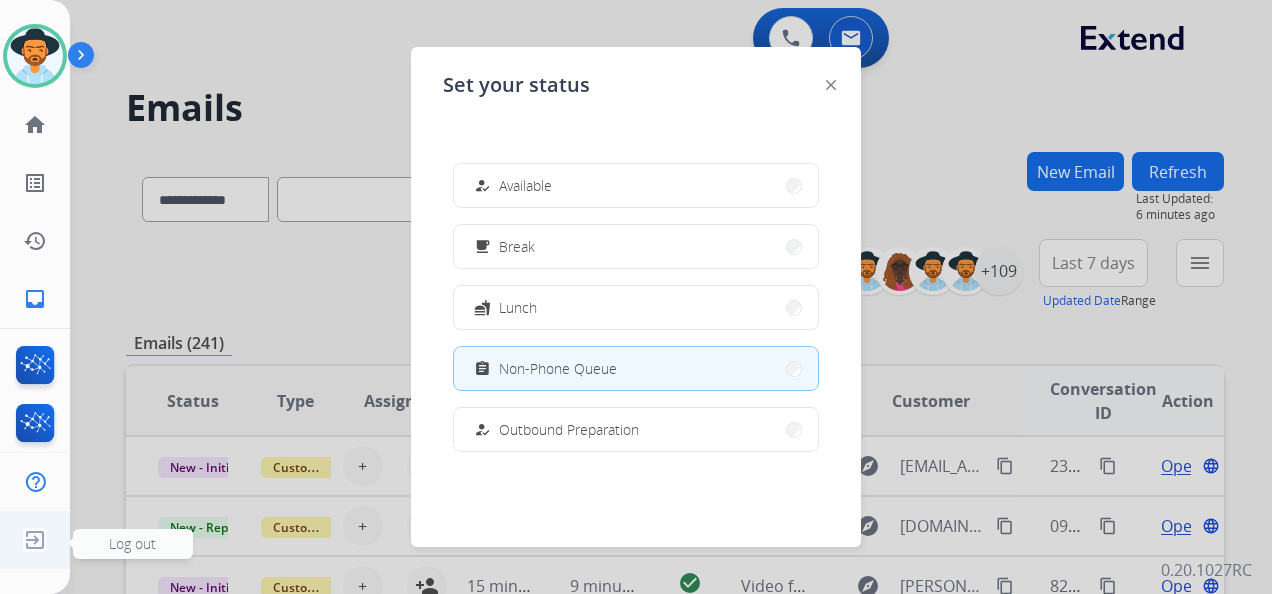 click on "Log out" 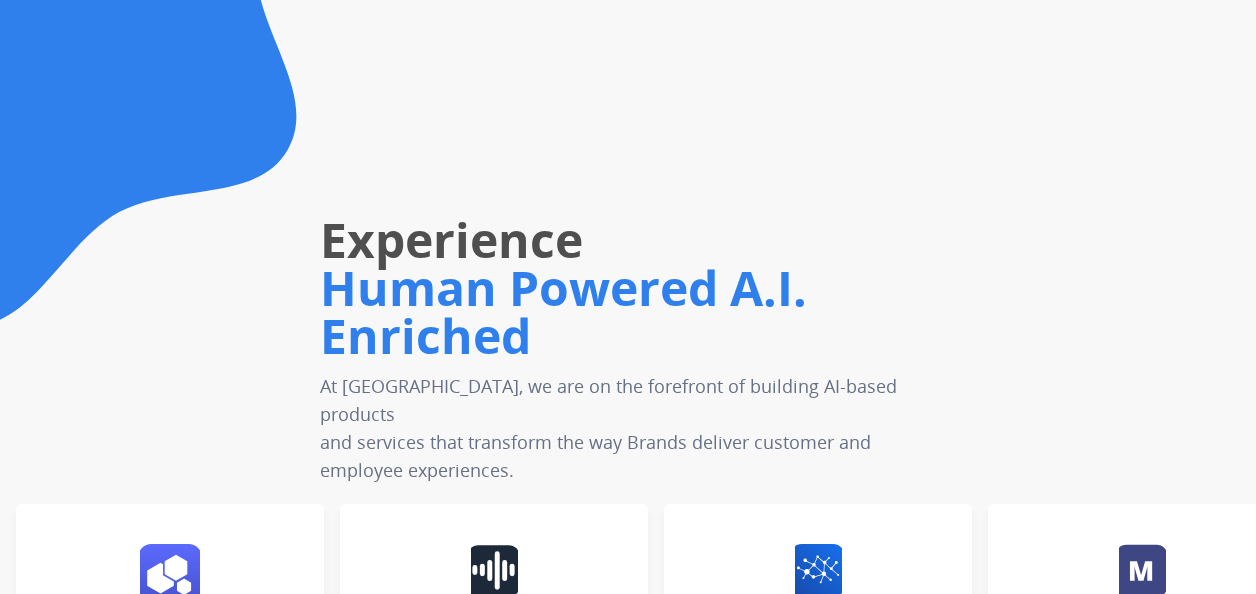 scroll, scrollTop: 0, scrollLeft: 0, axis: both 